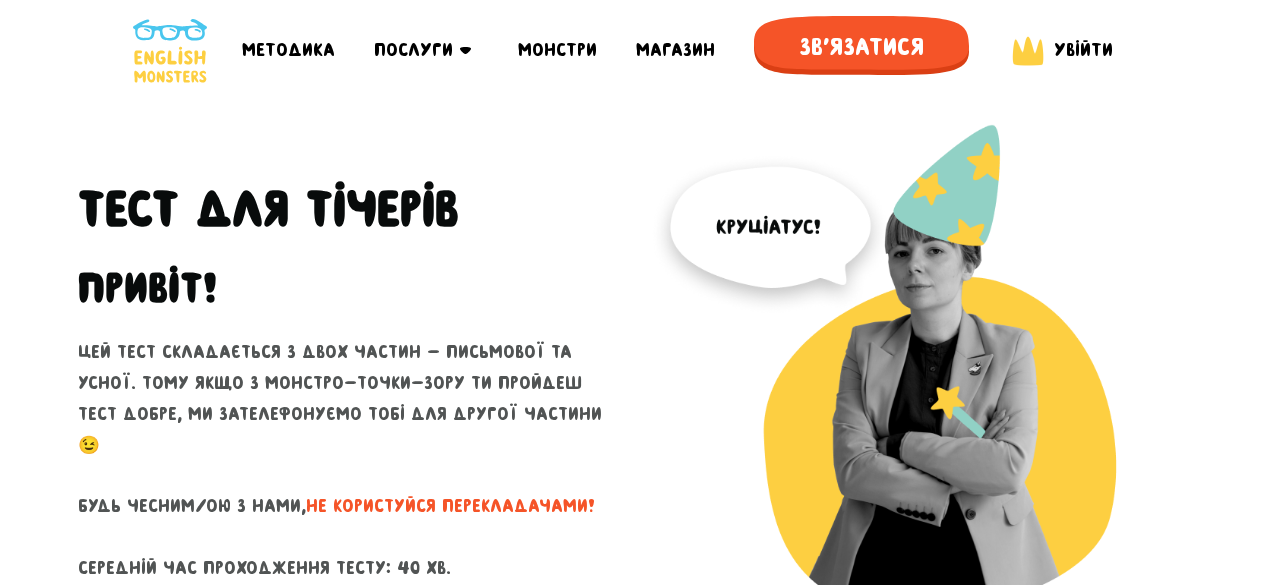 scroll, scrollTop: 0, scrollLeft: 0, axis: both 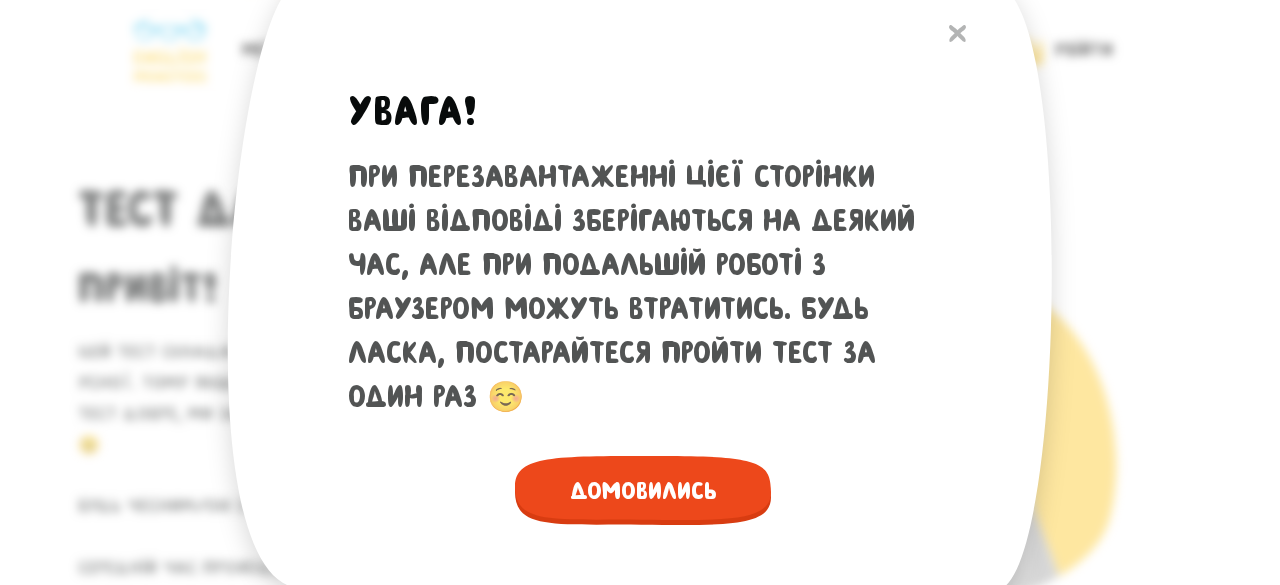 click on "Домовились" at bounding box center [643, 490] 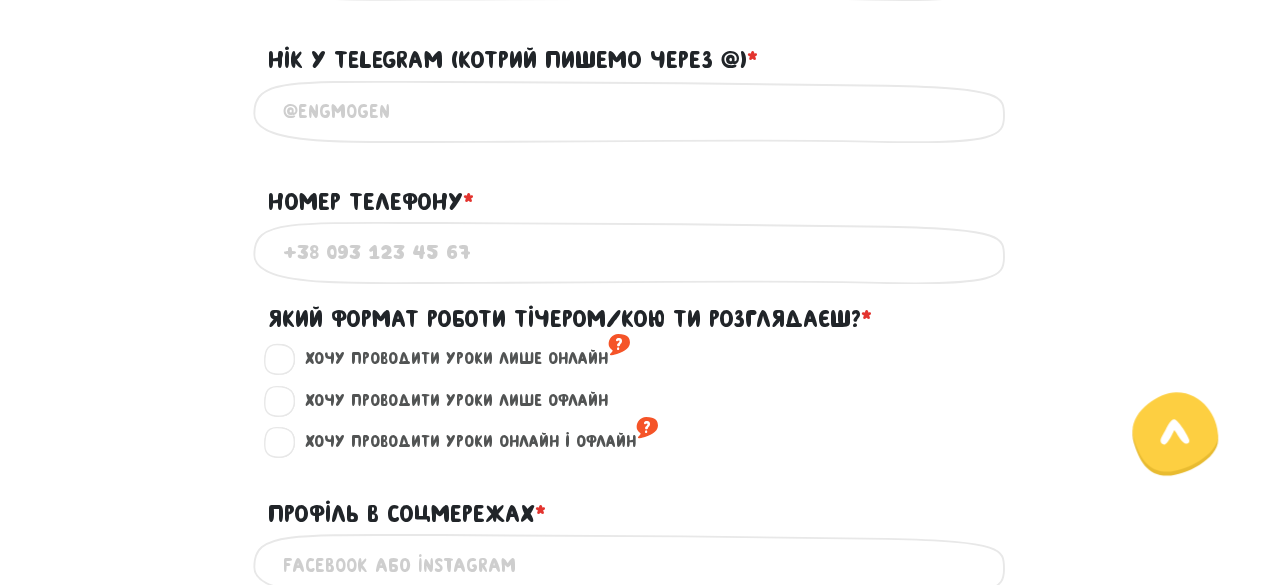 scroll, scrollTop: 920, scrollLeft: 0, axis: vertical 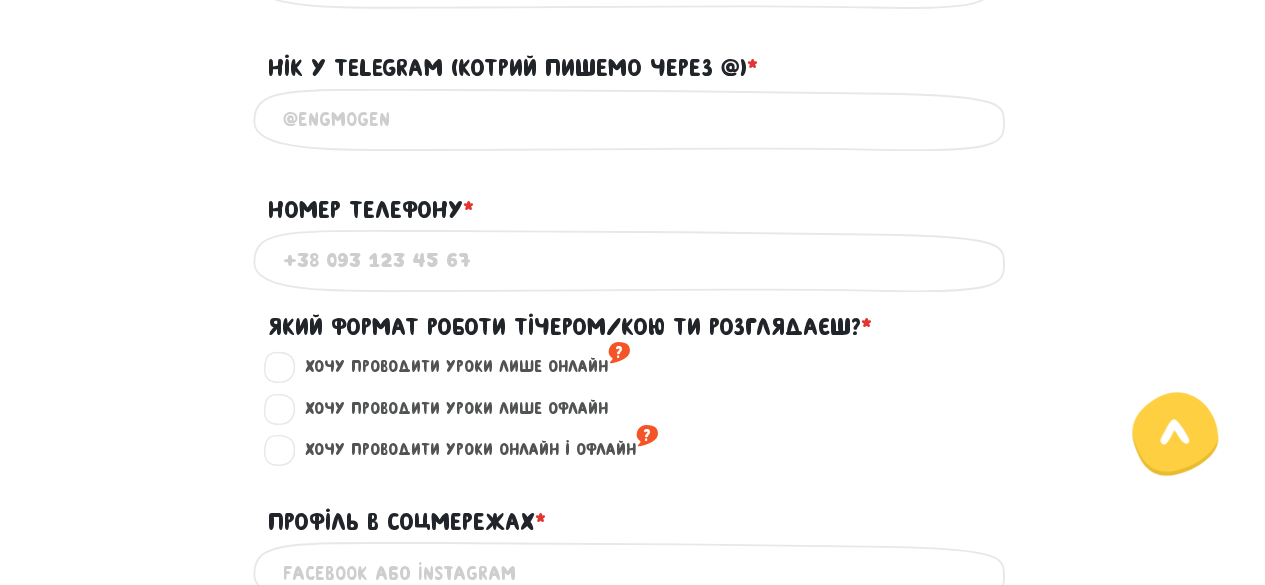 click on "Хочу проводити уроки лише онлайн
?" at bounding box center [459, 367] 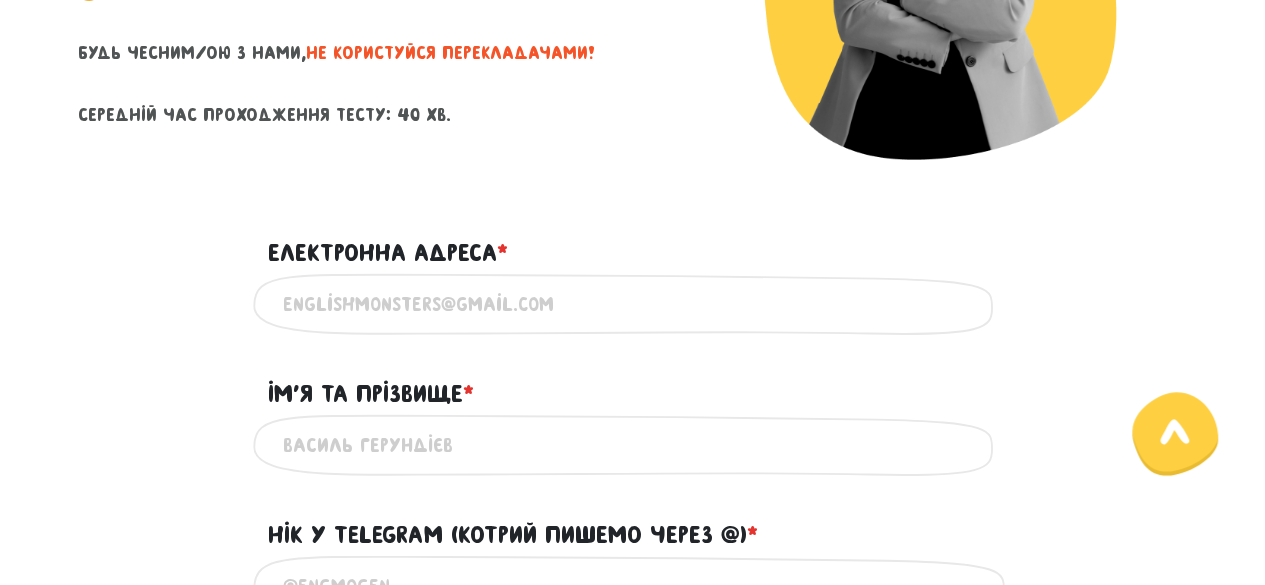 scroll, scrollTop: 459, scrollLeft: 0, axis: vertical 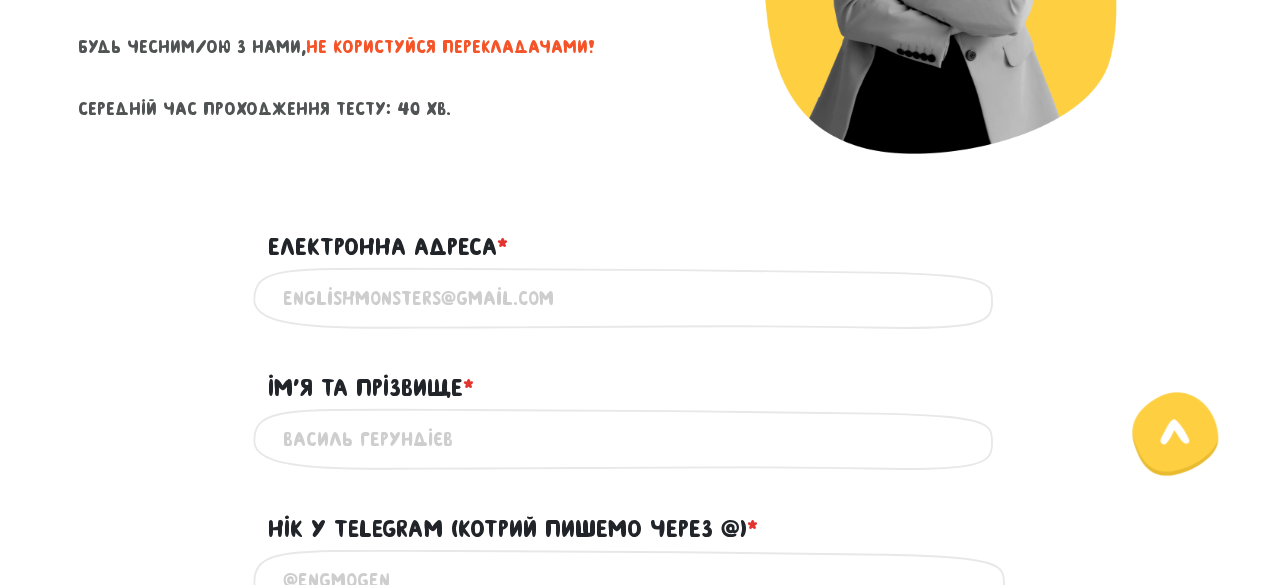 click on "Електронна адреса * ?" at bounding box center [633, 298] 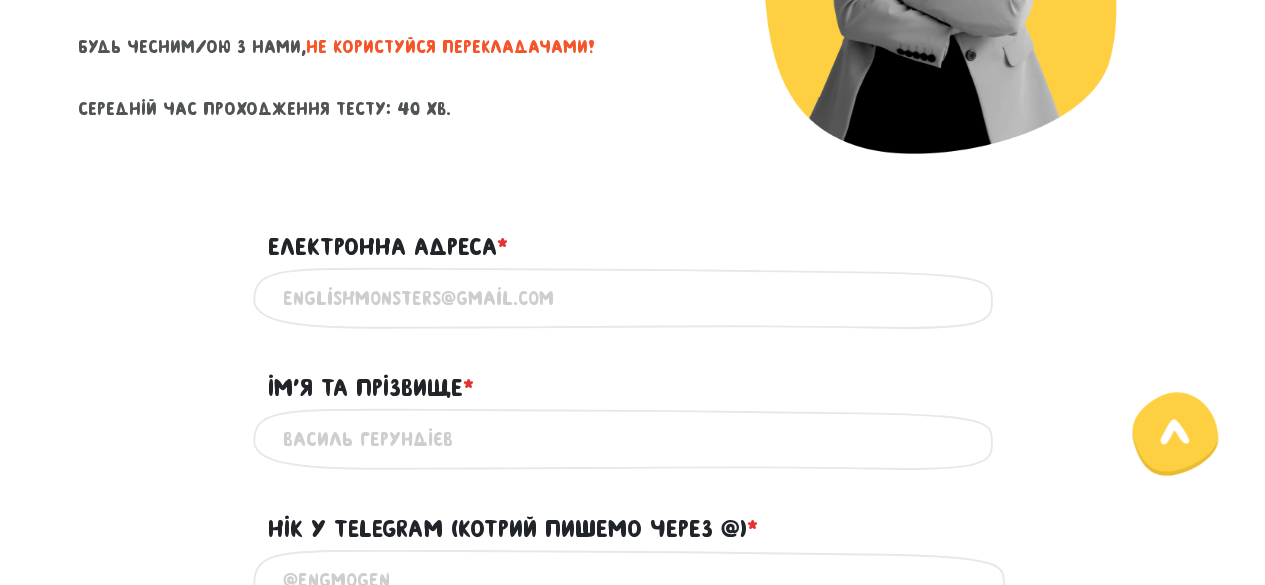 type on "olesspavlyk@[EXAMPLE.COM]" 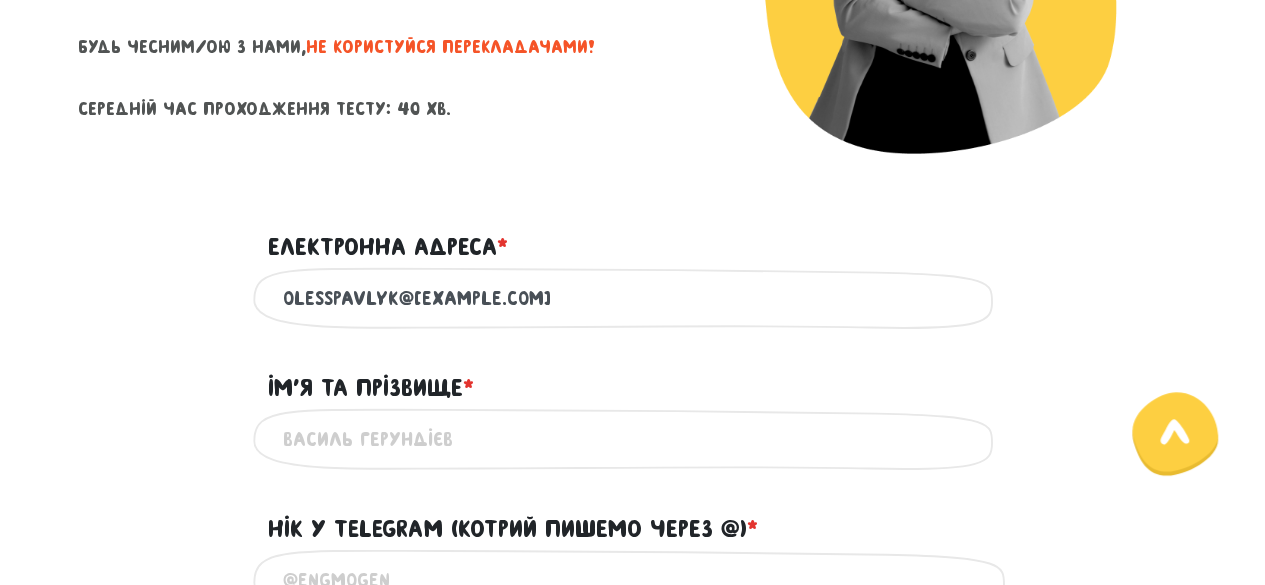 type on "[NAME] [LASTNAME]" 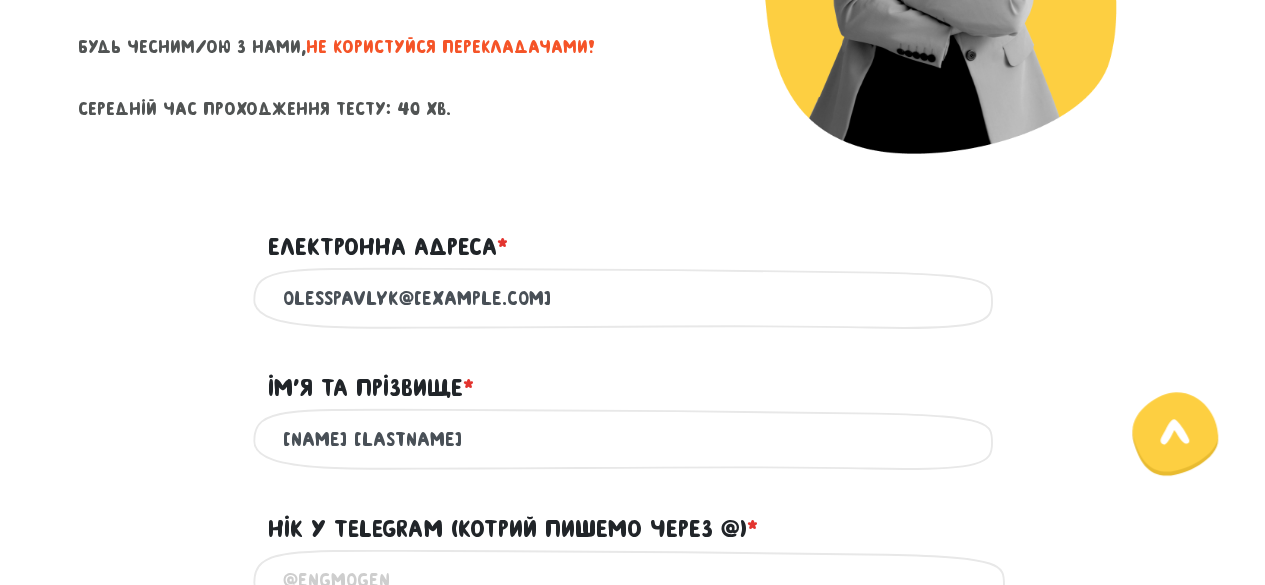 type on "[PHONE]" 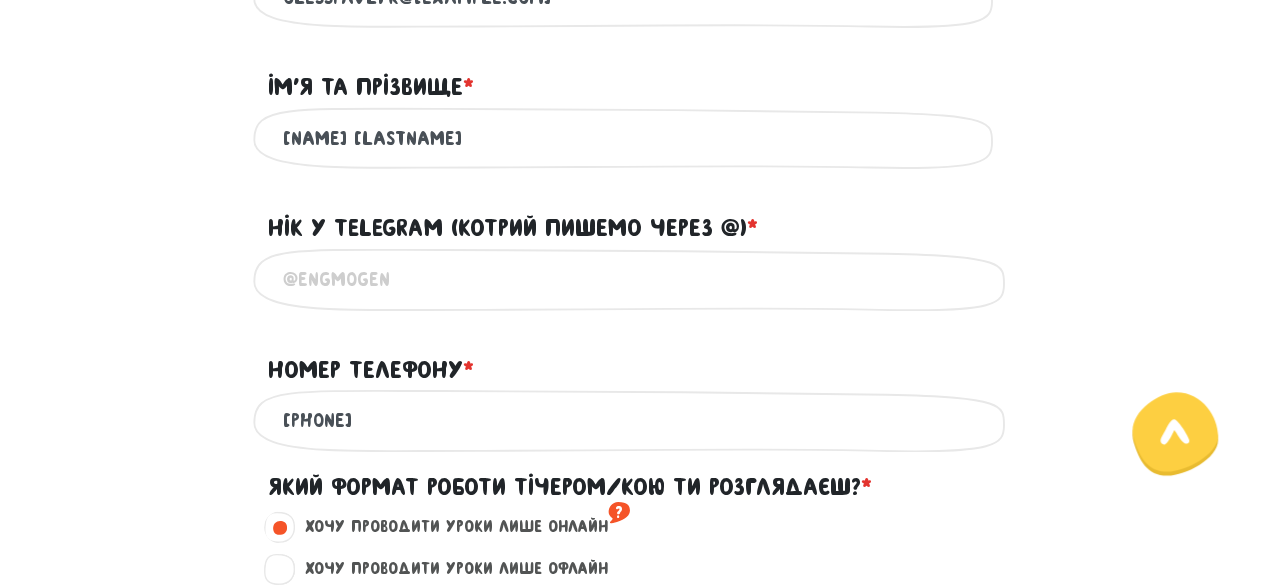 scroll, scrollTop: 761, scrollLeft: 0, axis: vertical 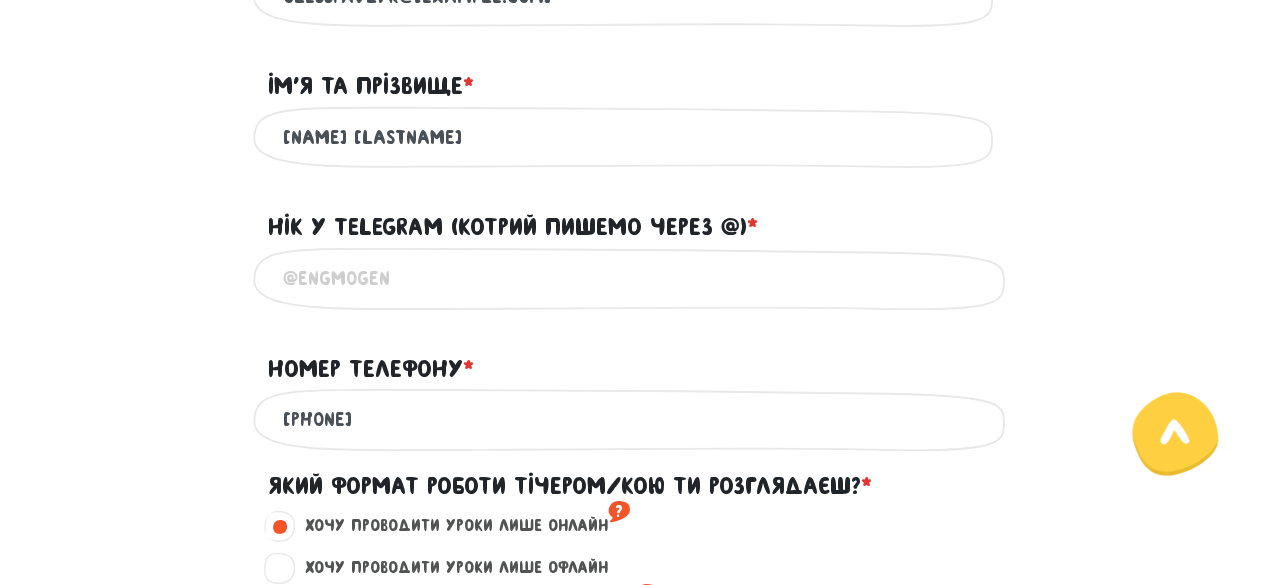 click on "Нік у Telegram (котрий пишемо через @) *
?" at bounding box center [633, 278] 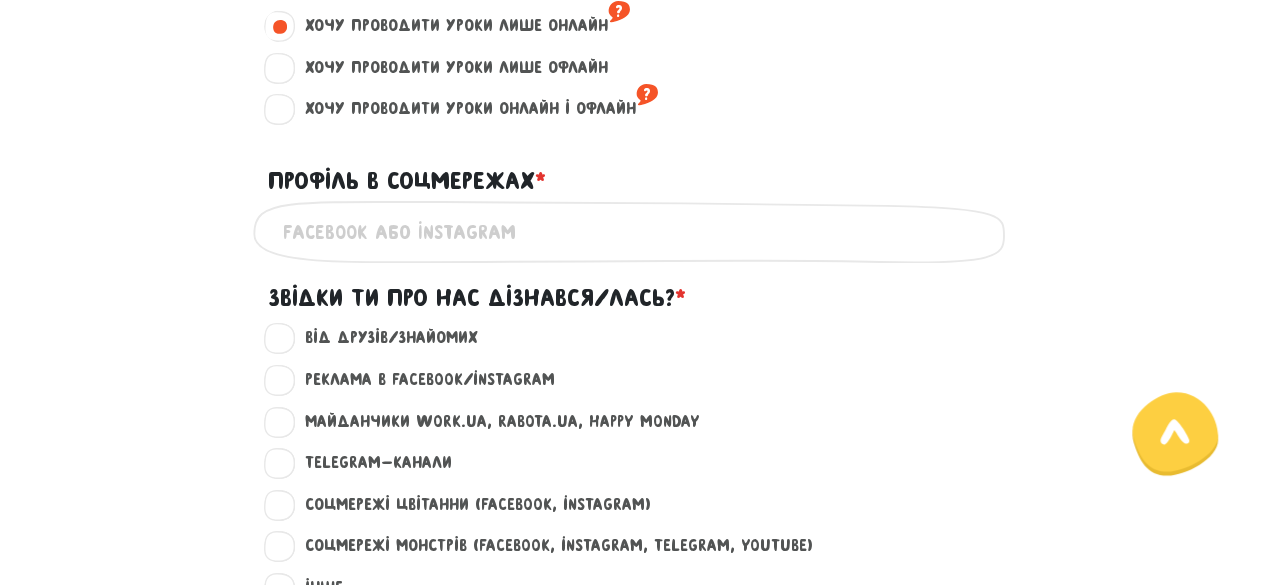 scroll, scrollTop: 1264, scrollLeft: 0, axis: vertical 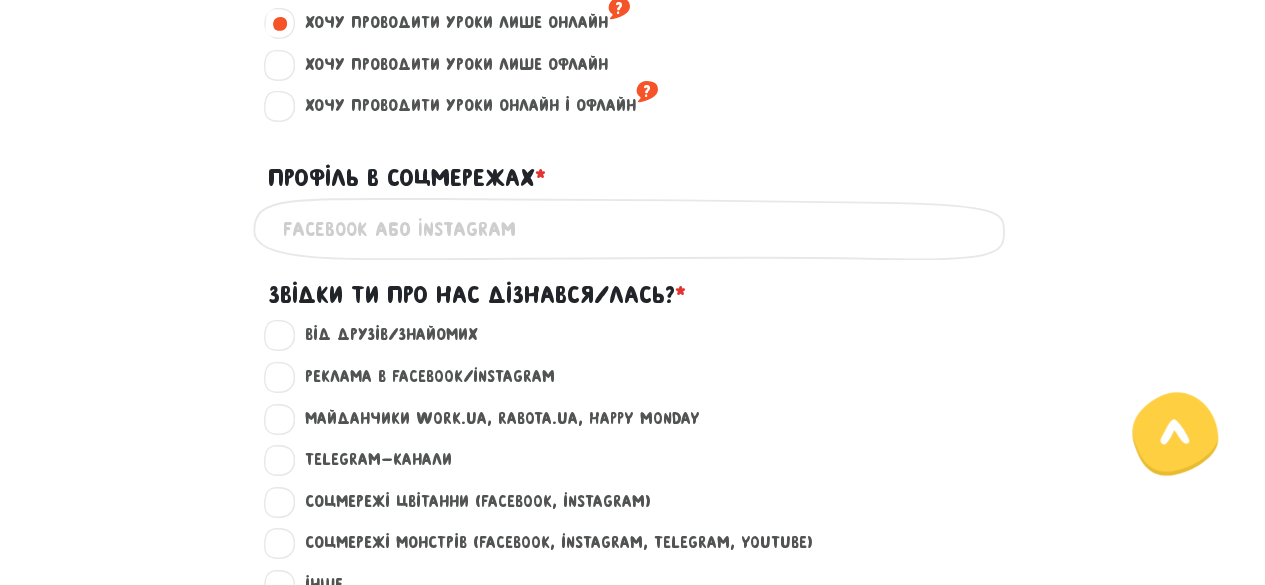 type on "[USERNAME]" 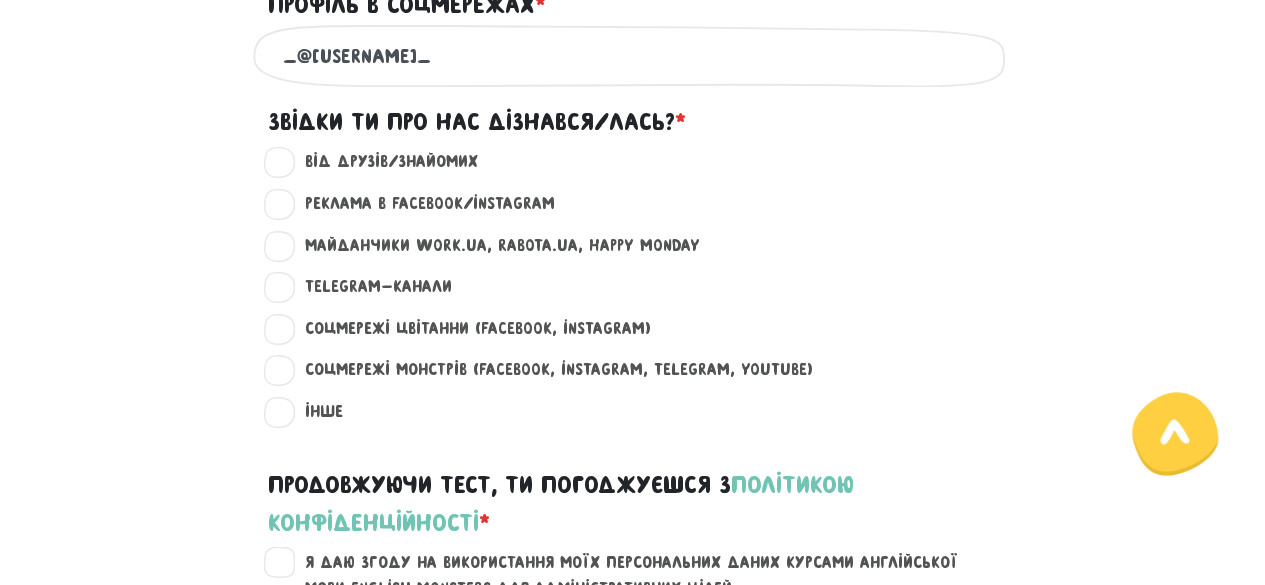 scroll, scrollTop: 1438, scrollLeft: 0, axis: vertical 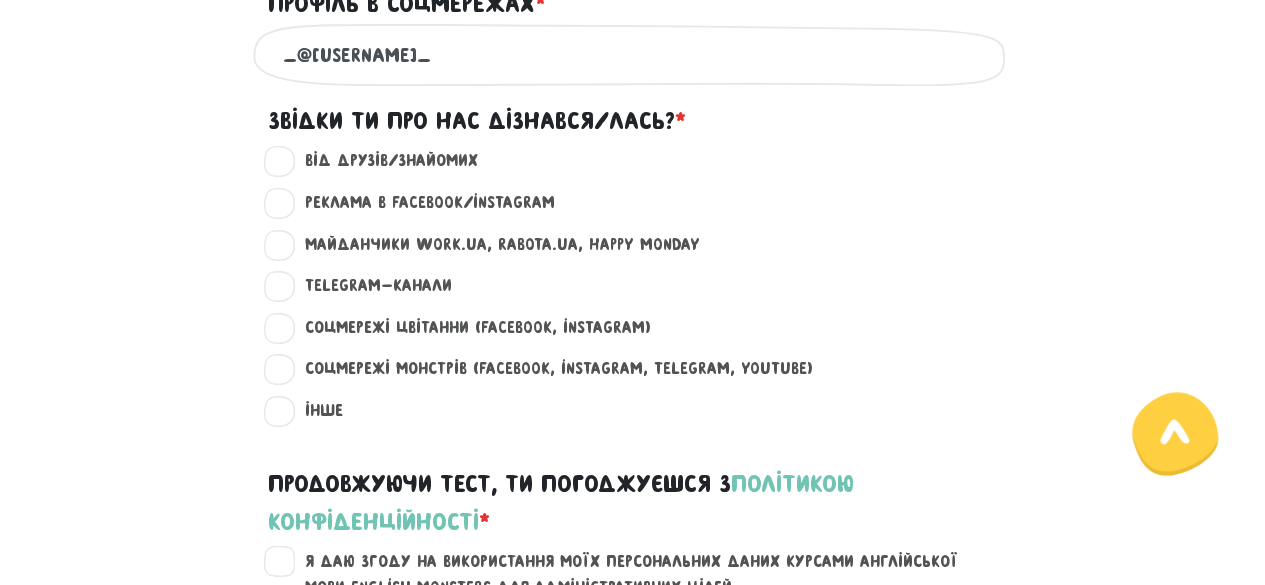 type on "_@[USERNAME]_" 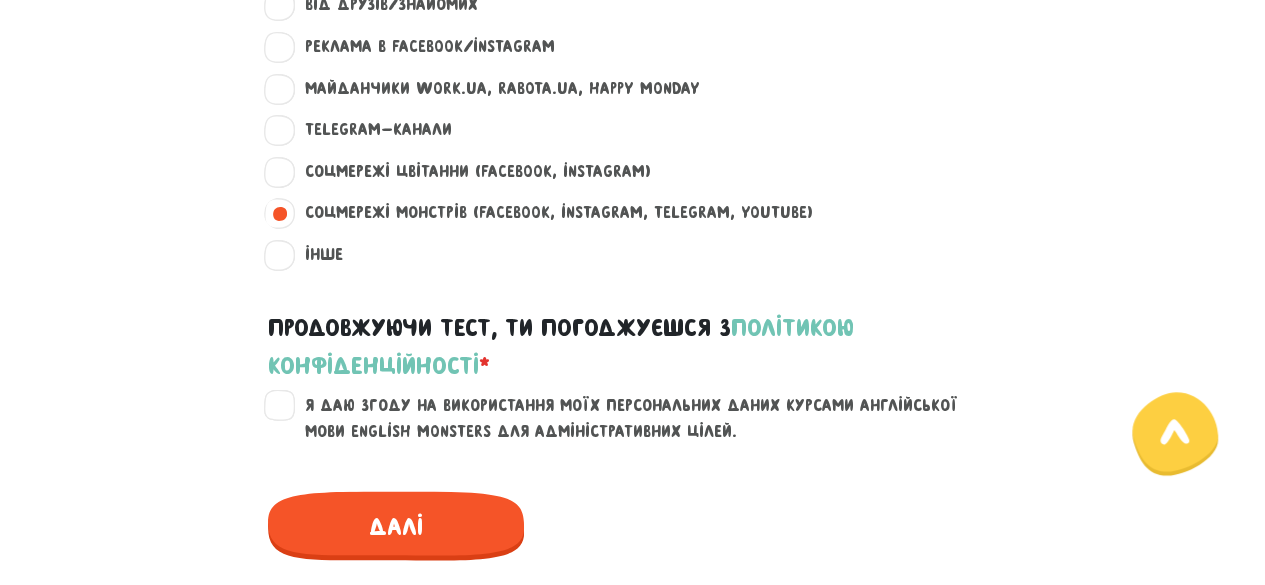 scroll, scrollTop: 1599, scrollLeft: 0, axis: vertical 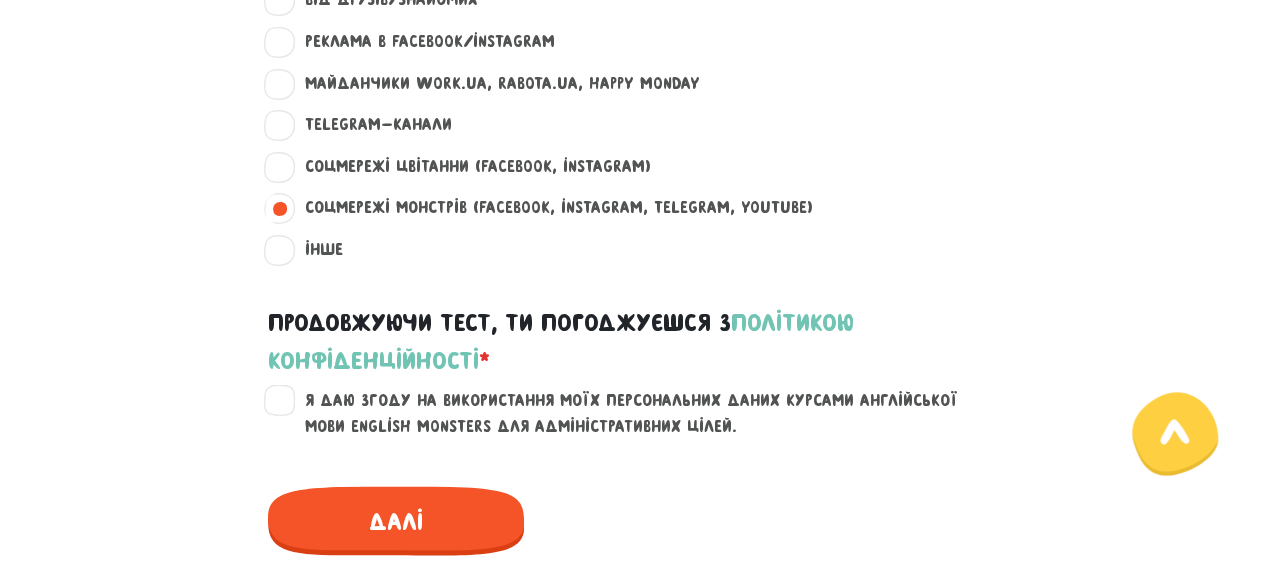 click on "Я даю згоду на використання моїх персональних даних курсами англійської мови English Monsters для адміністративних цілей." at bounding box center (645, 412) 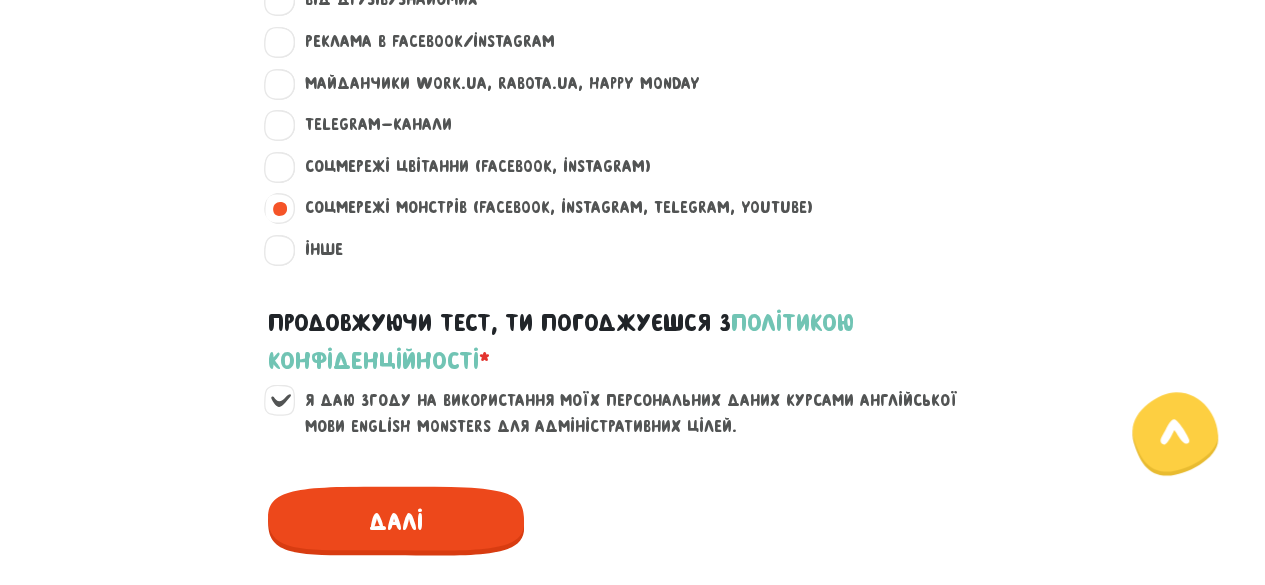 click on "Далі" at bounding box center [396, 520] 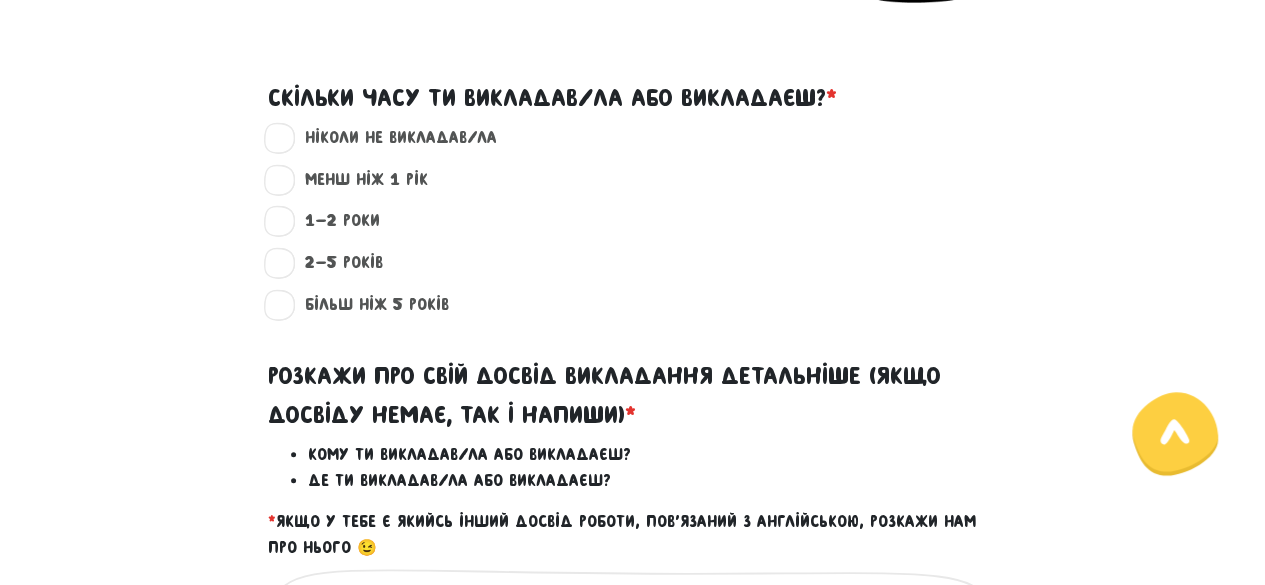 scroll, scrollTop: 573, scrollLeft: 0, axis: vertical 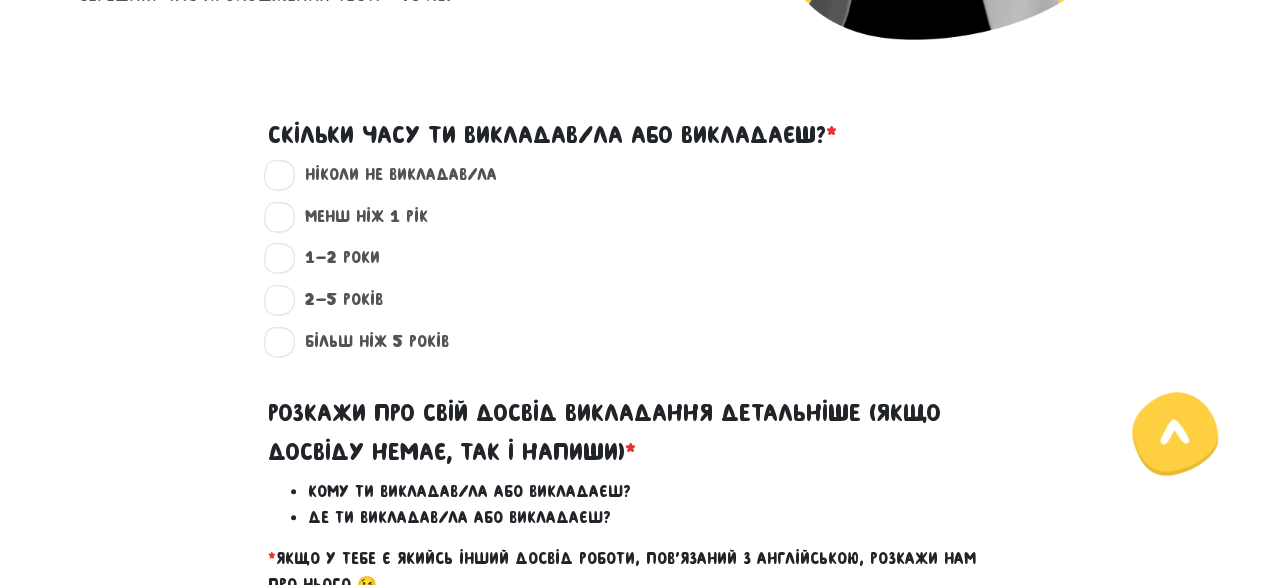 click on "ніколи не викладав/ла
?" at bounding box center (392, 175) 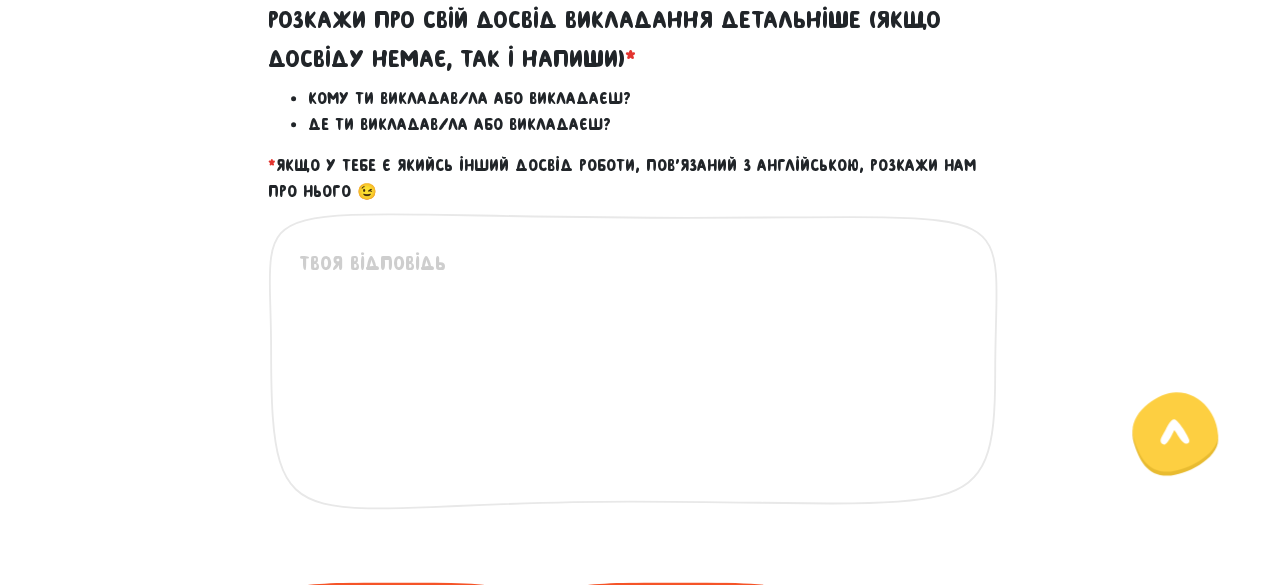 scroll, scrollTop: 968, scrollLeft: 0, axis: vertical 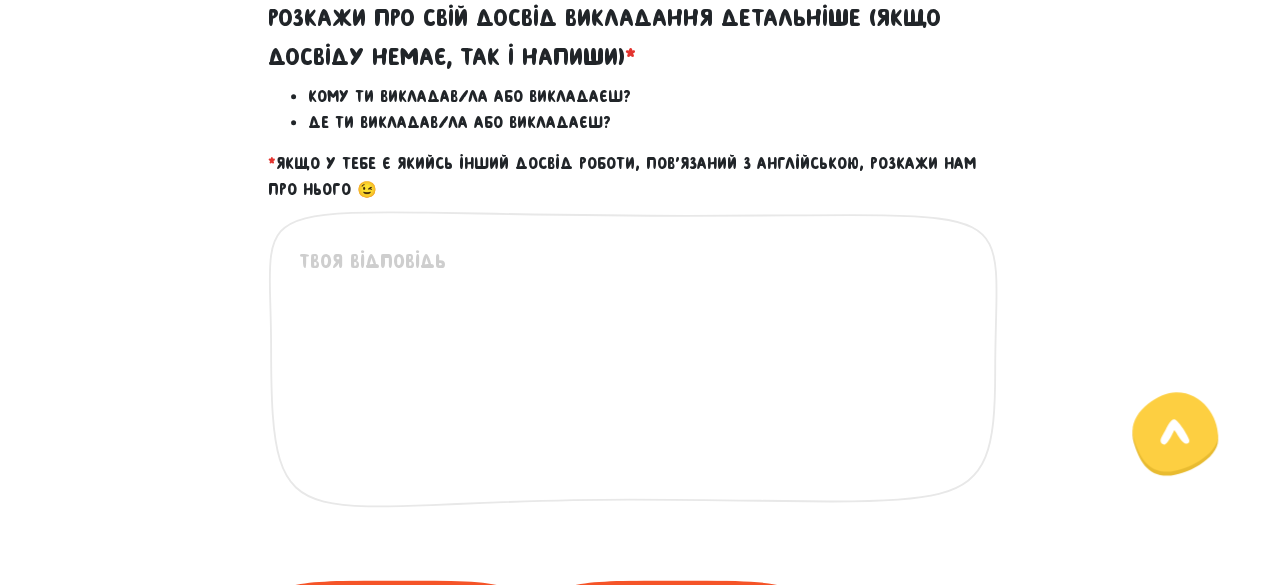 click at bounding box center (634, 369) 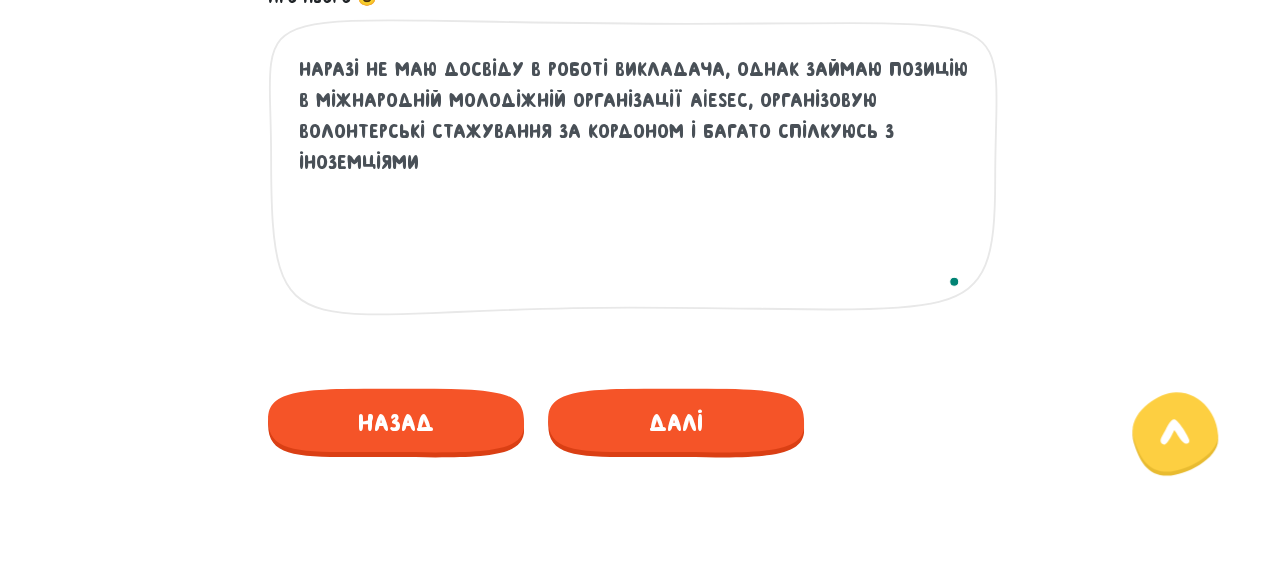 scroll, scrollTop: 1164, scrollLeft: 0, axis: vertical 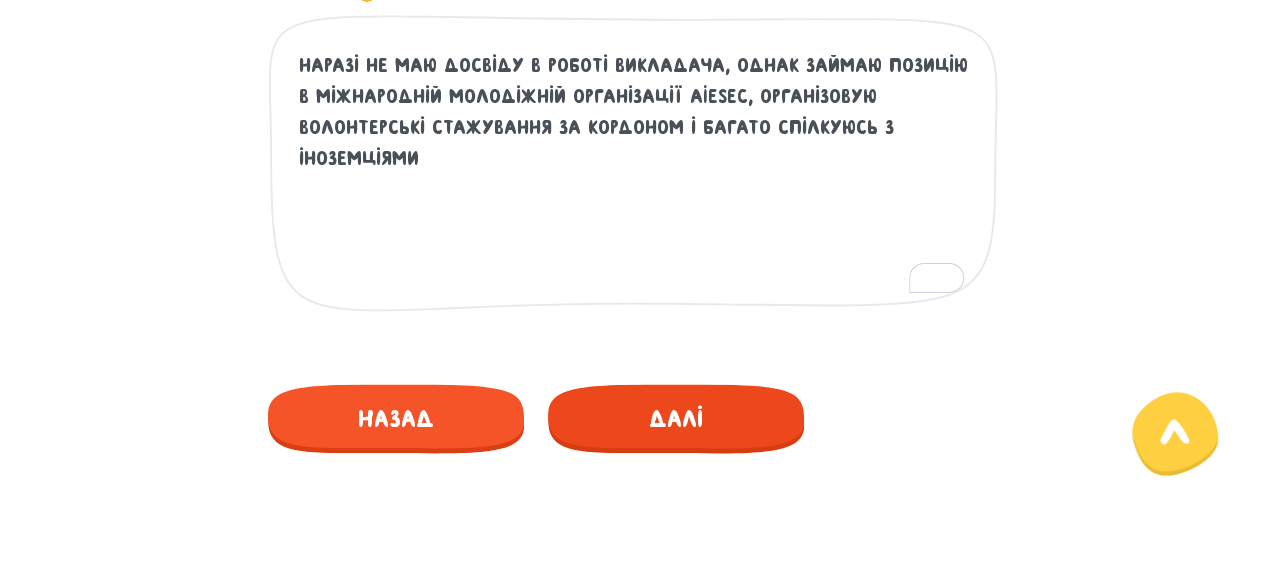 type on "Наразі не маю досвіду в роботі викладача, однак займаю позицію в міжнародній молодіжній організації AIESEC, організовую волонтерські стажування за кордоном і багато спілкуюсь з іноземціями" 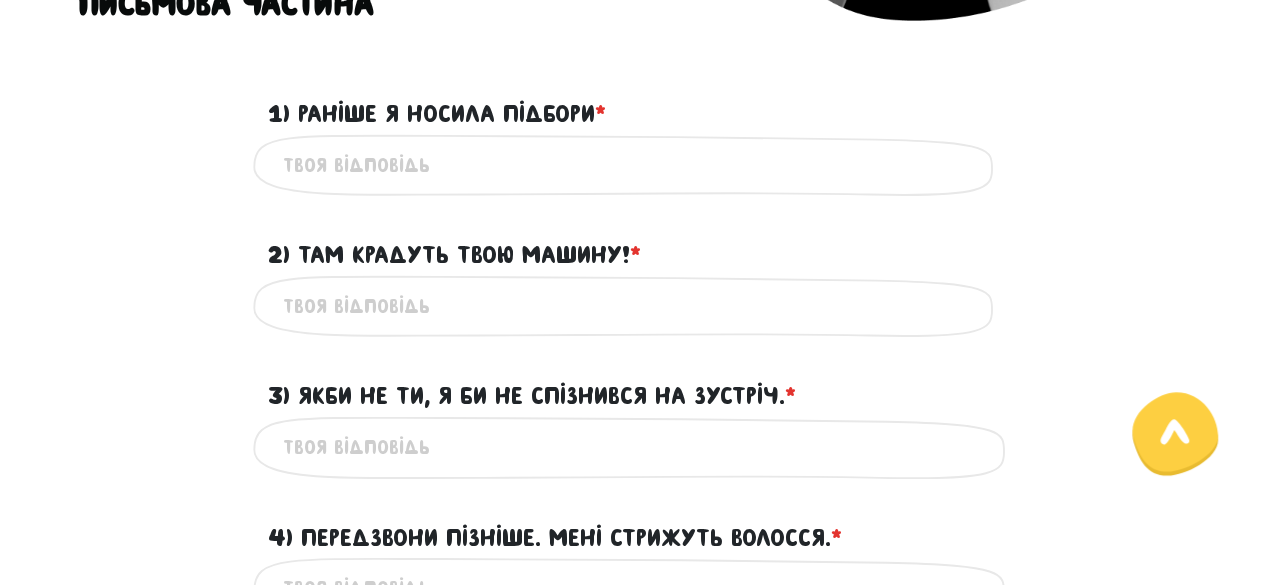 scroll, scrollTop: 573, scrollLeft: 0, axis: vertical 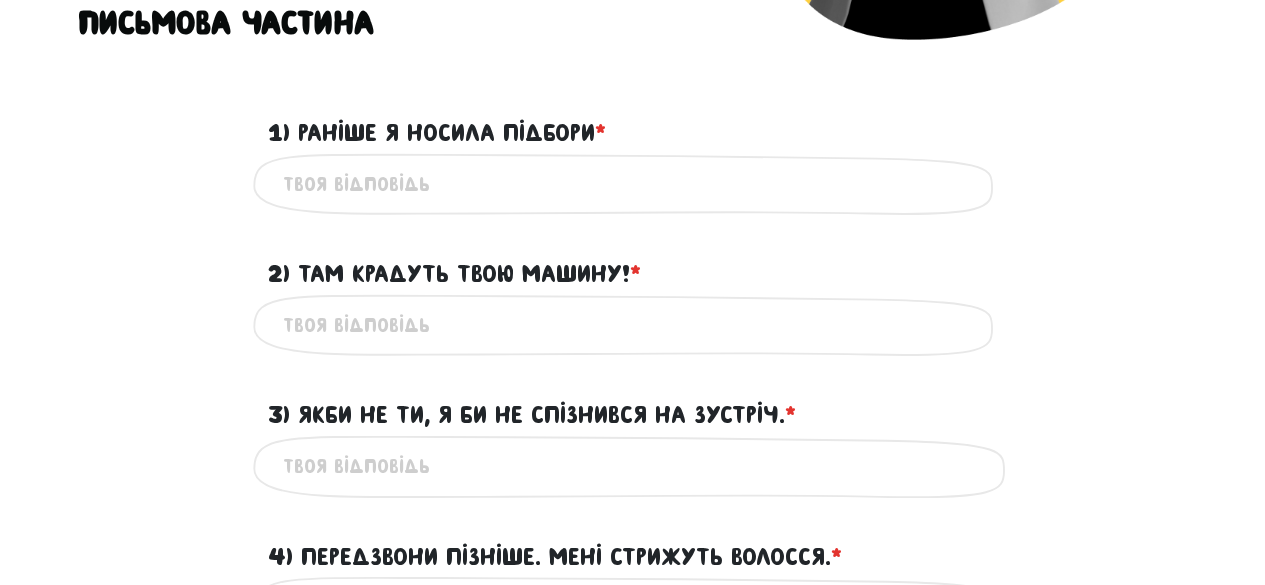 click on "1) Раніше я носила підбори *
?" at bounding box center [633, 184] 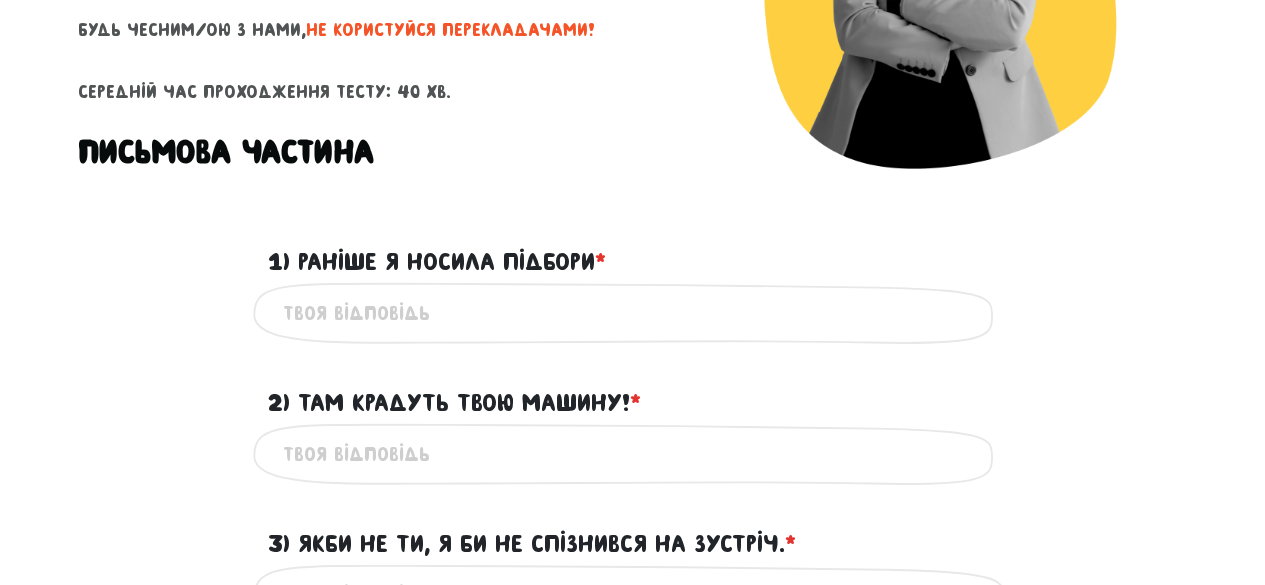 scroll, scrollTop: 462, scrollLeft: 0, axis: vertical 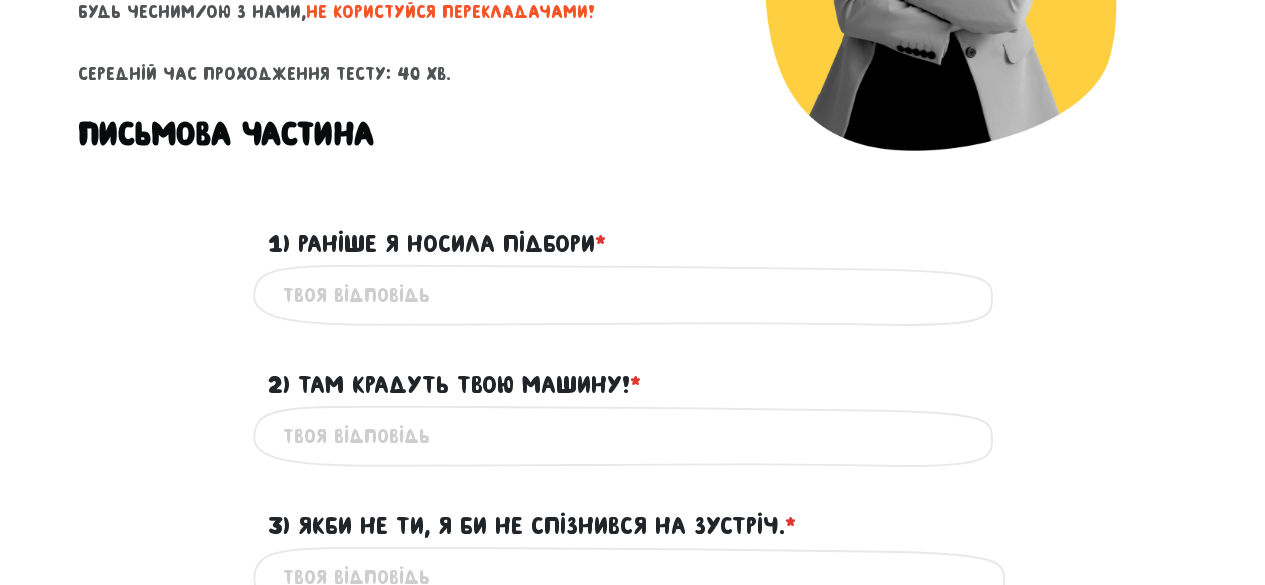 click on "1) Раніше я носила підбори *
?" at bounding box center (633, 295) 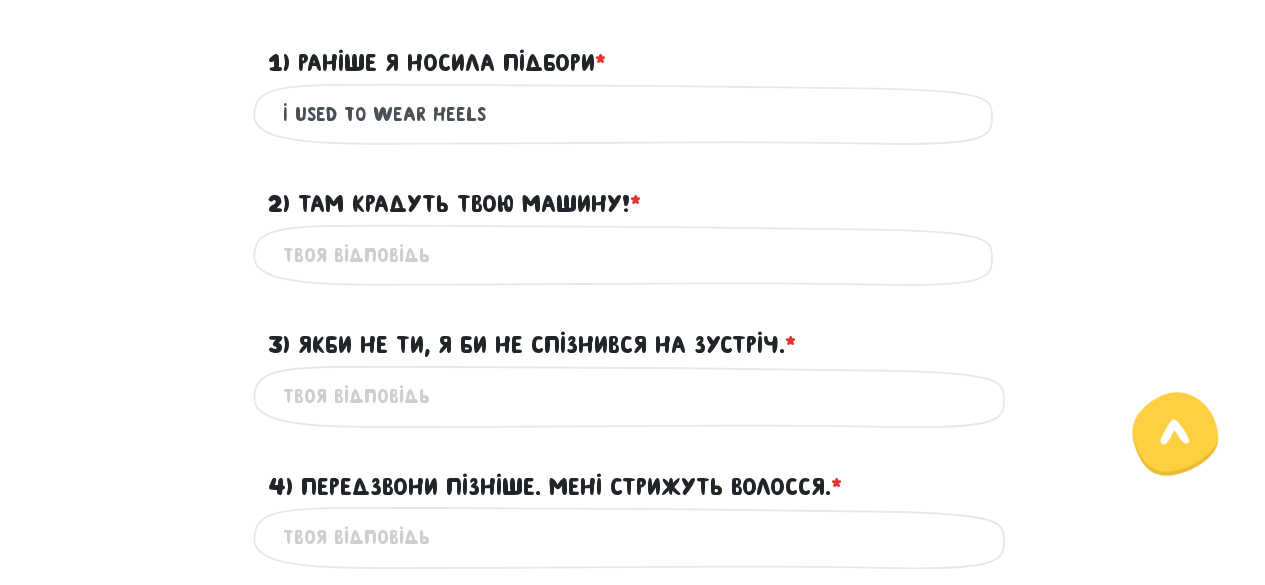 scroll, scrollTop: 644, scrollLeft: 0, axis: vertical 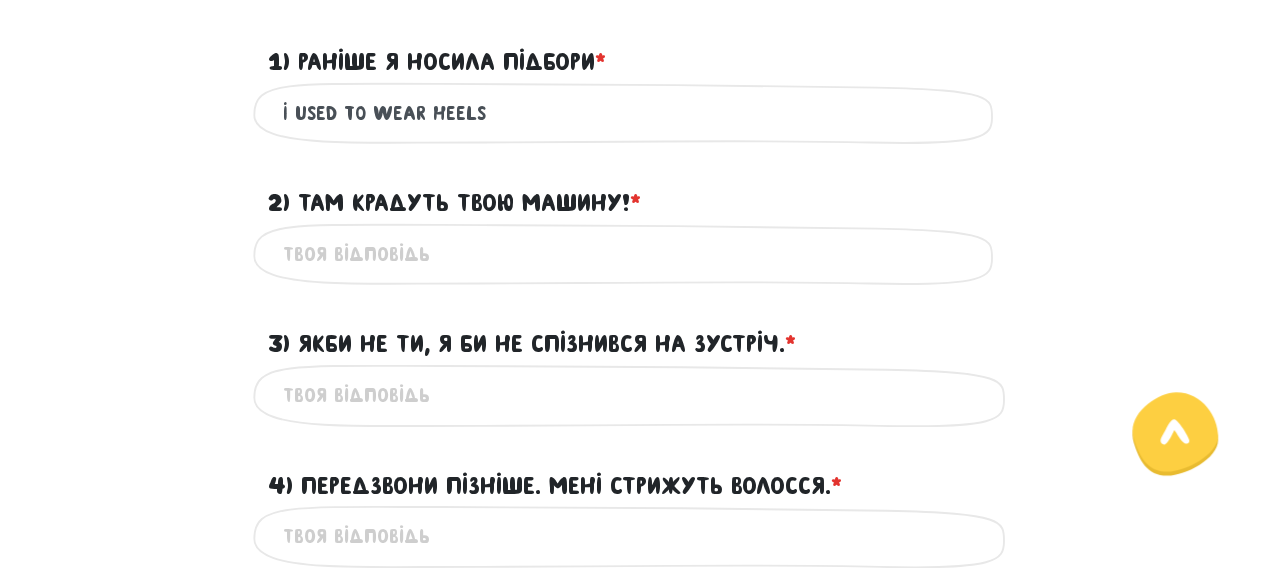 type on "I used to wear heels" 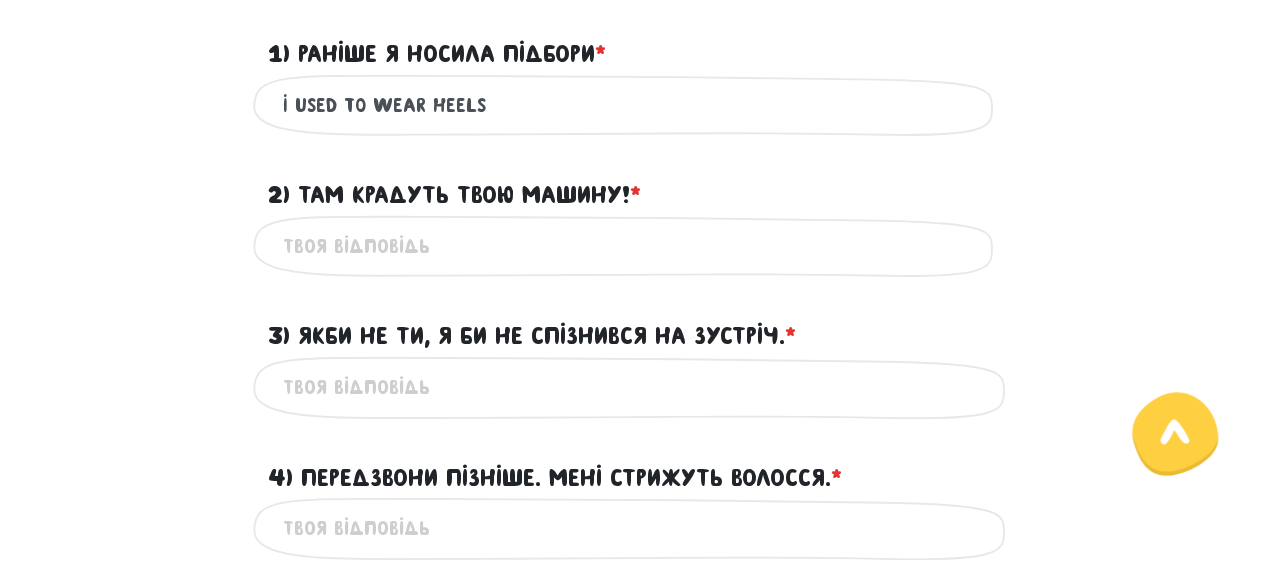 scroll, scrollTop: 624, scrollLeft: 0, axis: vertical 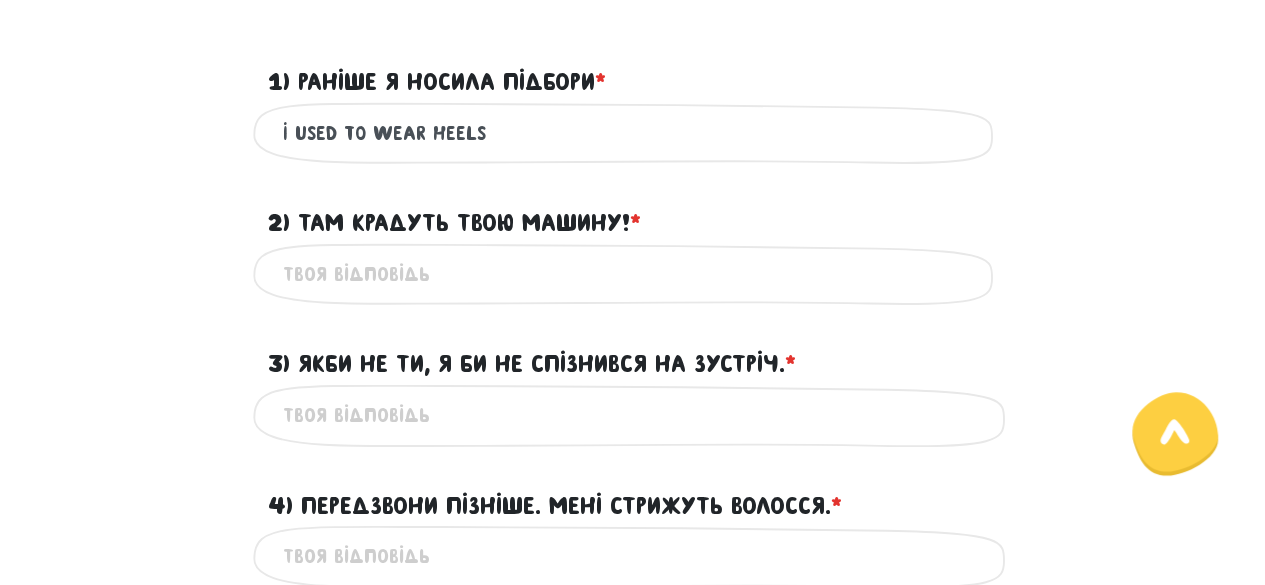 click on "2) Там крадуть твою машину! *
?" at bounding box center (633, 274) 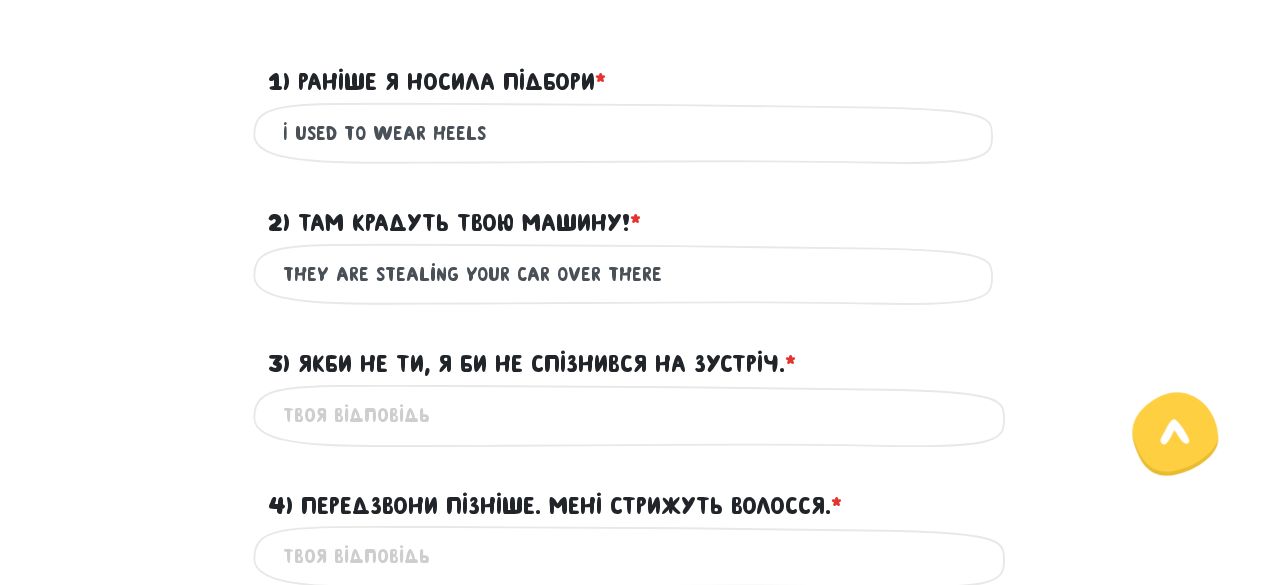type on "they are stealing your car over there" 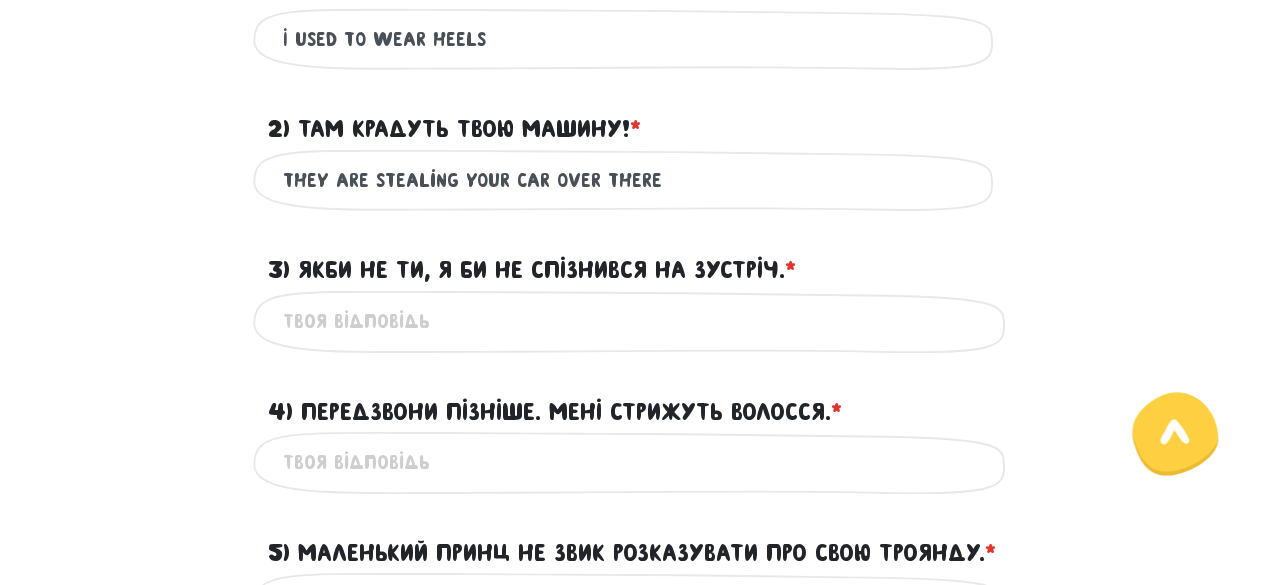 scroll, scrollTop: 721, scrollLeft: 0, axis: vertical 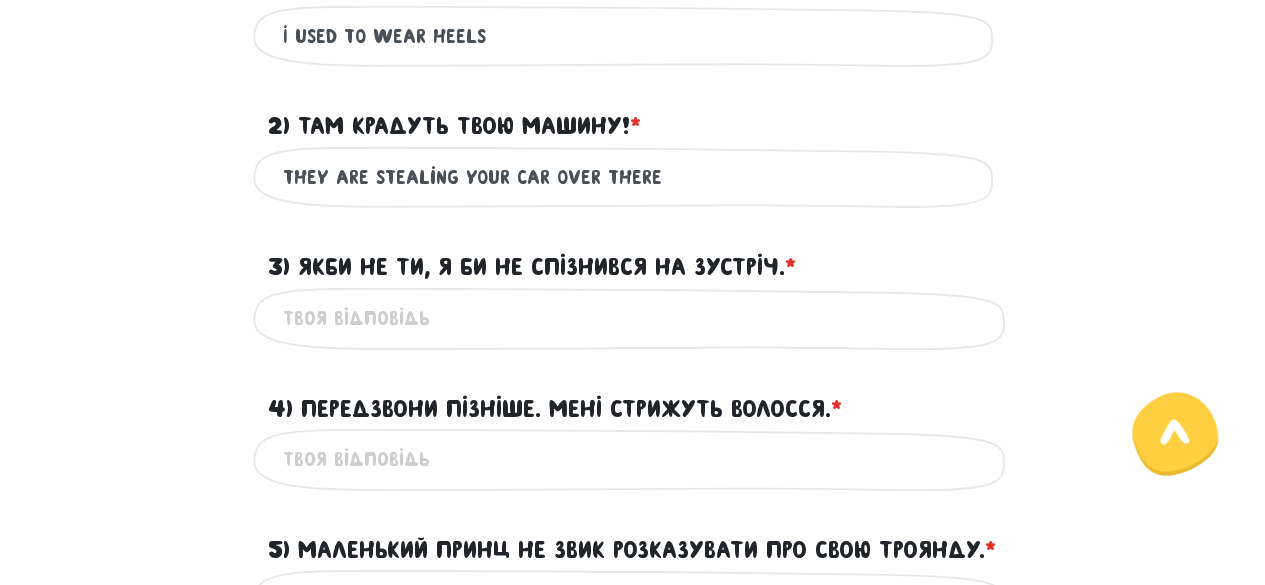 click on "3) Якби не ти, я би не спізнився на зустріч. *
?" at bounding box center (633, 318) 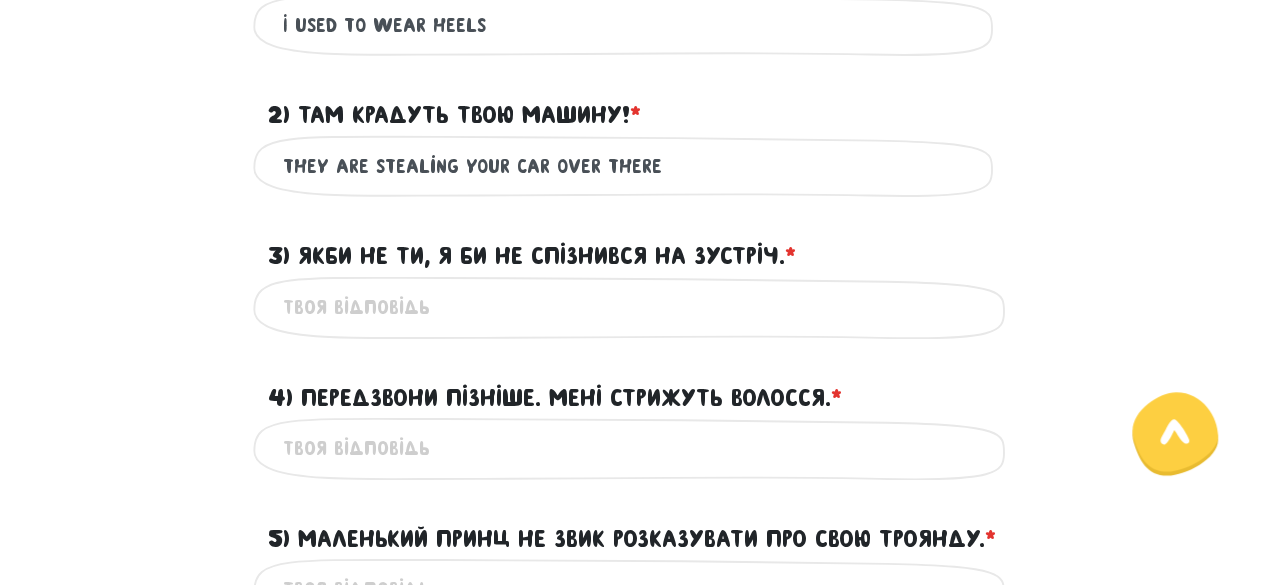scroll, scrollTop: 735, scrollLeft: 0, axis: vertical 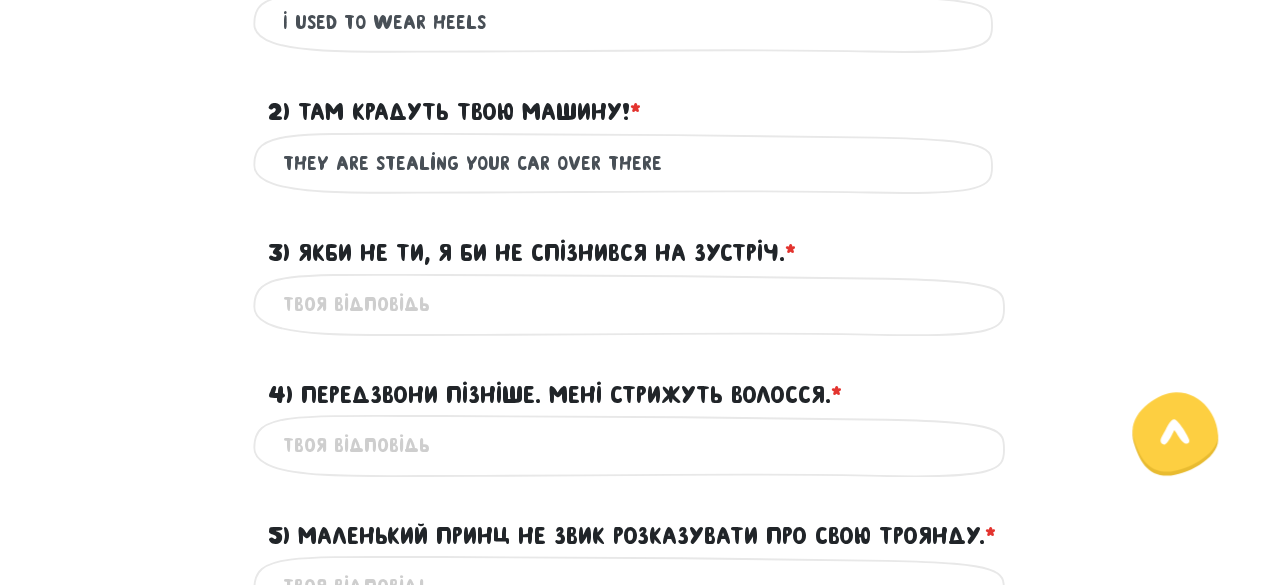 click on "3) Якби не ти, я би не спізнився на зустріч. *
?" at bounding box center [633, 304] 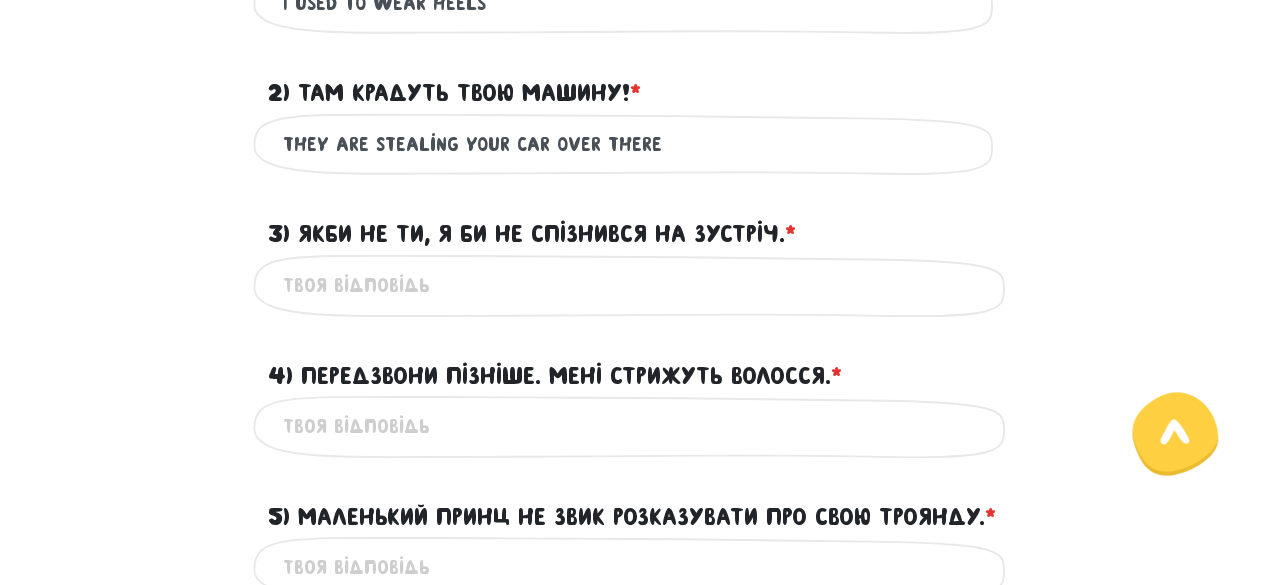 scroll, scrollTop: 767, scrollLeft: 0, axis: vertical 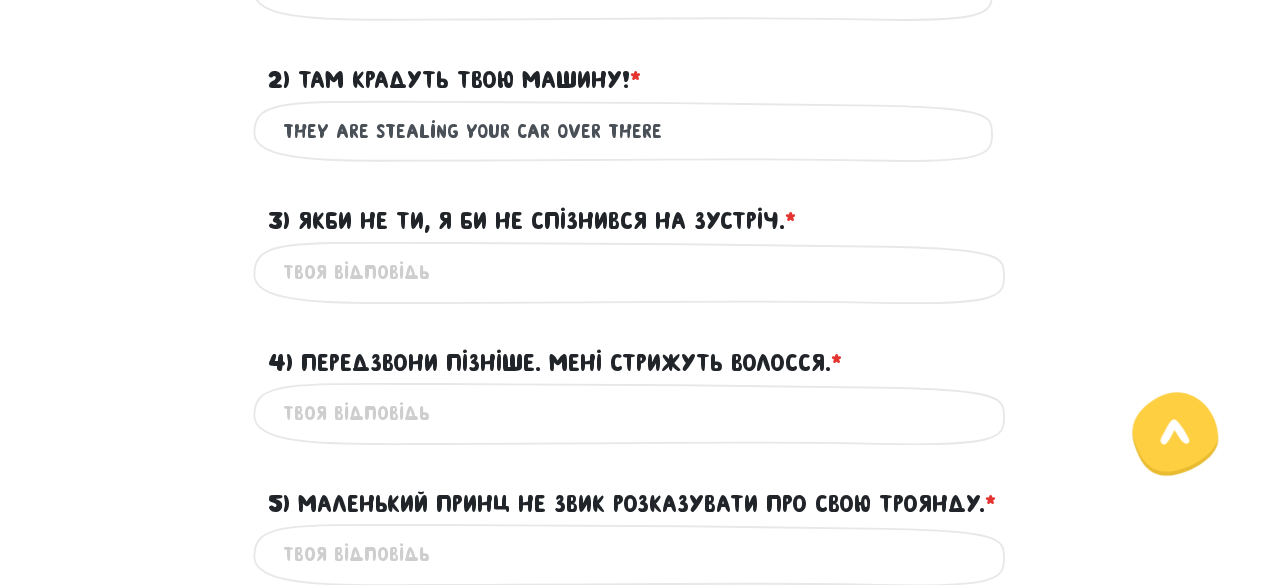 click on "4) Передзвони пізніше. Мені стрижуть волосся. *
?" at bounding box center [633, 413] 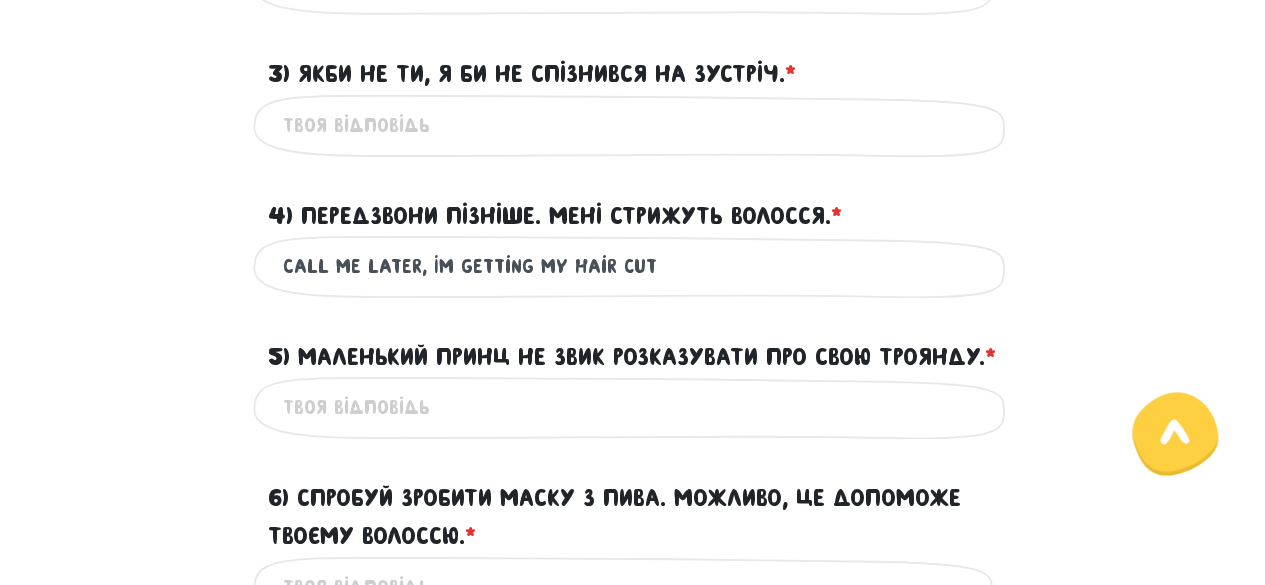 scroll, scrollTop: 919, scrollLeft: 0, axis: vertical 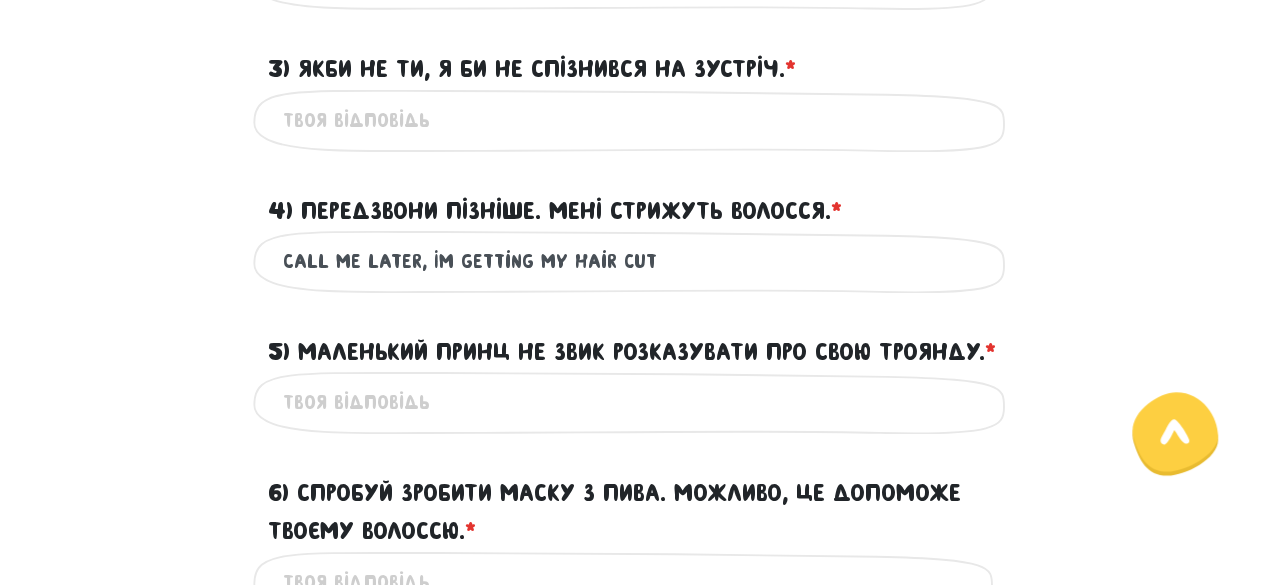 type on "Call me later, I`m getting my hair cut" 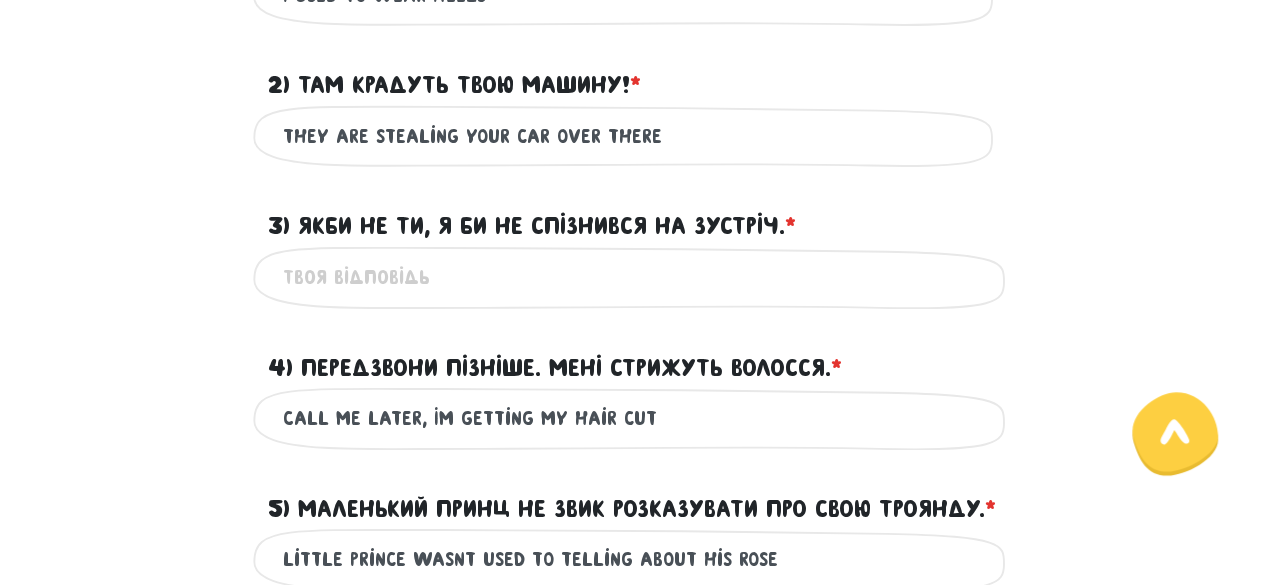 scroll, scrollTop: 760, scrollLeft: 0, axis: vertical 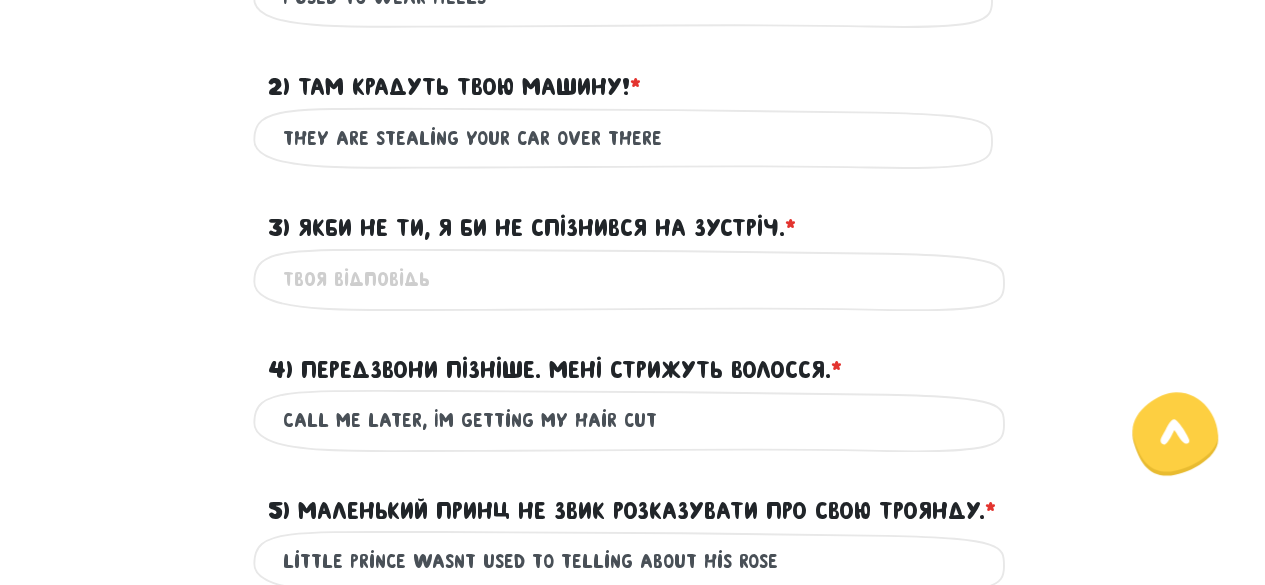 type on "Little prince wasn`t used to telling about his rose" 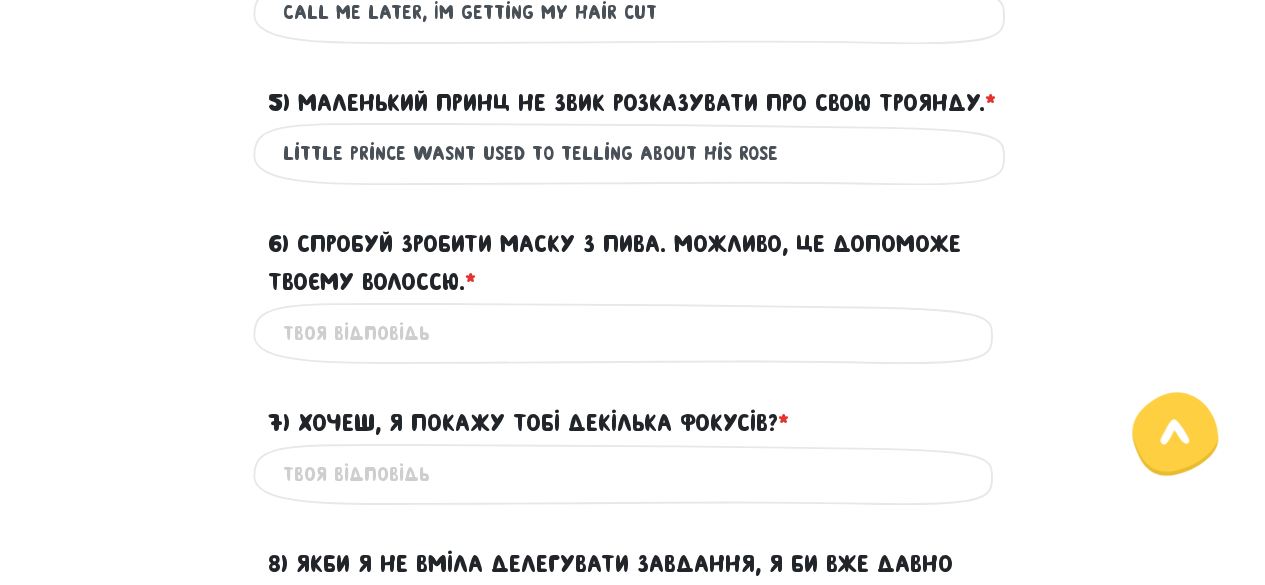scroll, scrollTop: 1162, scrollLeft: 0, axis: vertical 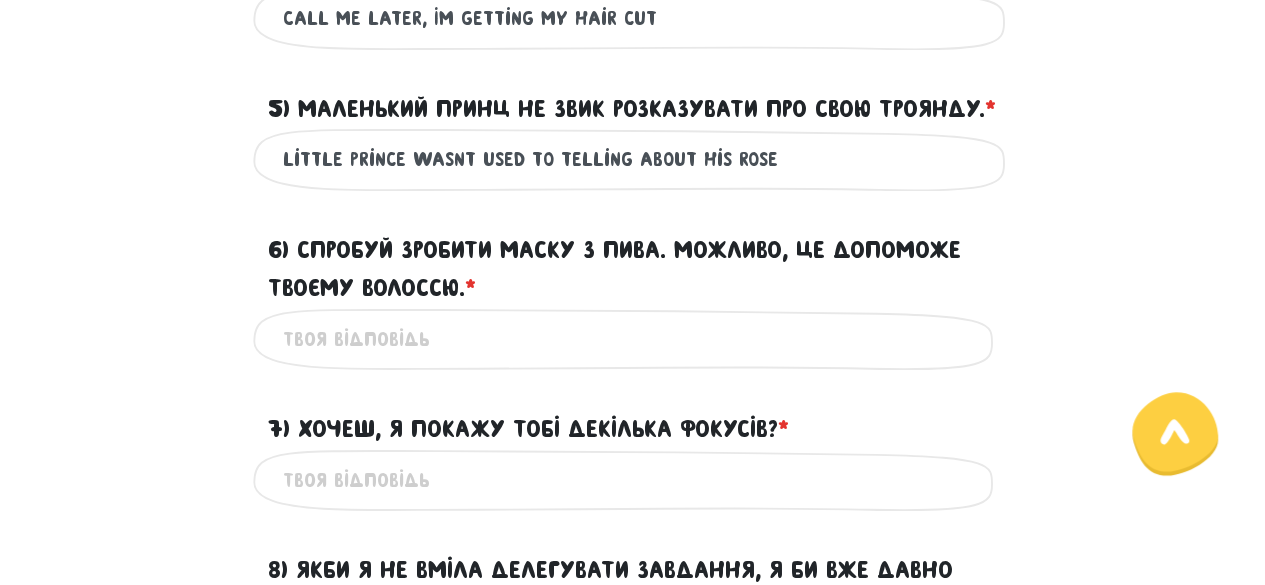 type on "I wouldnt get late to the meeting if not because of you" 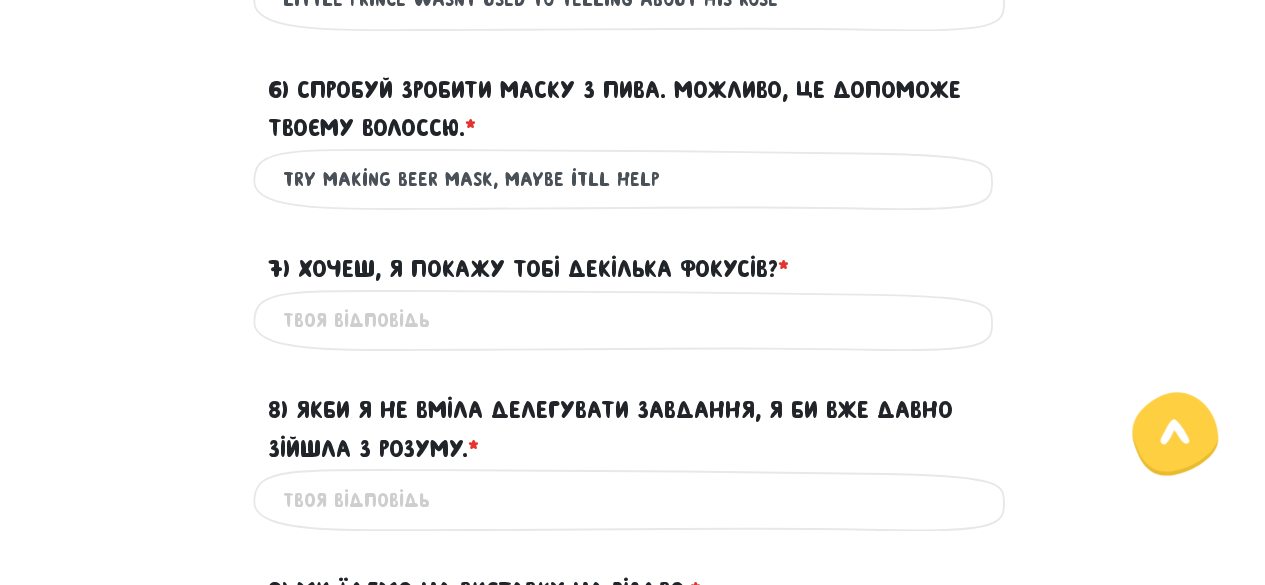 scroll, scrollTop: 1329, scrollLeft: 0, axis: vertical 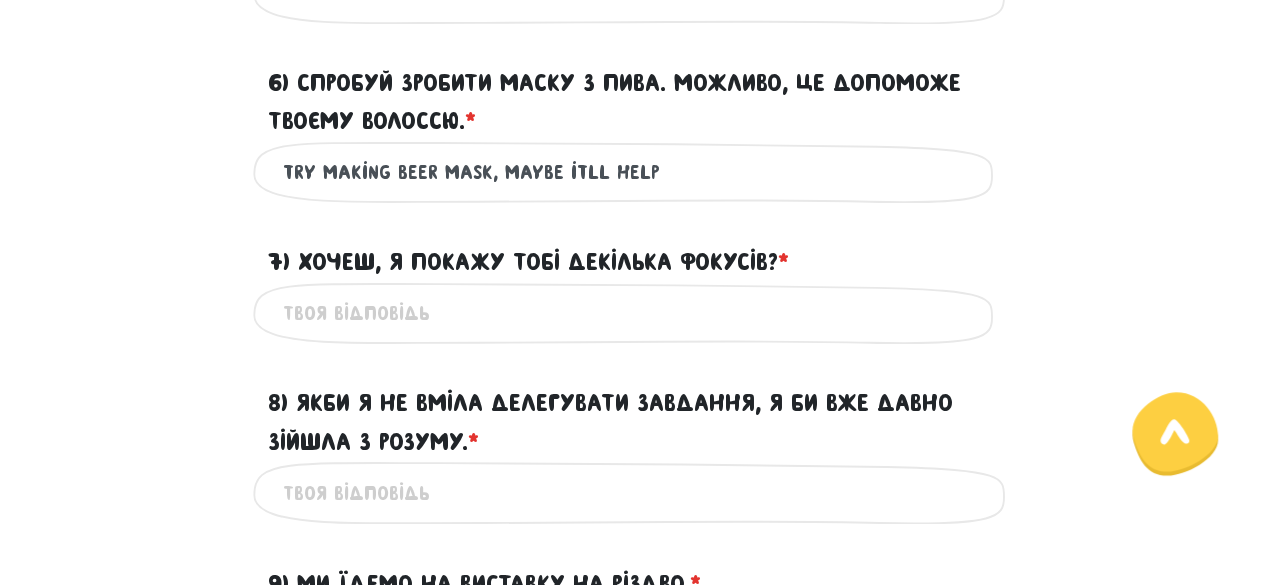 type on "try making beer mask, maybe it`ll help" 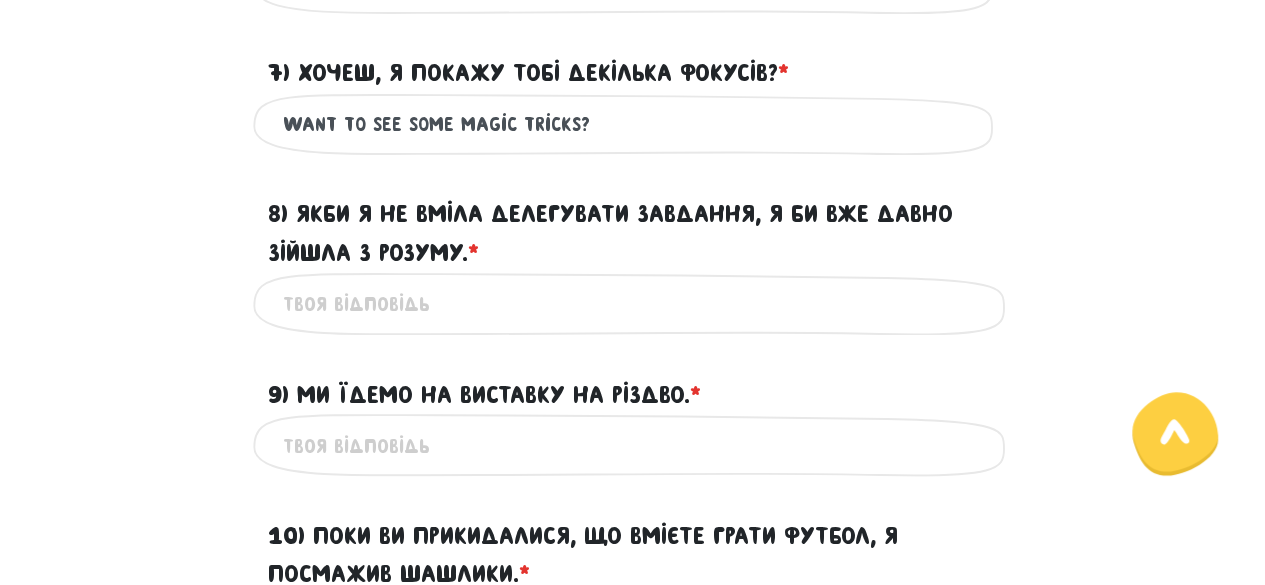 scroll, scrollTop: 1519, scrollLeft: 0, axis: vertical 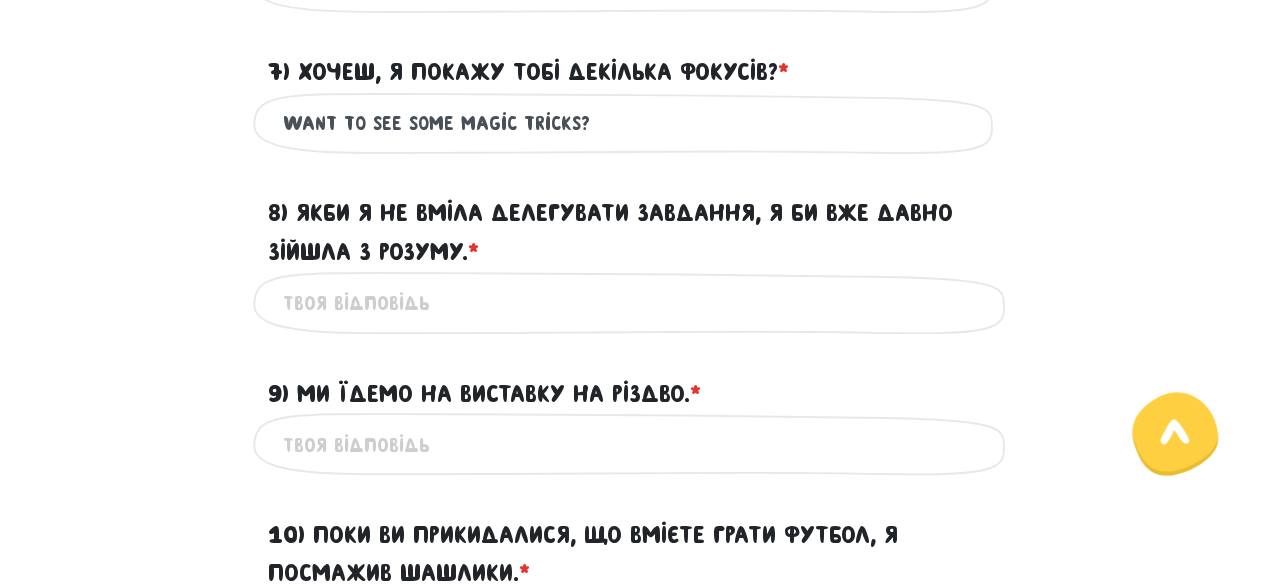 type on "want to see some magic tricks?" 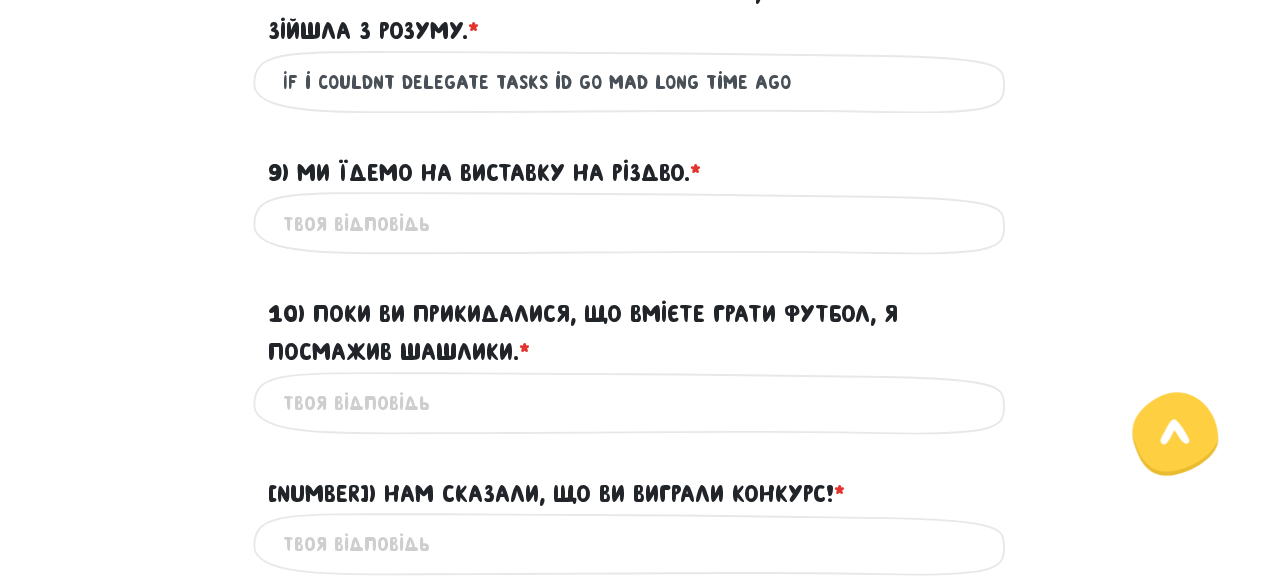 scroll, scrollTop: 1746, scrollLeft: 0, axis: vertical 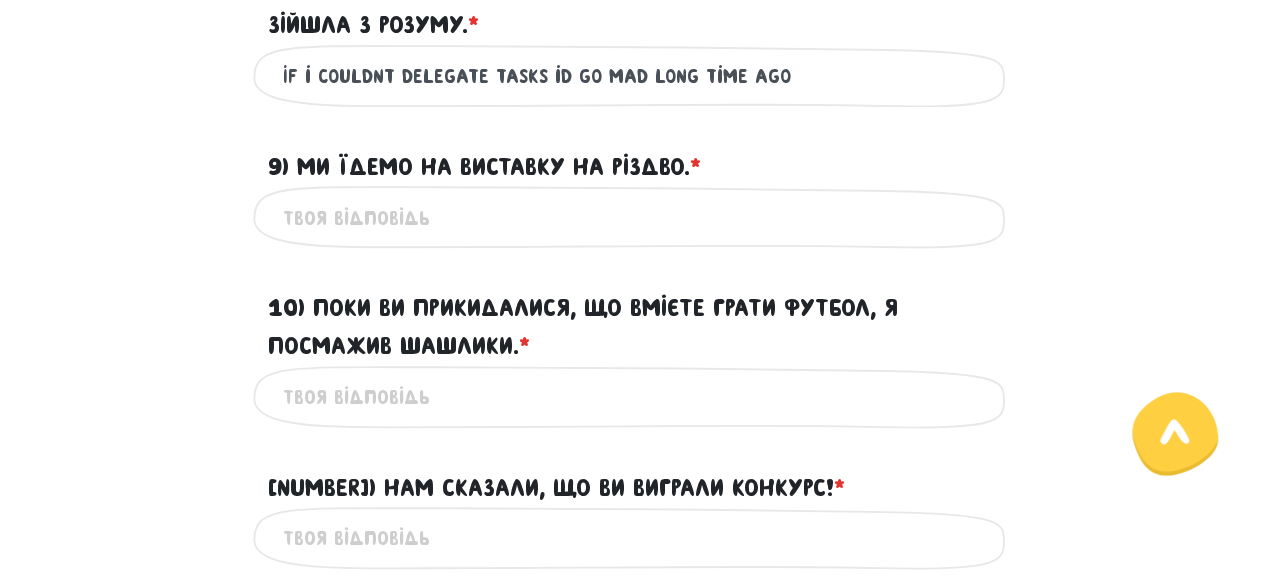 type on "If i couldn`t delegate tasks i`d go mad long time ago" 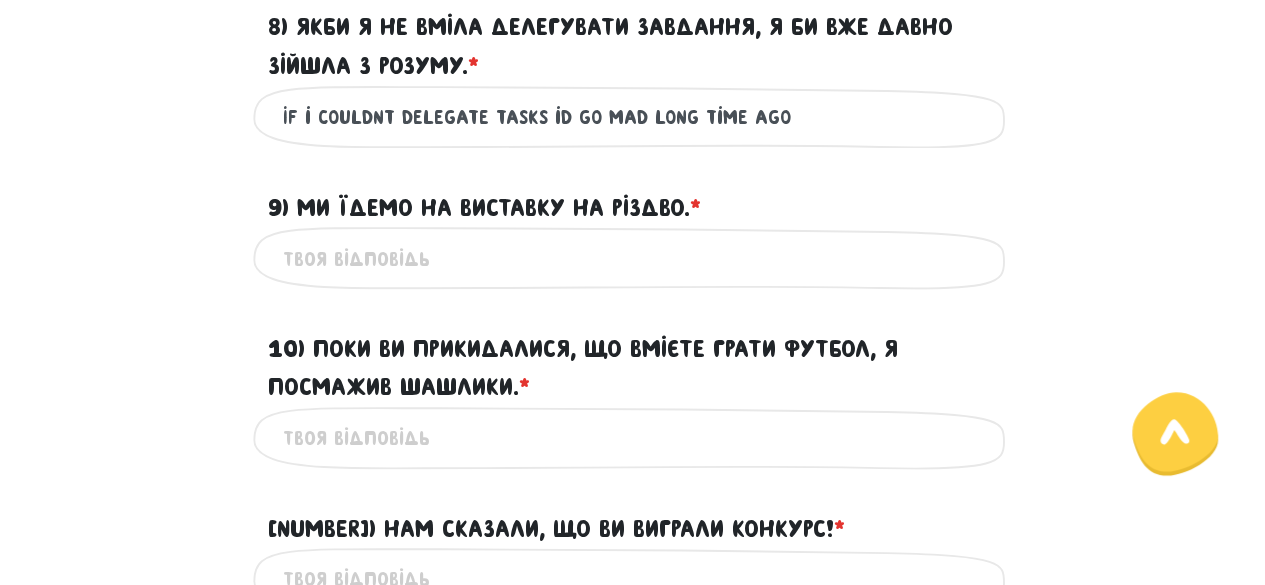 scroll, scrollTop: 1702, scrollLeft: 0, axis: vertical 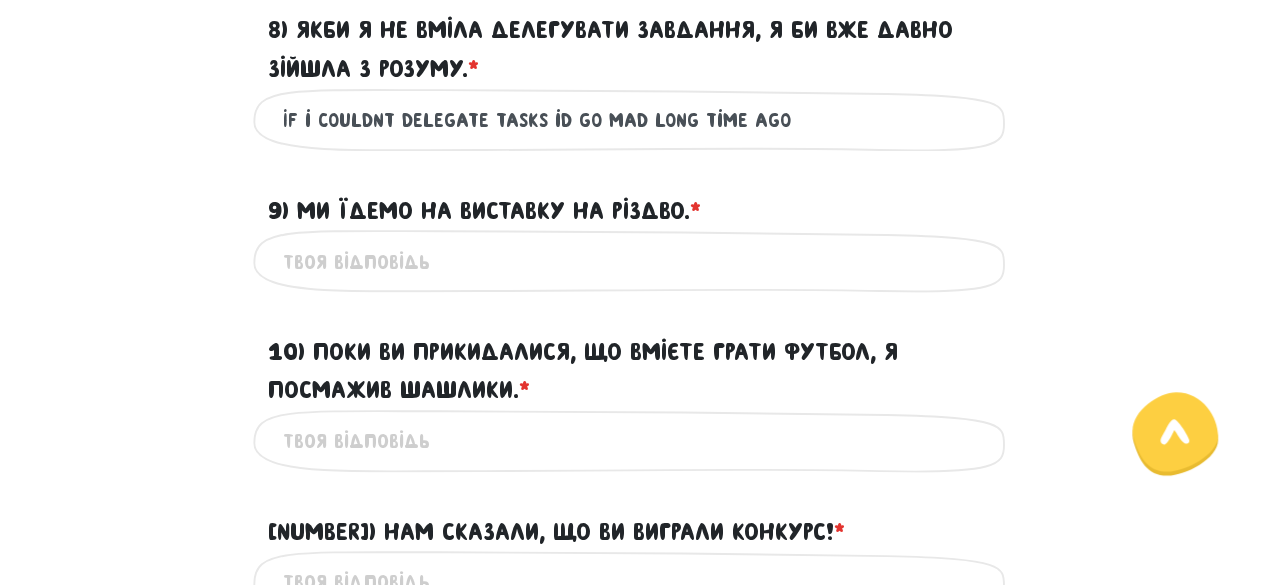click on "9) Ми їдемо на виставку на Різдво. *
?" at bounding box center (633, 260) 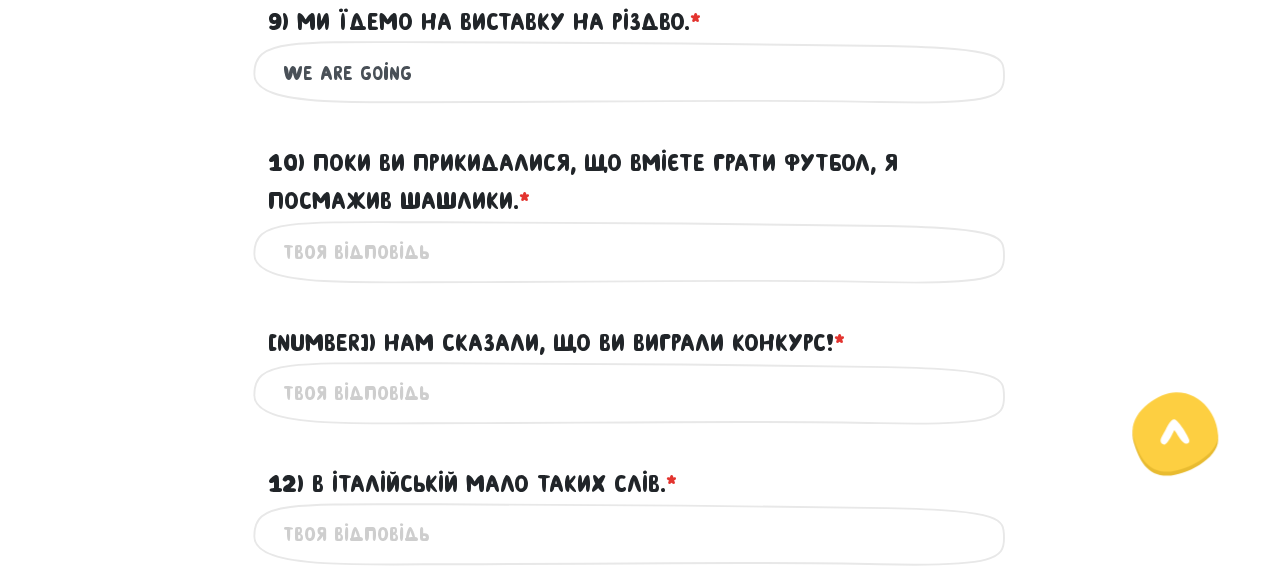 scroll, scrollTop: 1904, scrollLeft: 0, axis: vertical 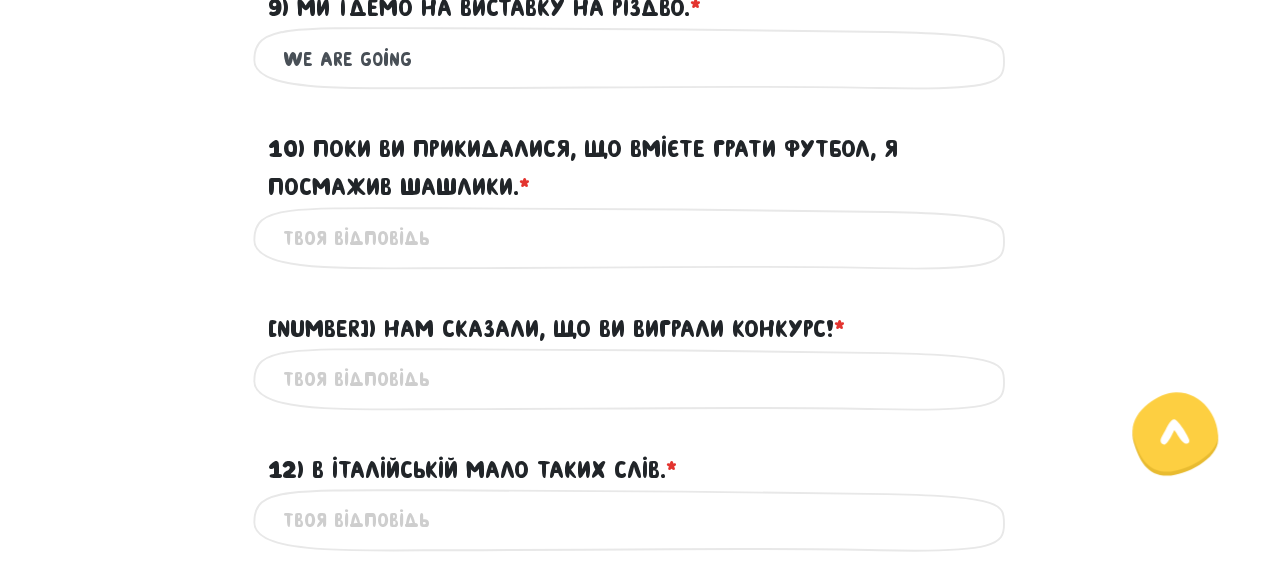 type on "we are going" 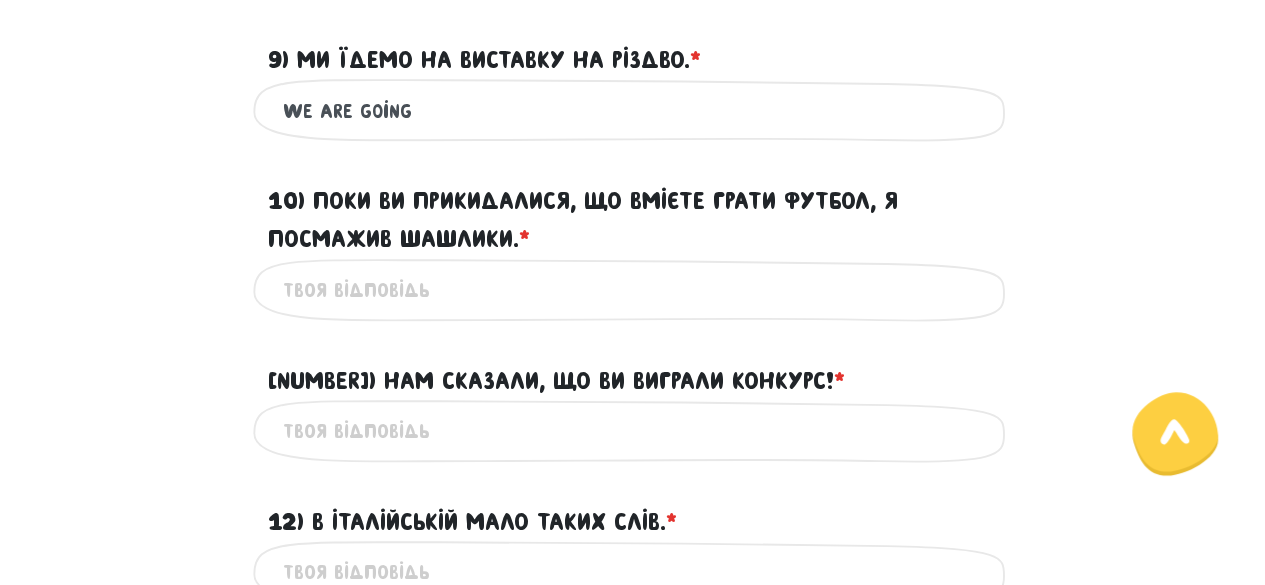 scroll, scrollTop: 1850, scrollLeft: 0, axis: vertical 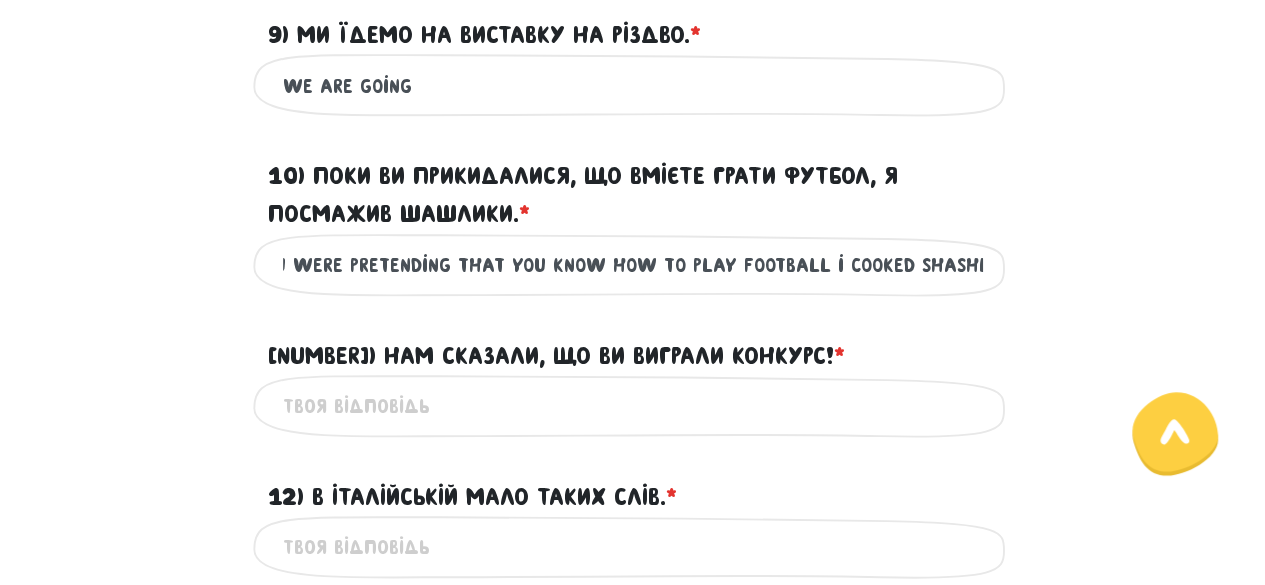 type on "while you were pretending that you know how to play football i cooked shashlyk" 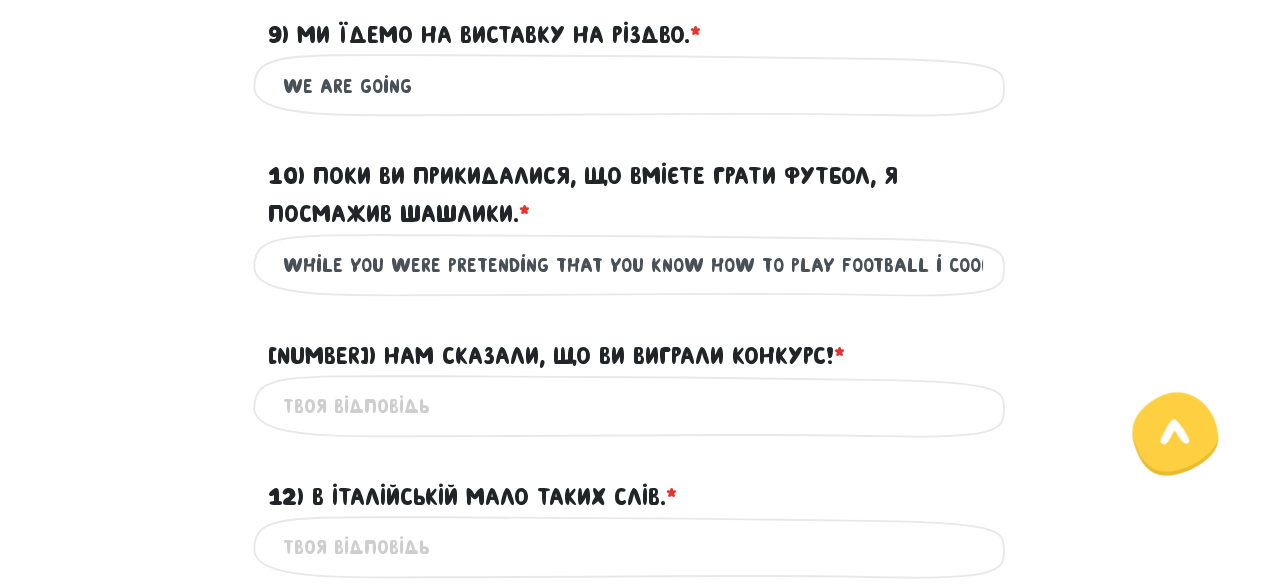click on "11) Нам сказали, що ви виграли конкурс! *
?" at bounding box center [633, 405] 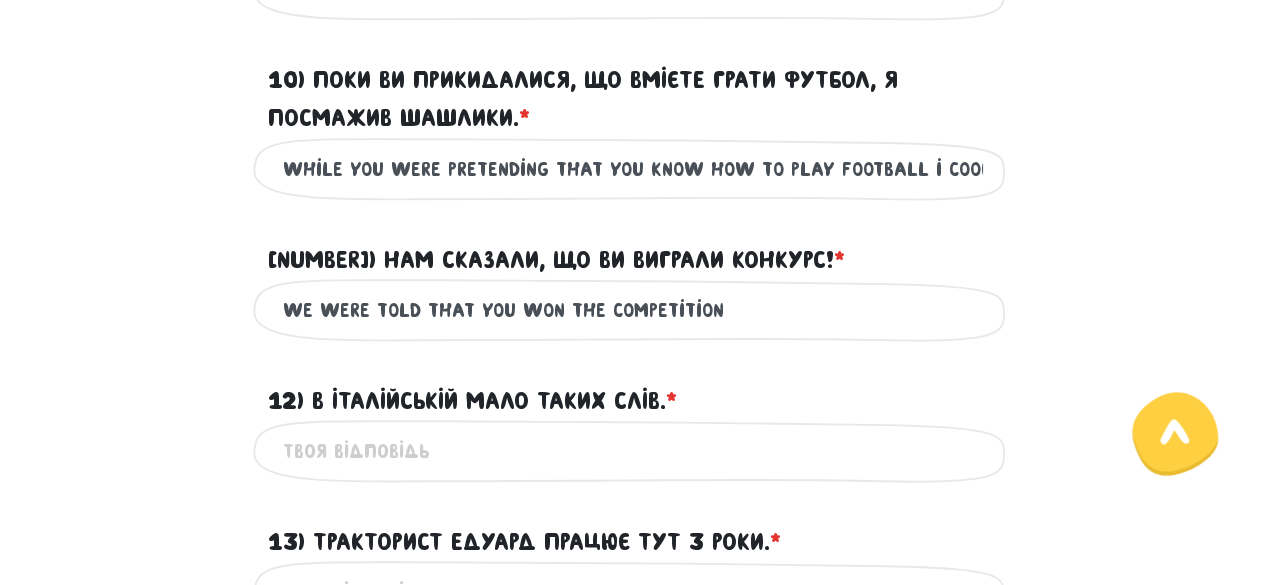 scroll, scrollTop: 1974, scrollLeft: 0, axis: vertical 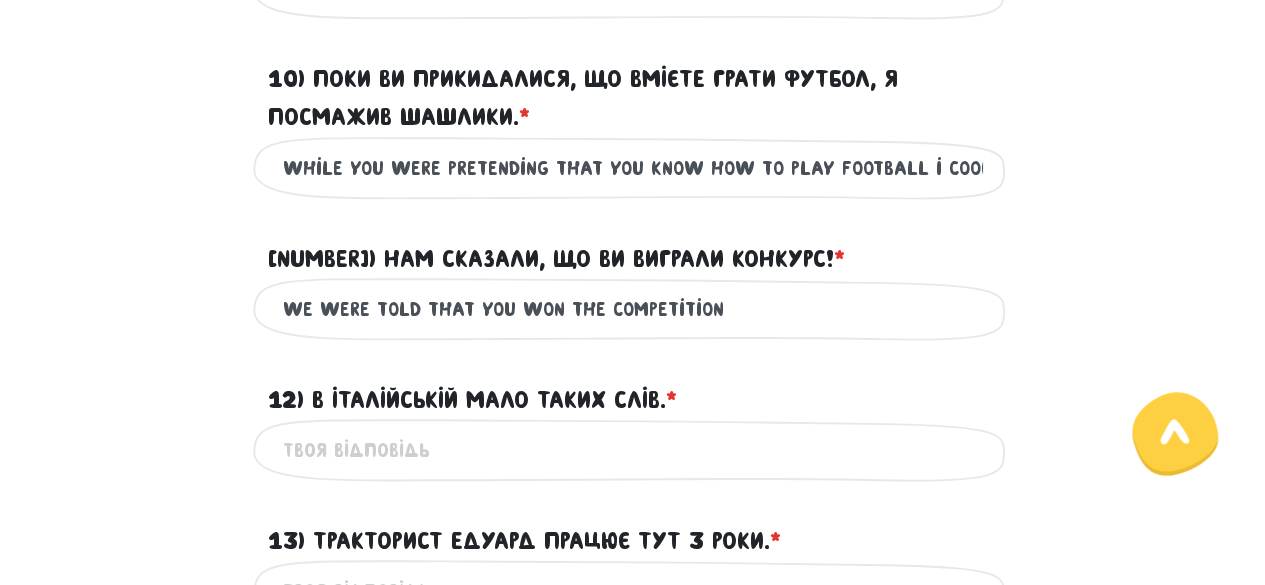 type on "we were told that you won the competition" 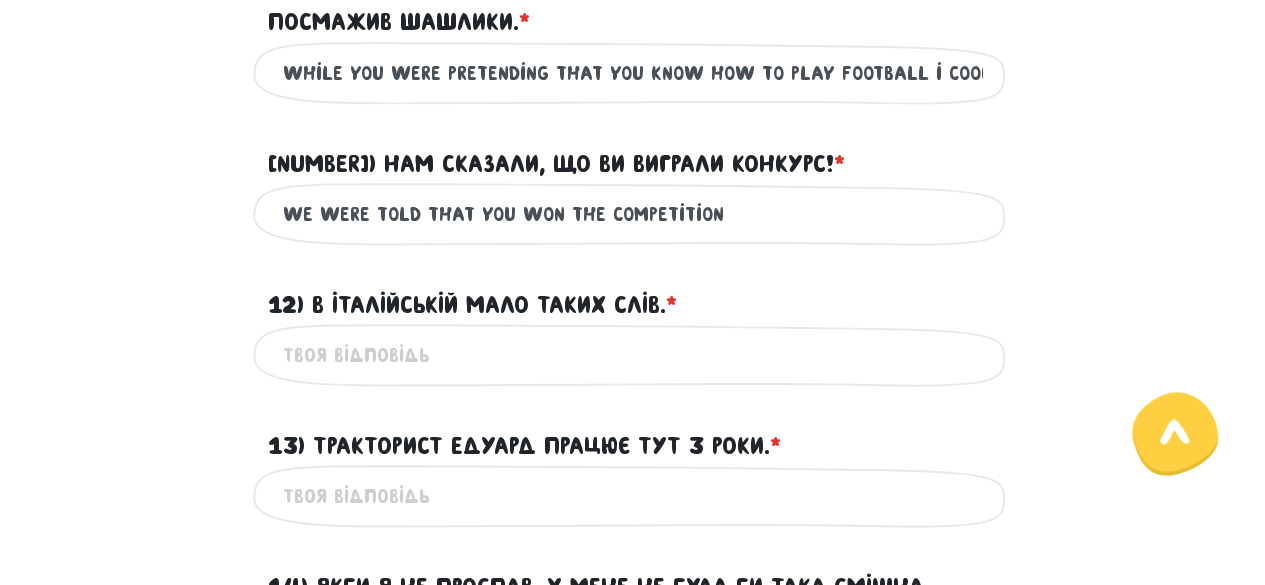 scroll, scrollTop: 2080, scrollLeft: 0, axis: vertical 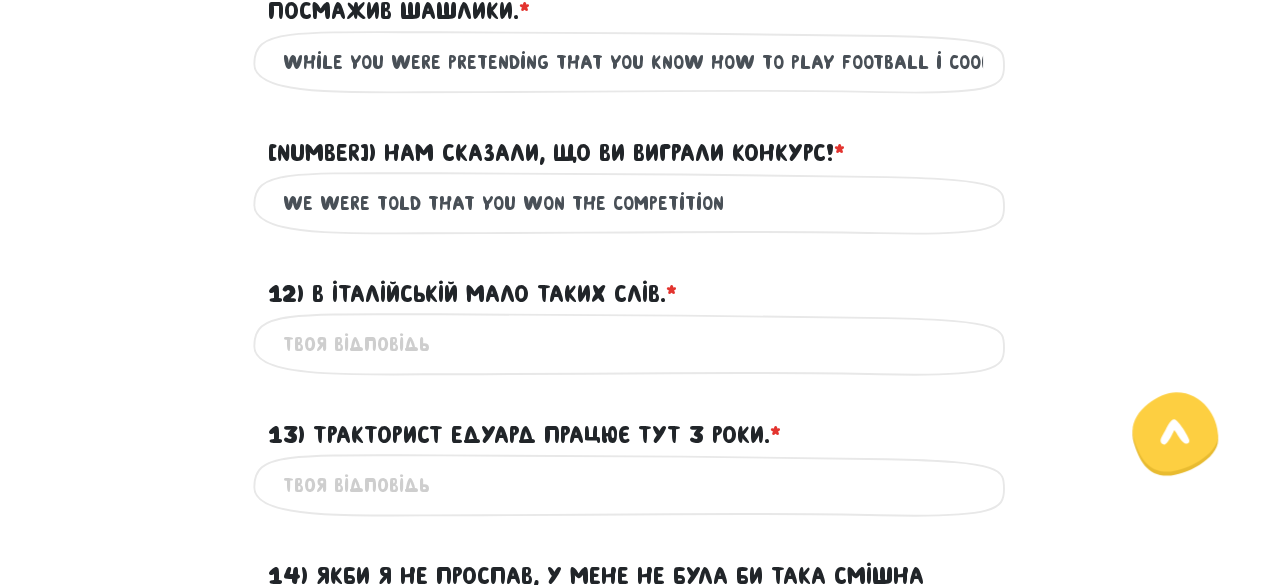 click on "12) В італійській мало таких слів. *
?" at bounding box center [633, 344] 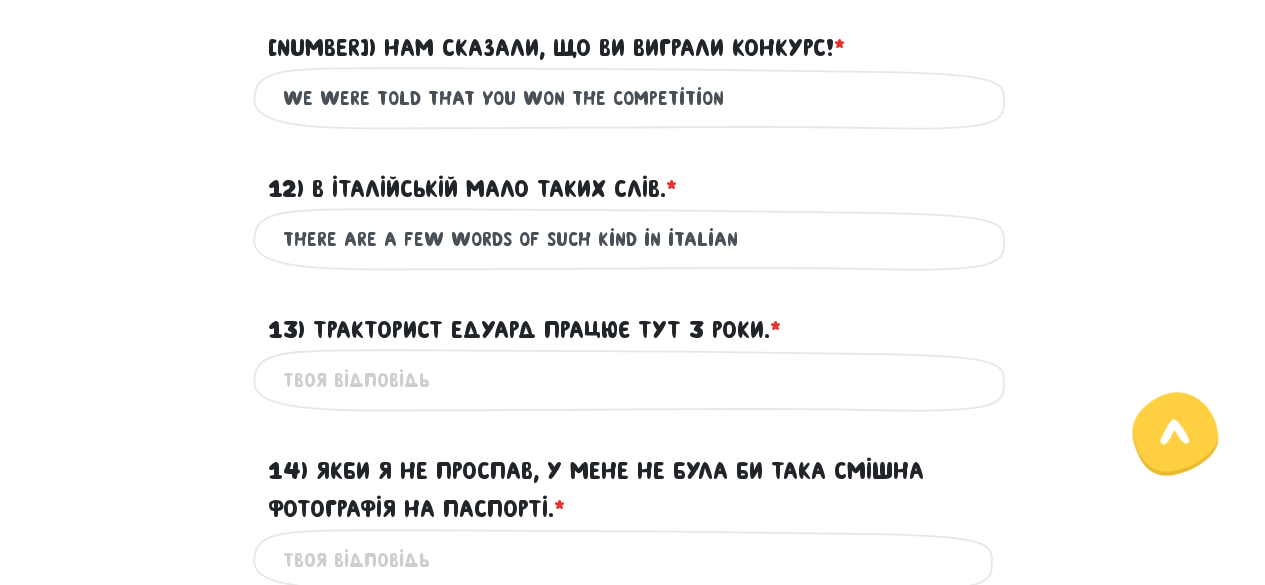 scroll, scrollTop: 2186, scrollLeft: 0, axis: vertical 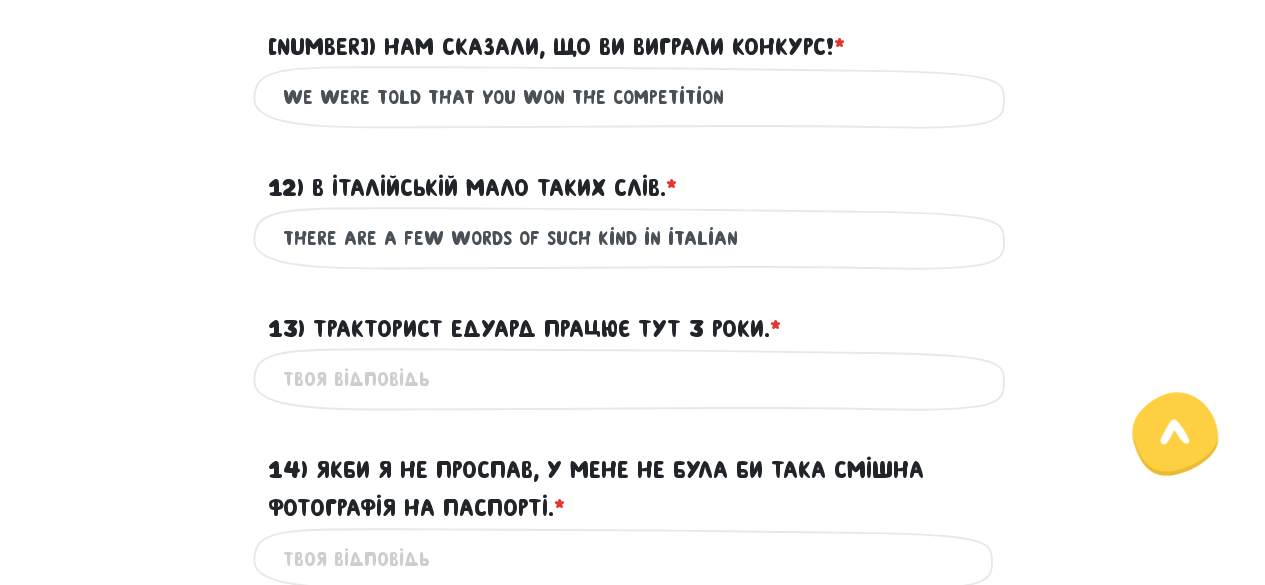 type on "there are a few words of such kind in italian" 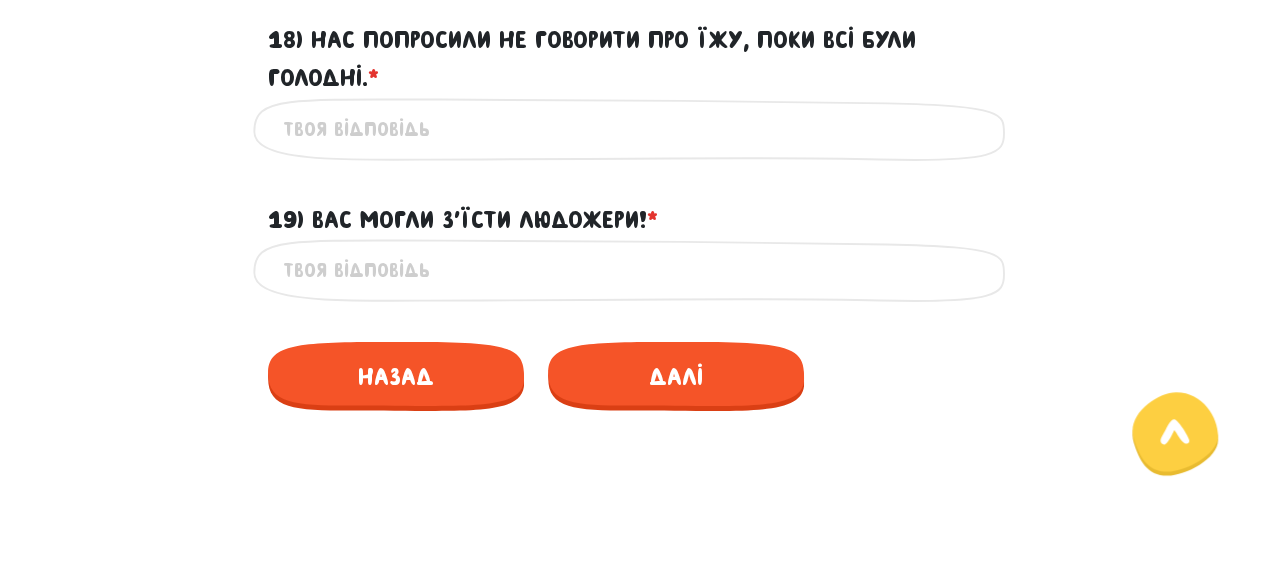 scroll, scrollTop: 3256, scrollLeft: 0, axis: vertical 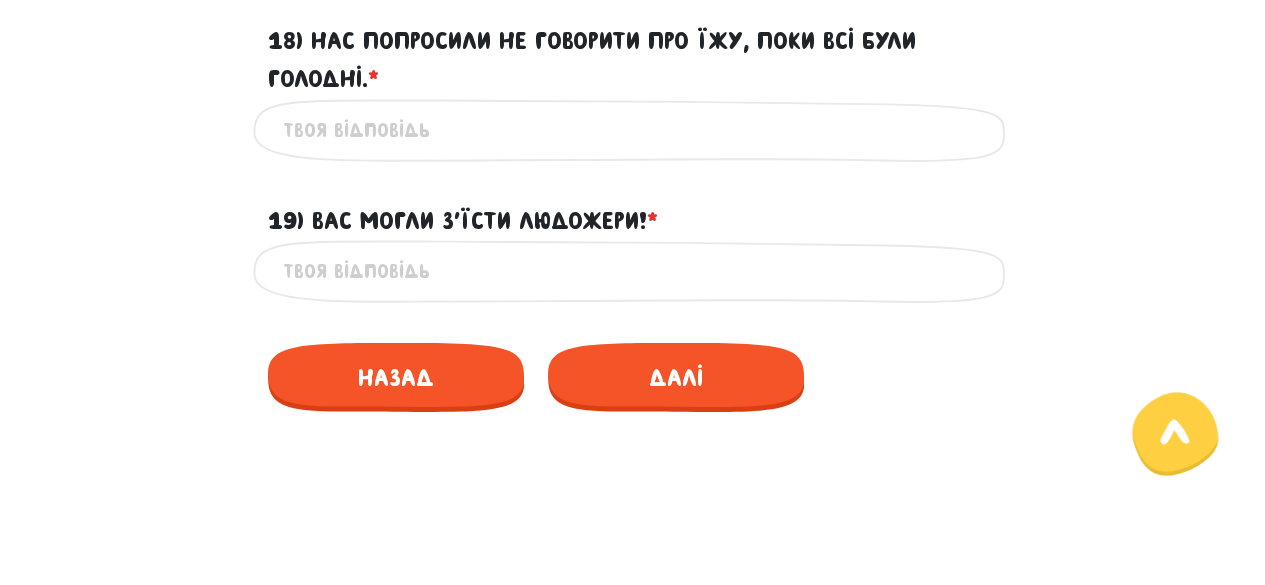 type on "Trackto" 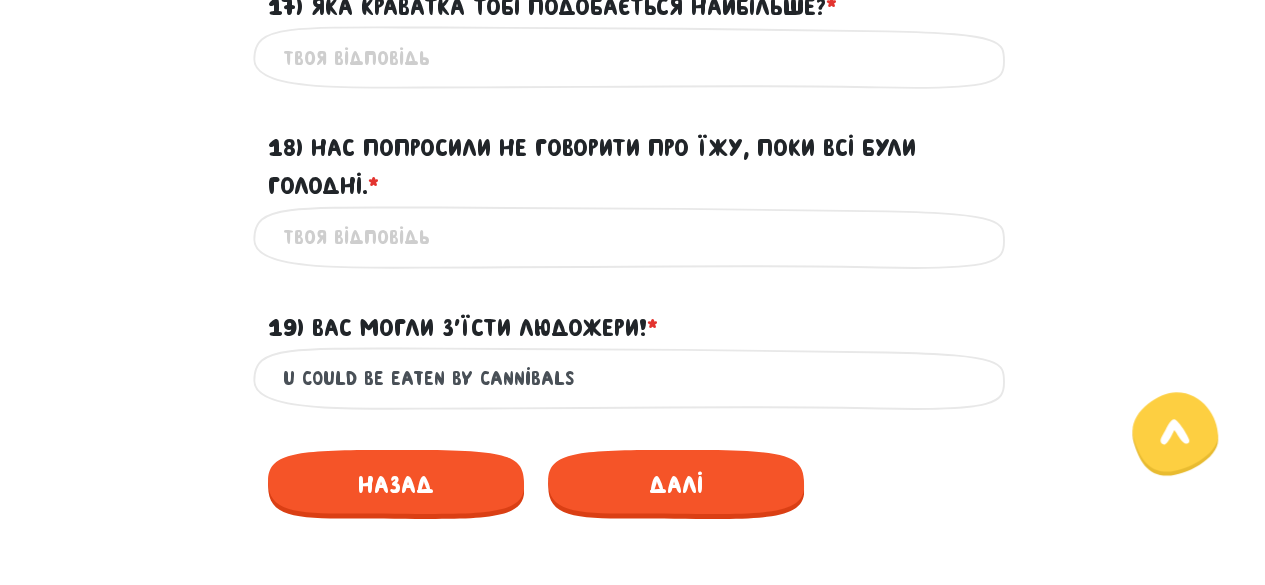 scroll, scrollTop: 3147, scrollLeft: 0, axis: vertical 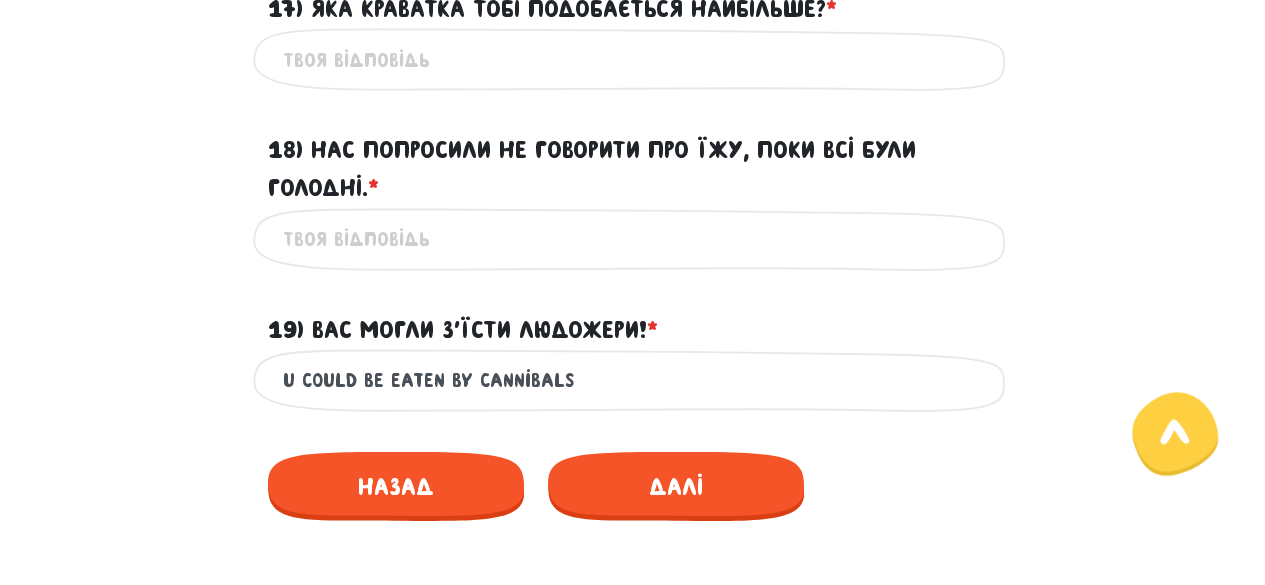 type on "U could be eaten by cannibals" 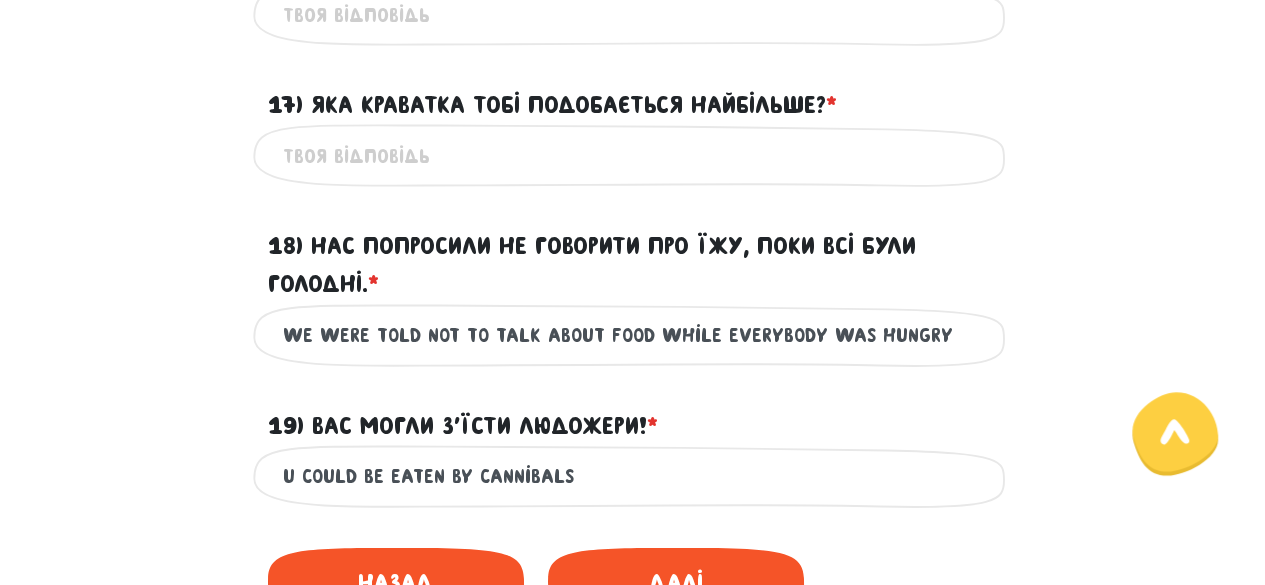 scroll, scrollTop: 3045, scrollLeft: 0, axis: vertical 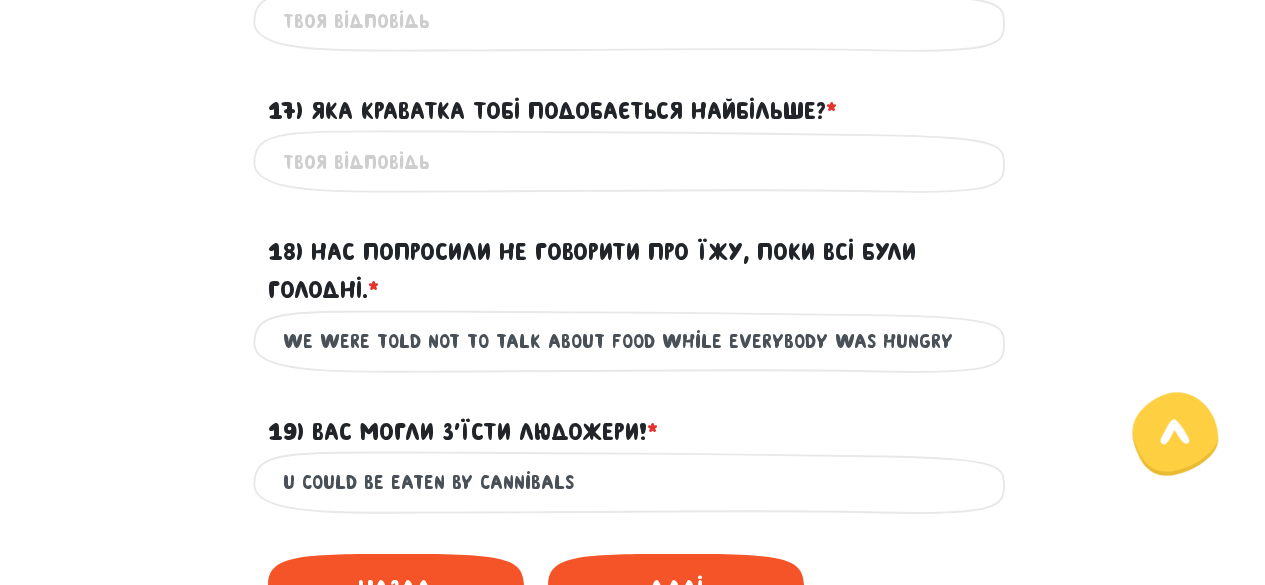 type on "we were told not to talk about food while everybody was hungry" 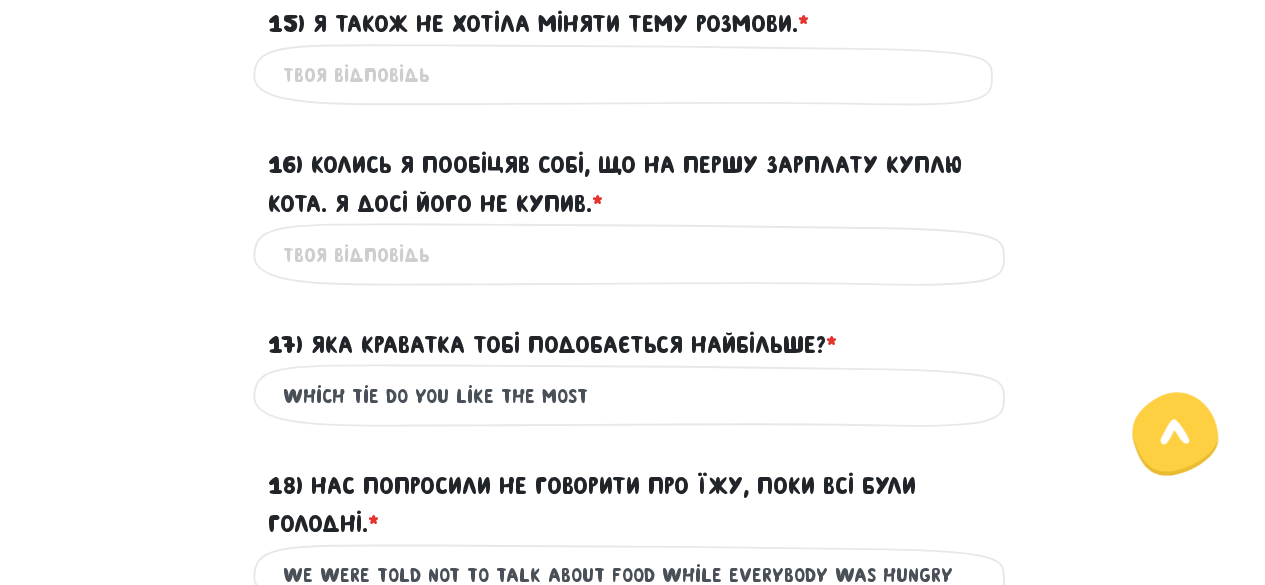 scroll, scrollTop: 2751, scrollLeft: 0, axis: vertical 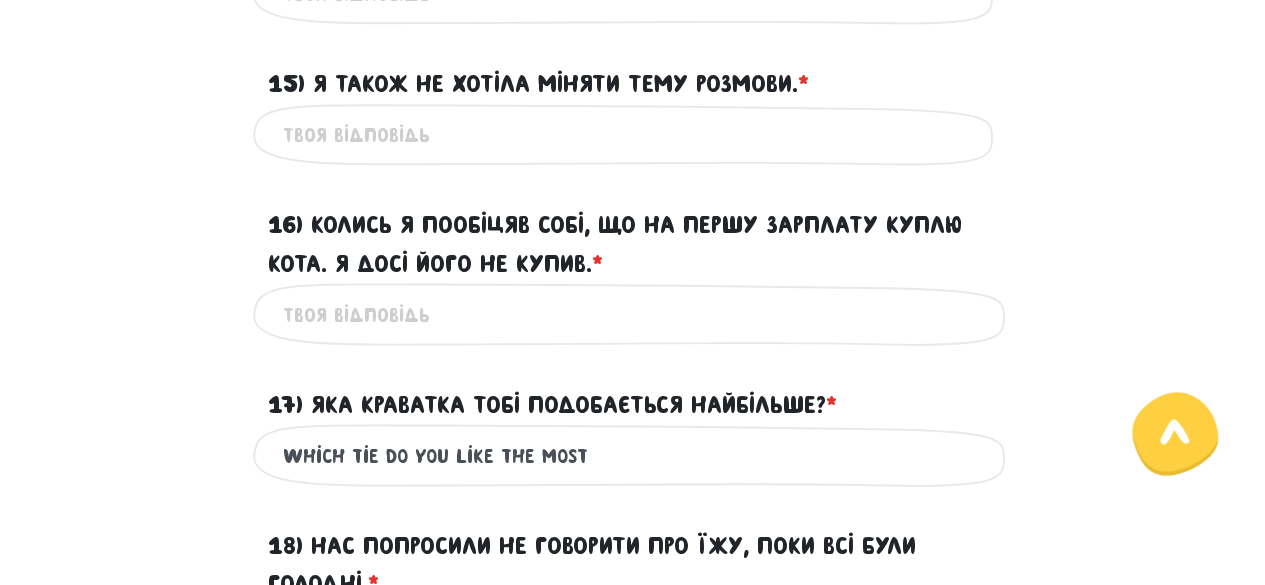 type on "which tie do you like the most" 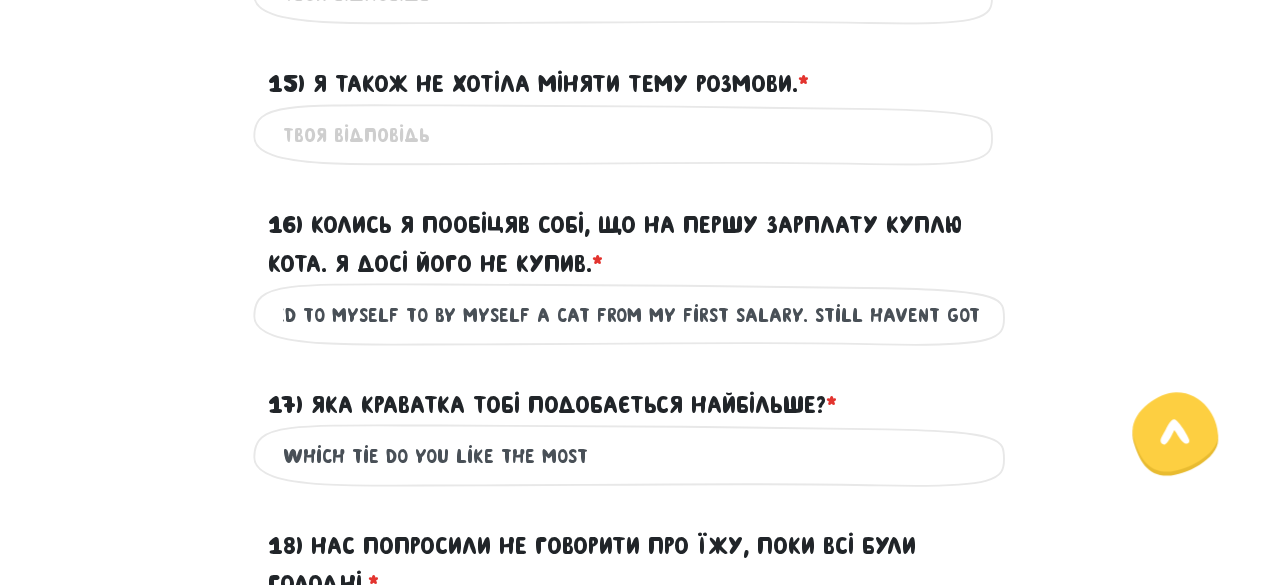 scroll, scrollTop: 0, scrollLeft: 175, axis: horizontal 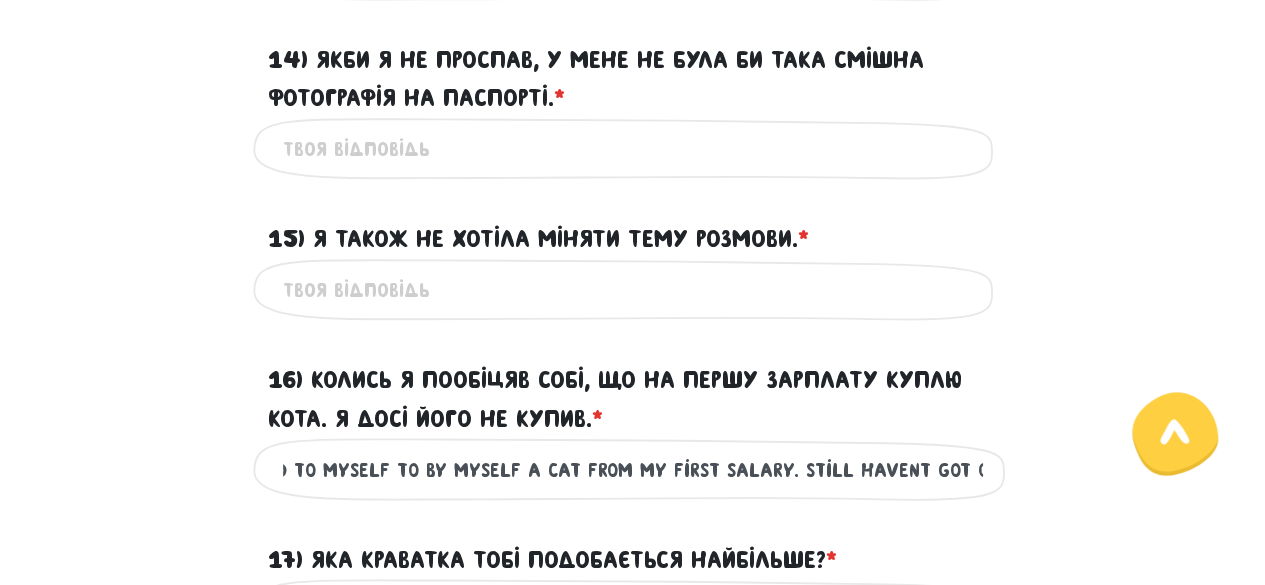 type on "someday i promised to myself to by myself a cat from my first salary. Still haven`t got one" 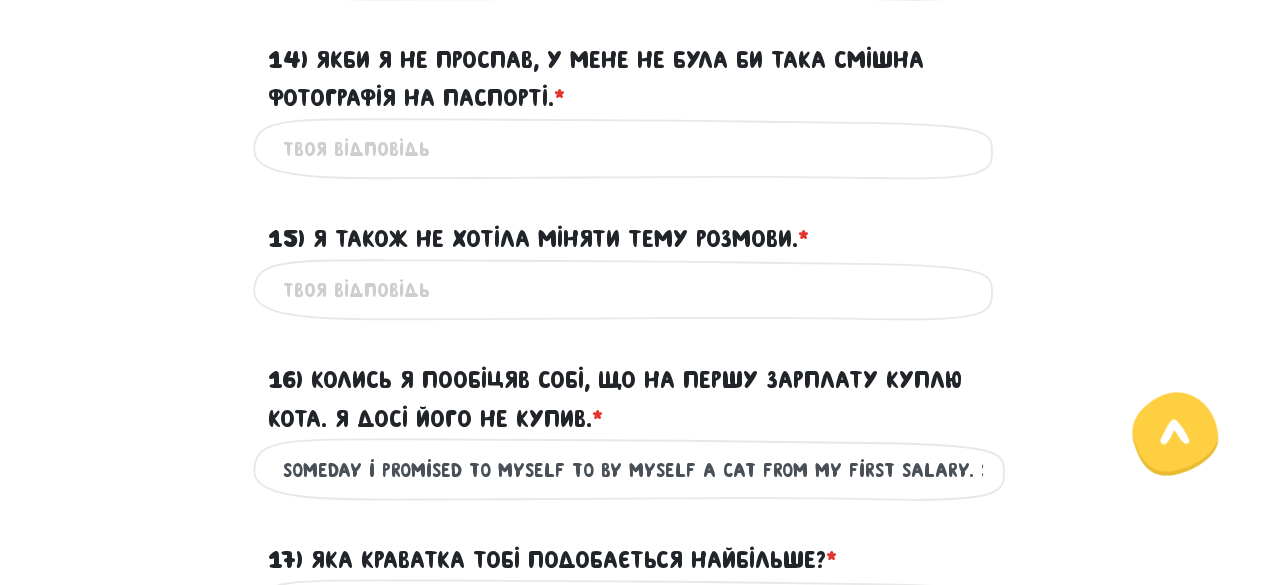 click on "15) Я також не хотіла міняти тему розмови. *
?" at bounding box center [633, 290] 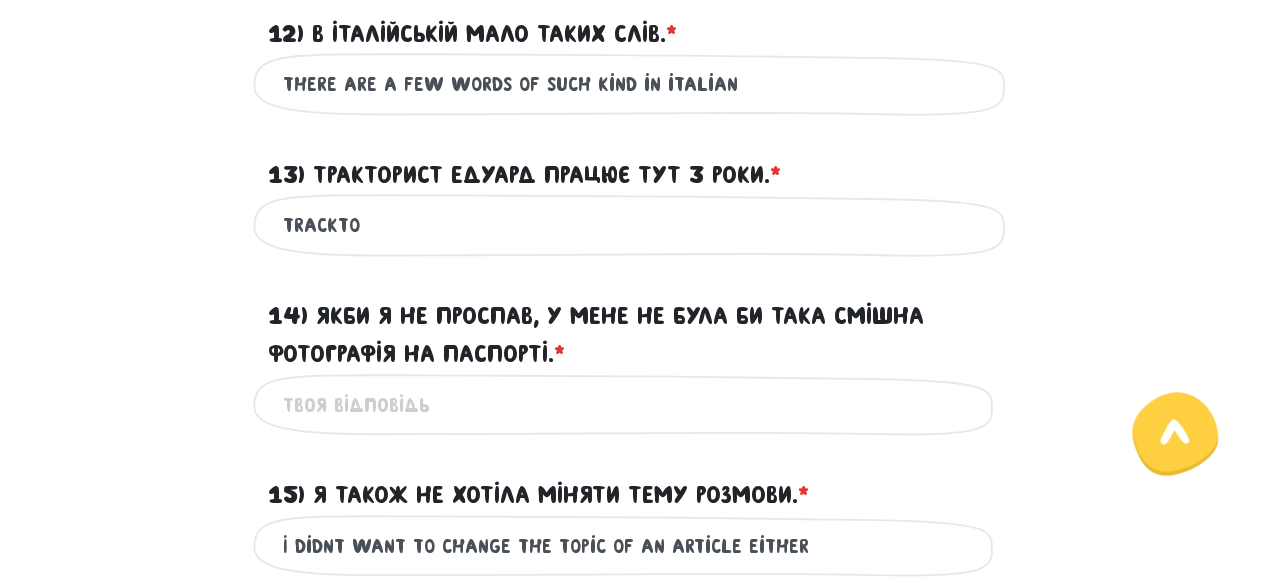 scroll, scrollTop: 2341, scrollLeft: 0, axis: vertical 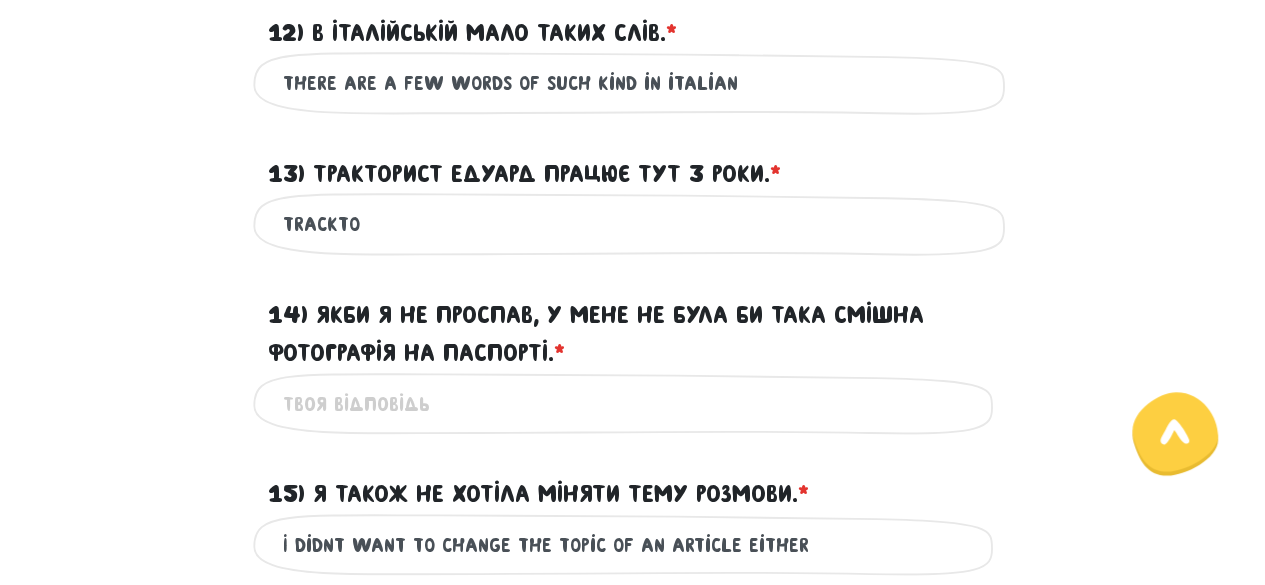 type on "I didn`t want to change the topic of an article either" 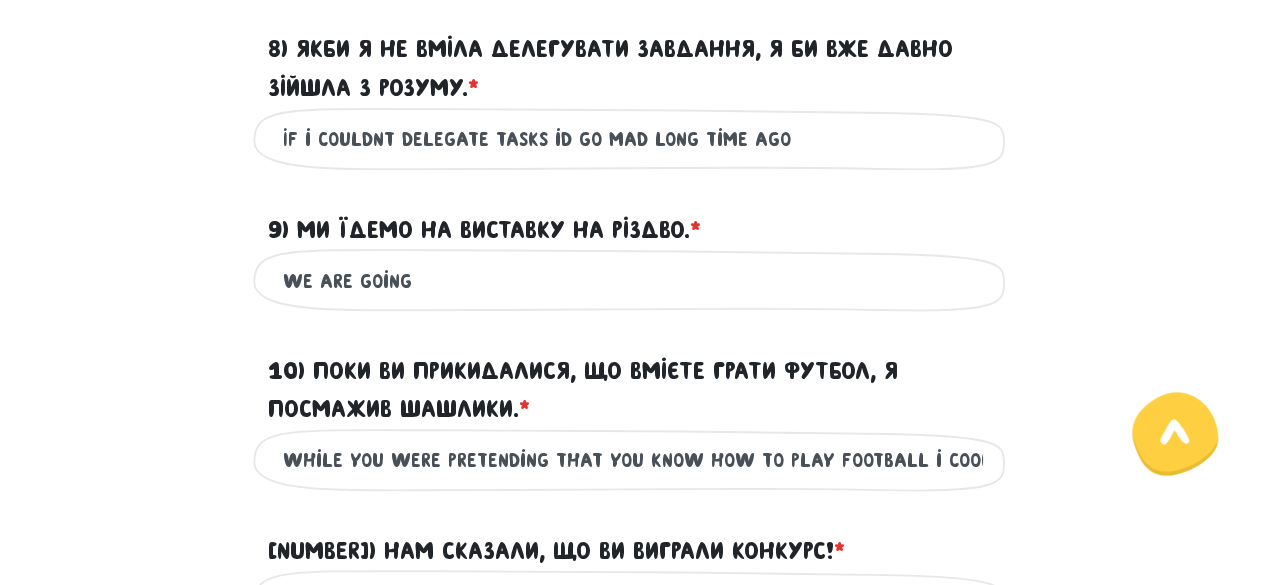 scroll, scrollTop: 1682, scrollLeft: 0, axis: vertical 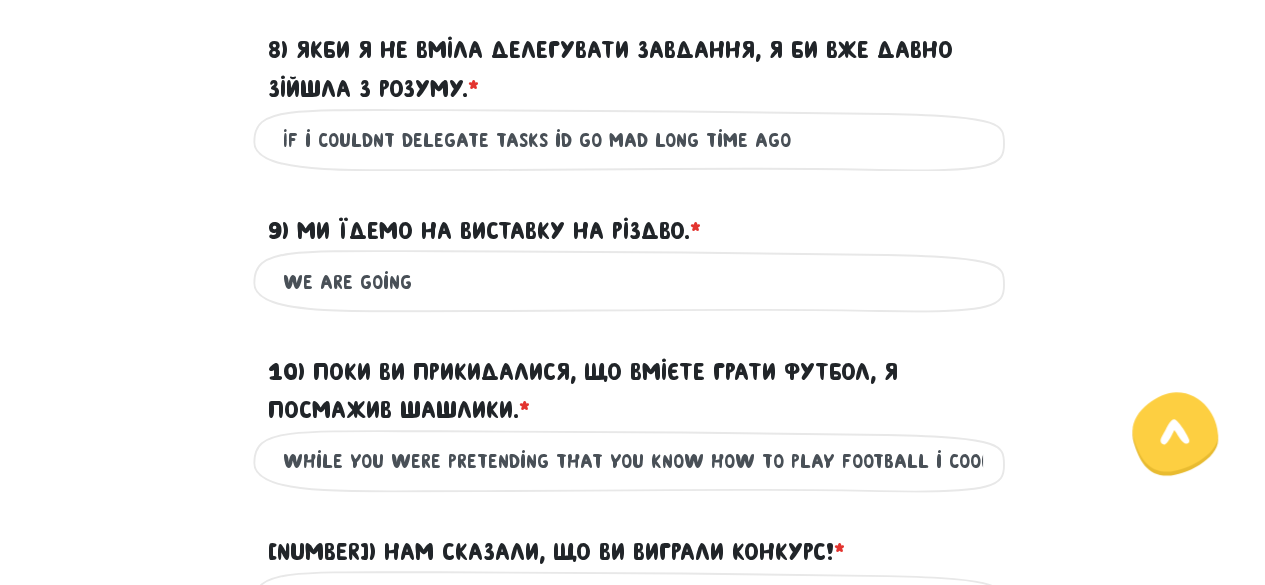 type on "Tracktor rider Eduard is working here for [NUMBER] years" 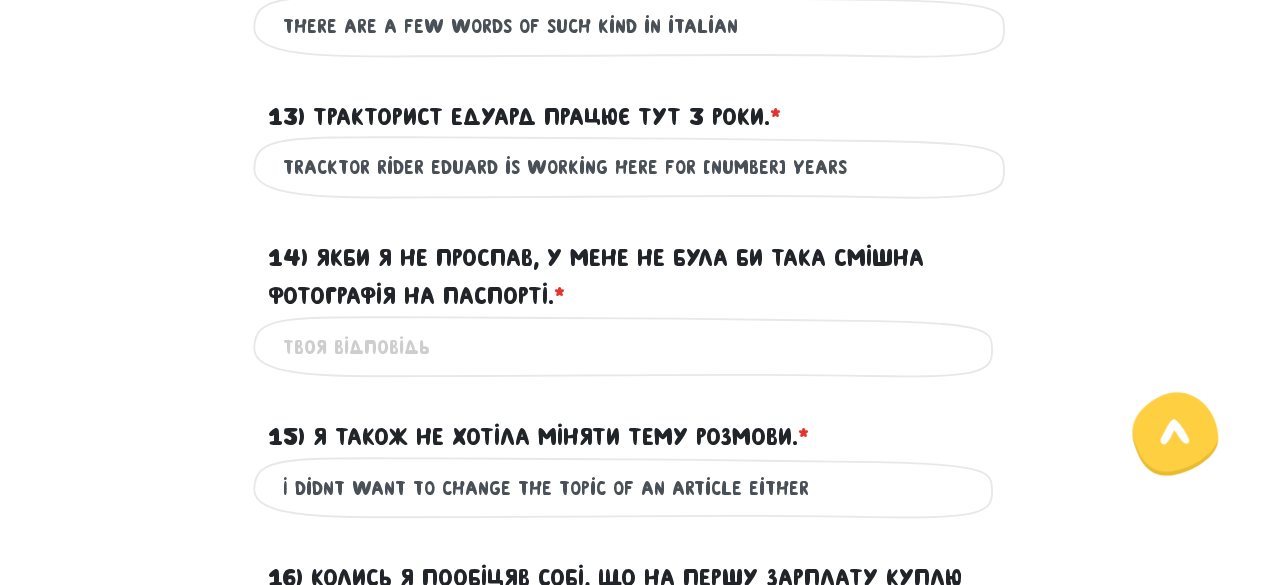 scroll, scrollTop: 2391, scrollLeft: 0, axis: vertical 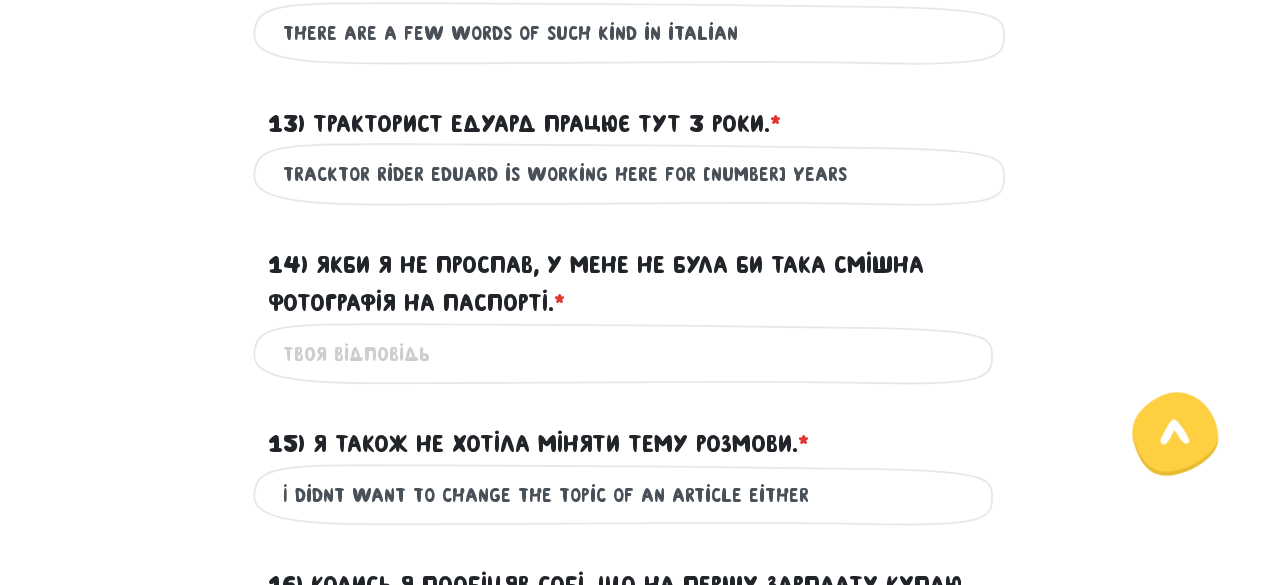 type on "we are going on an exposition for christmas" 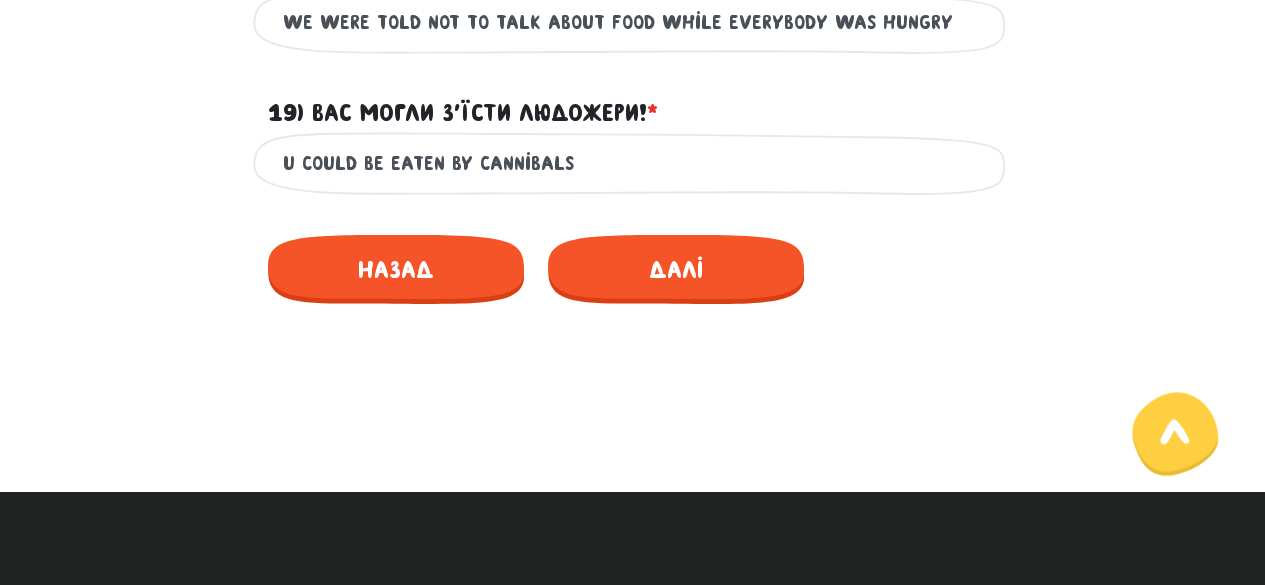 scroll, scrollTop: 3361, scrollLeft: 0, axis: vertical 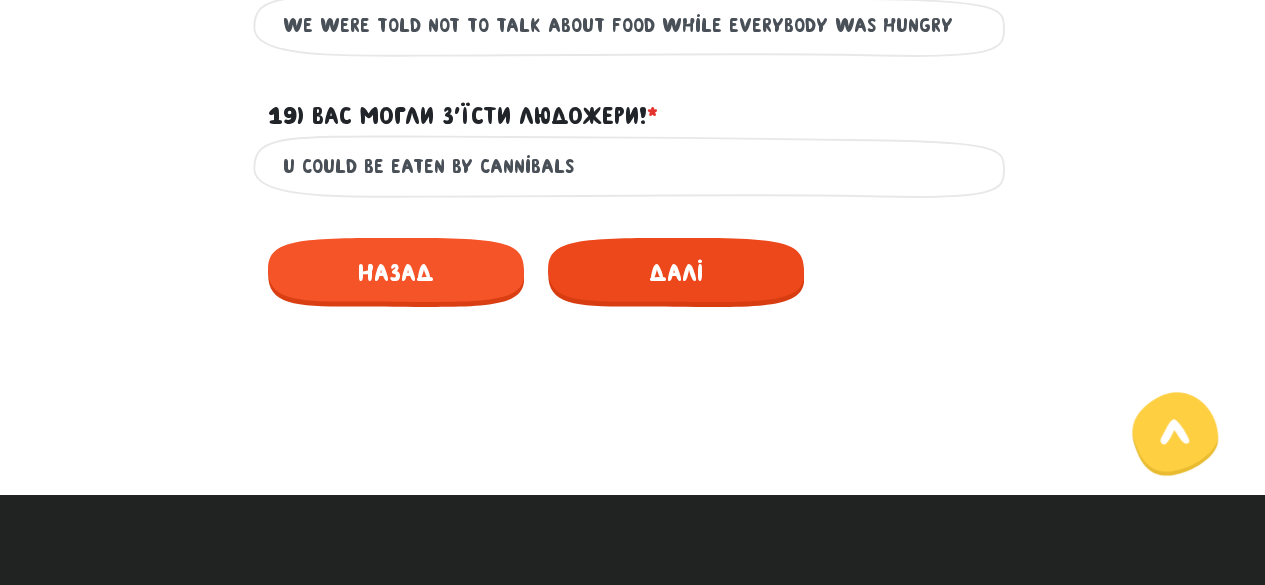 type on "I wouldn`t have such a silly photo on my passport if i didnt overslept" 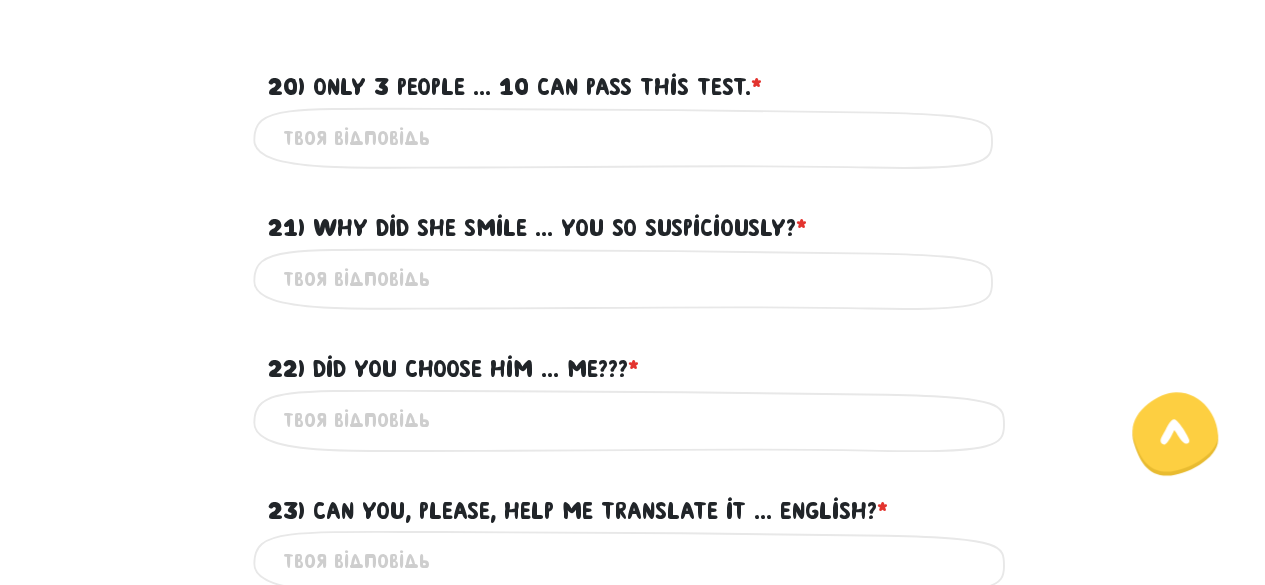 scroll, scrollTop: 545, scrollLeft: 0, axis: vertical 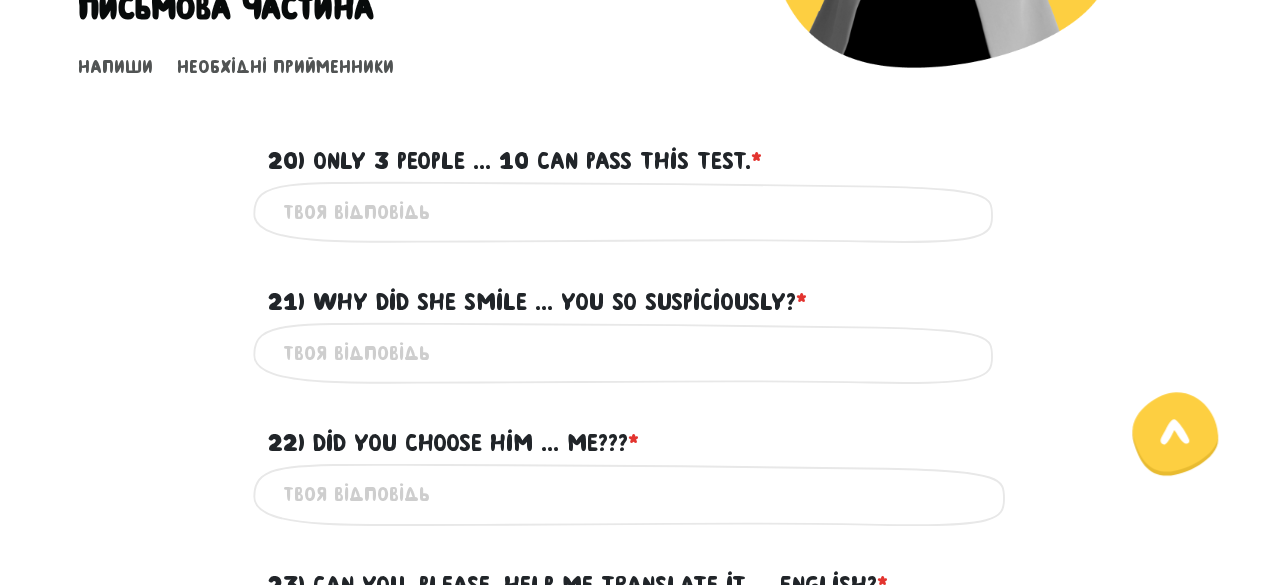 click on "20) Only 3 people ... 10 can pass this test. *
?" at bounding box center (633, 212) 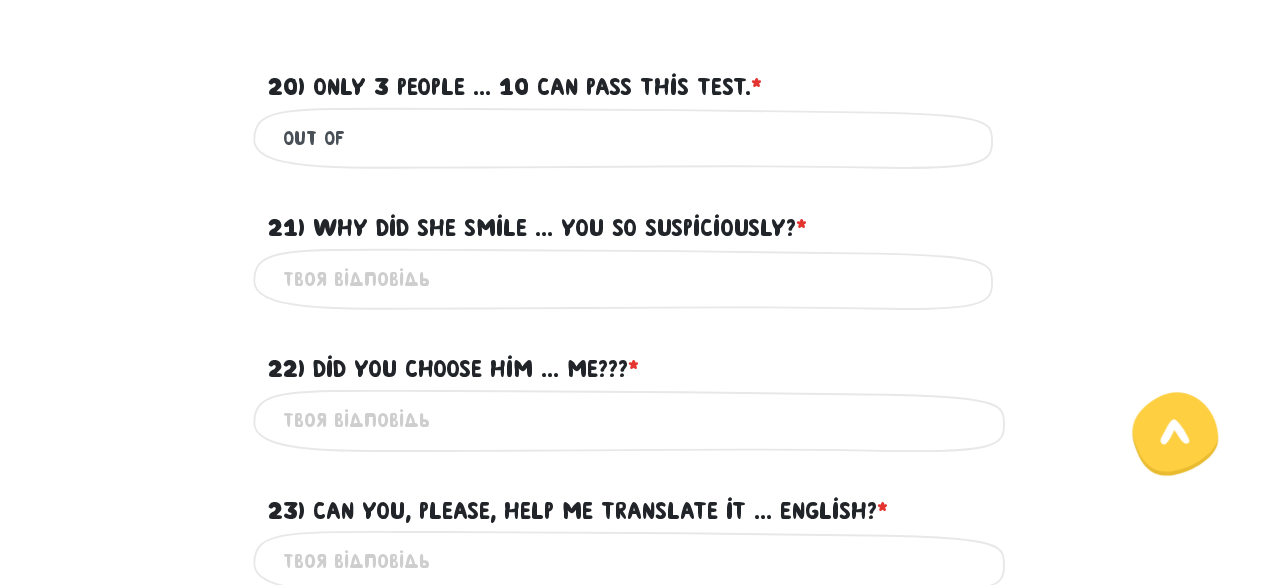 scroll, scrollTop: 621, scrollLeft: 0, axis: vertical 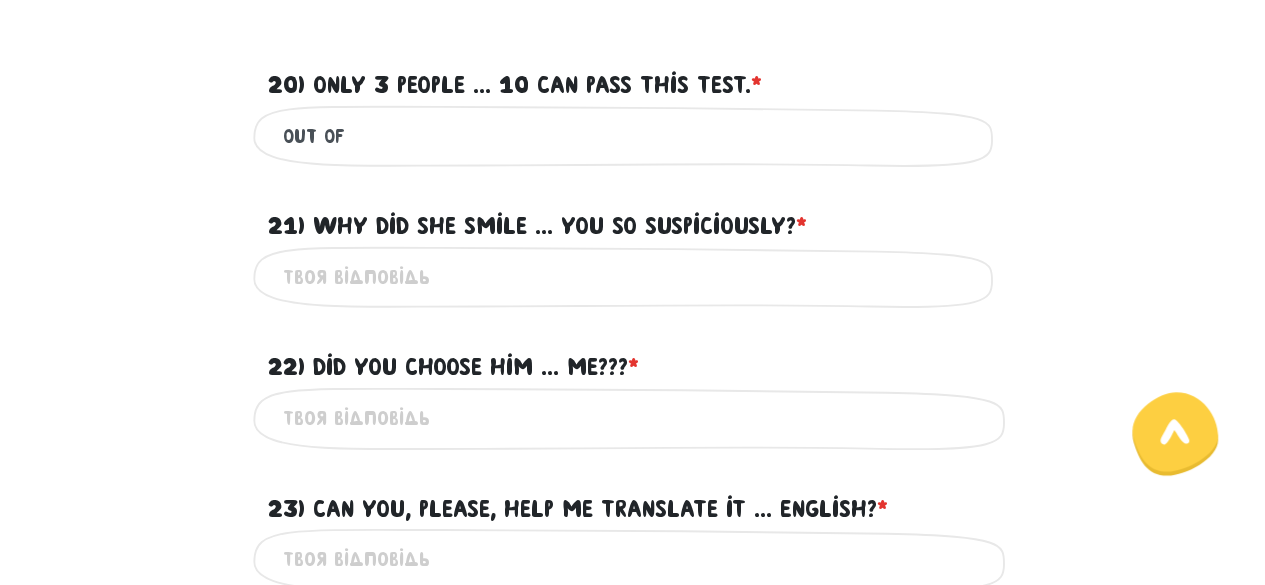 type on "out of" 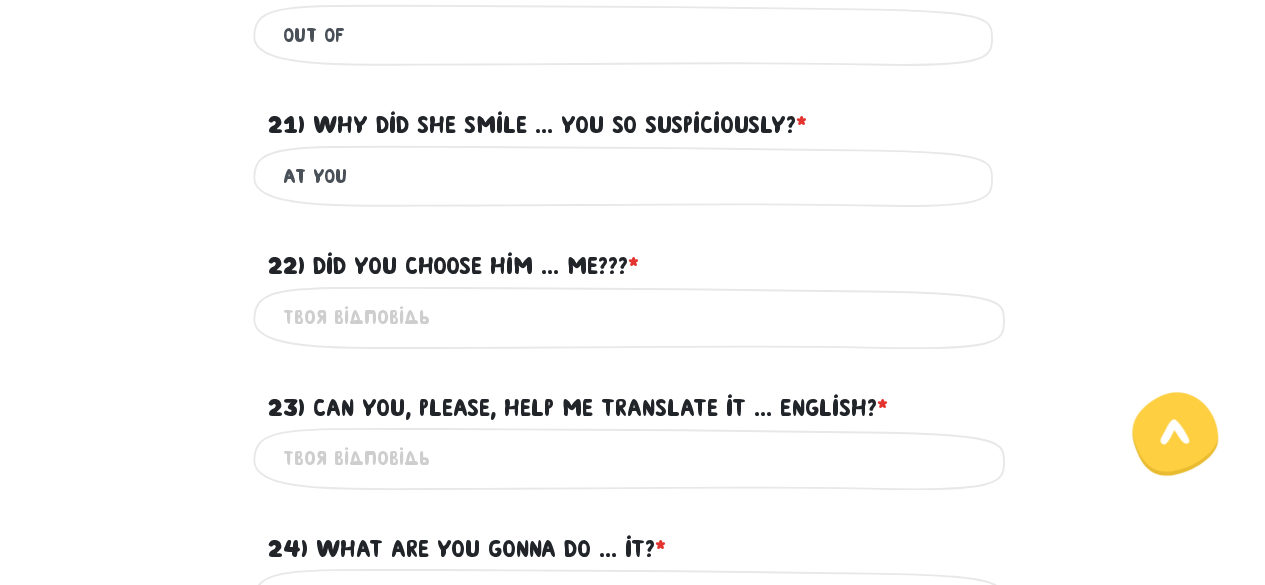 scroll, scrollTop: 723, scrollLeft: 0, axis: vertical 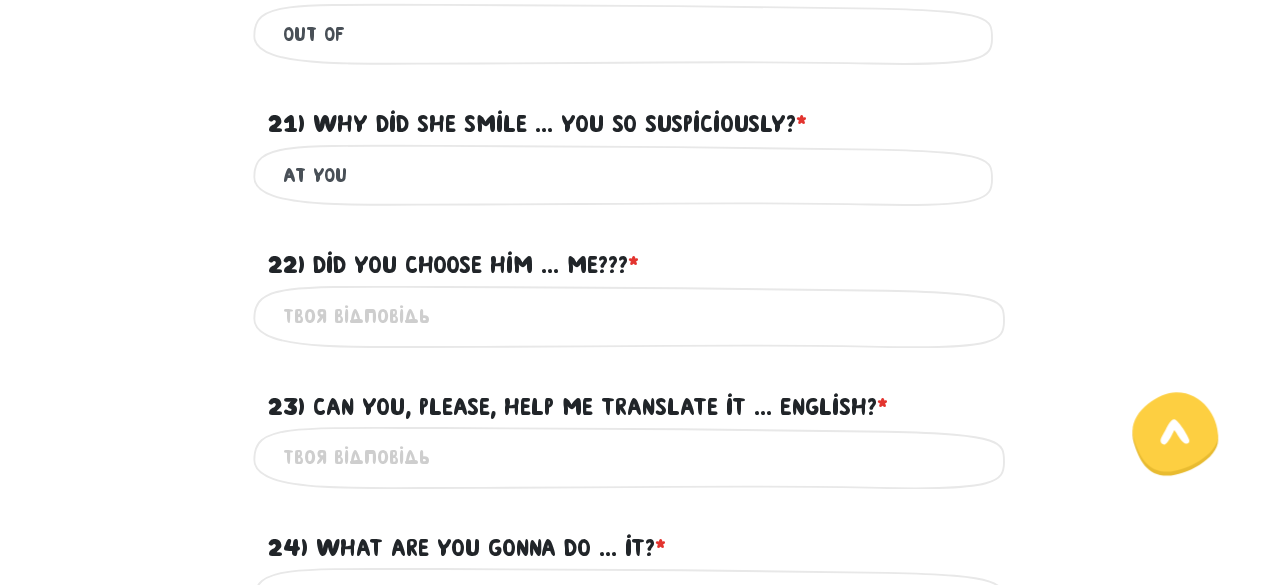 type on "at you" 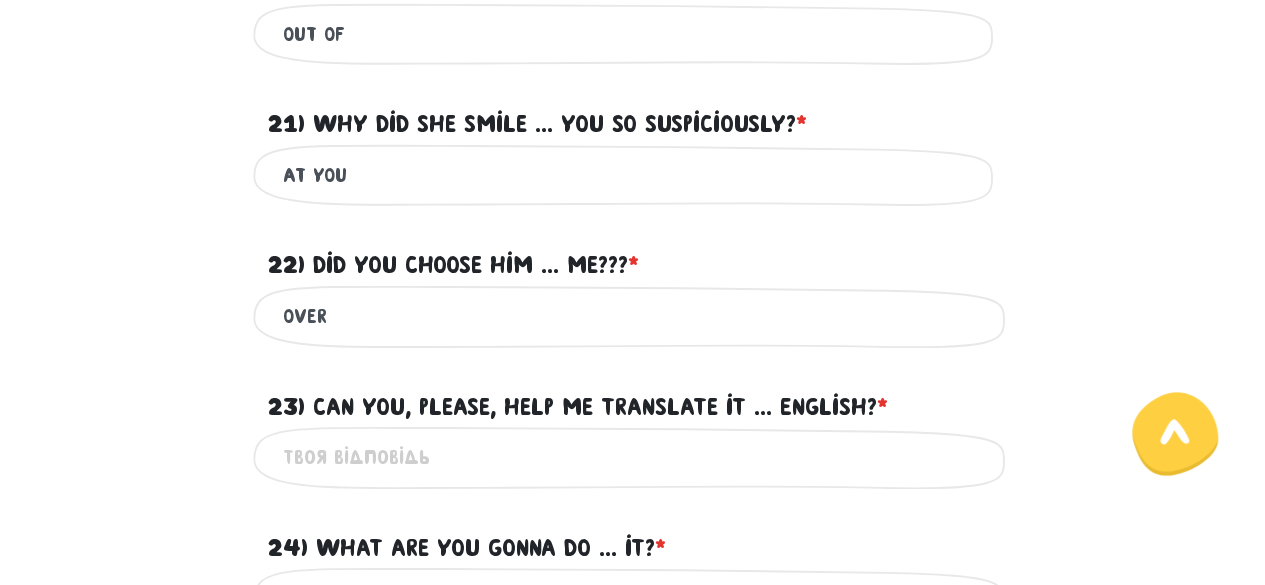 scroll, scrollTop: 858, scrollLeft: 0, axis: vertical 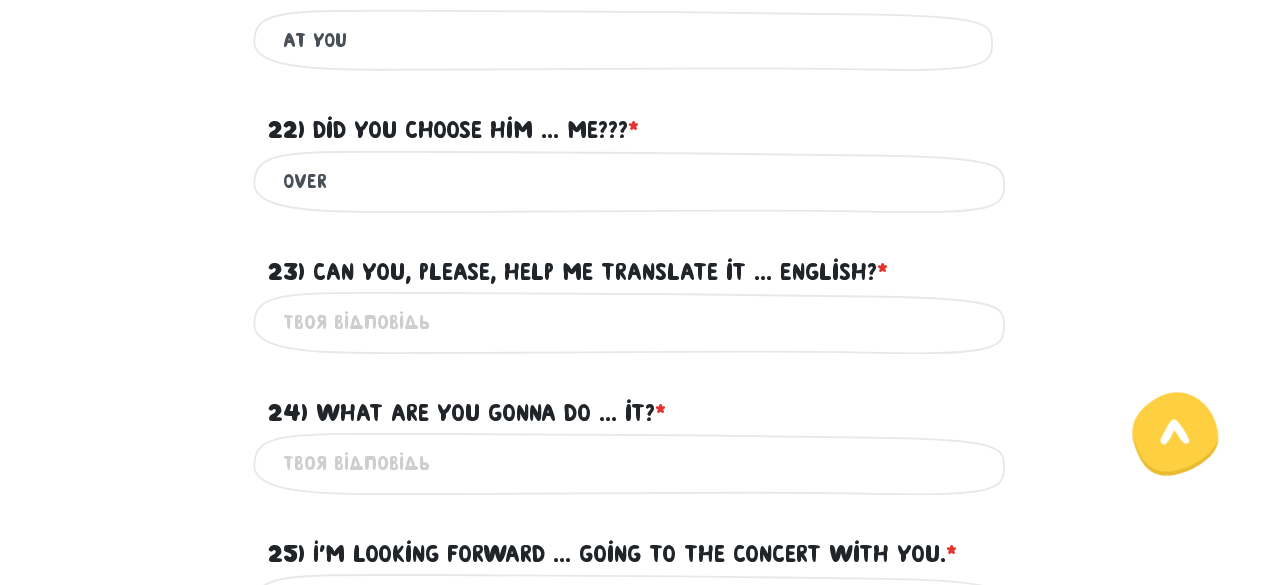 type on "over" 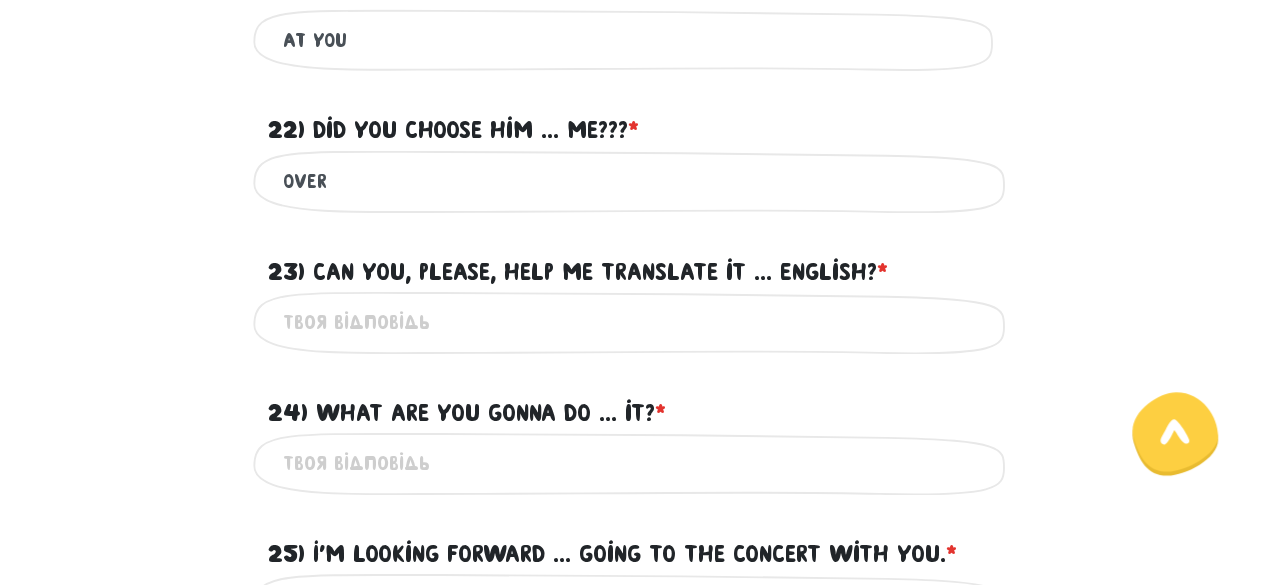 click on "23) Can you, please, help me translate it ... English? *
?" at bounding box center (633, 322) 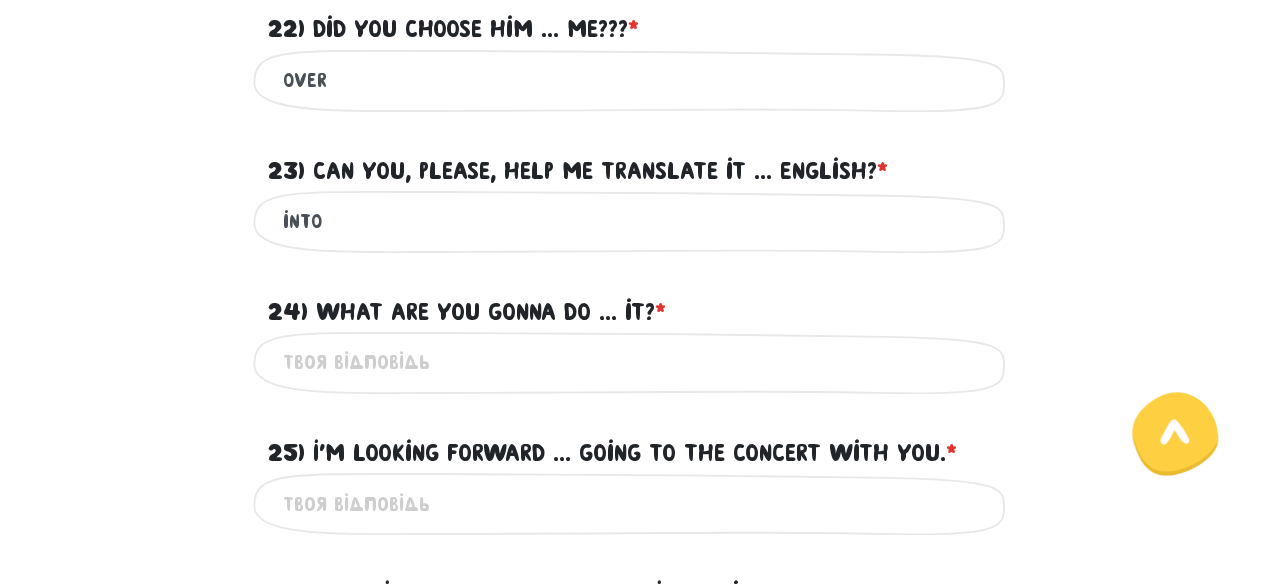 scroll, scrollTop: 974, scrollLeft: 0, axis: vertical 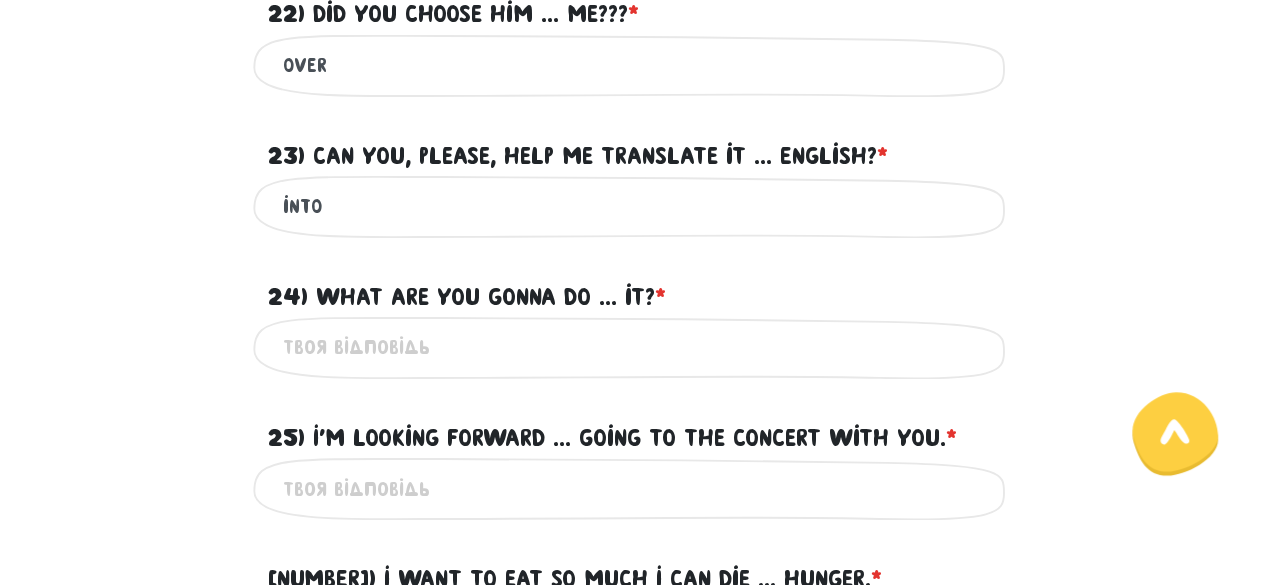 type on "into" 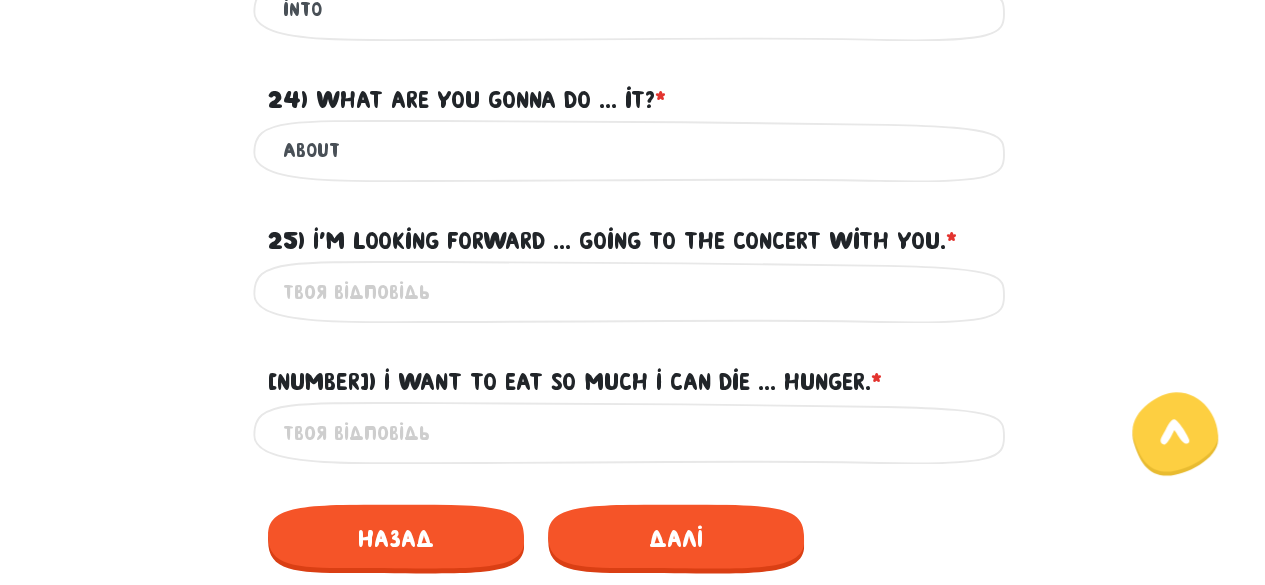 scroll, scrollTop: 1172, scrollLeft: 0, axis: vertical 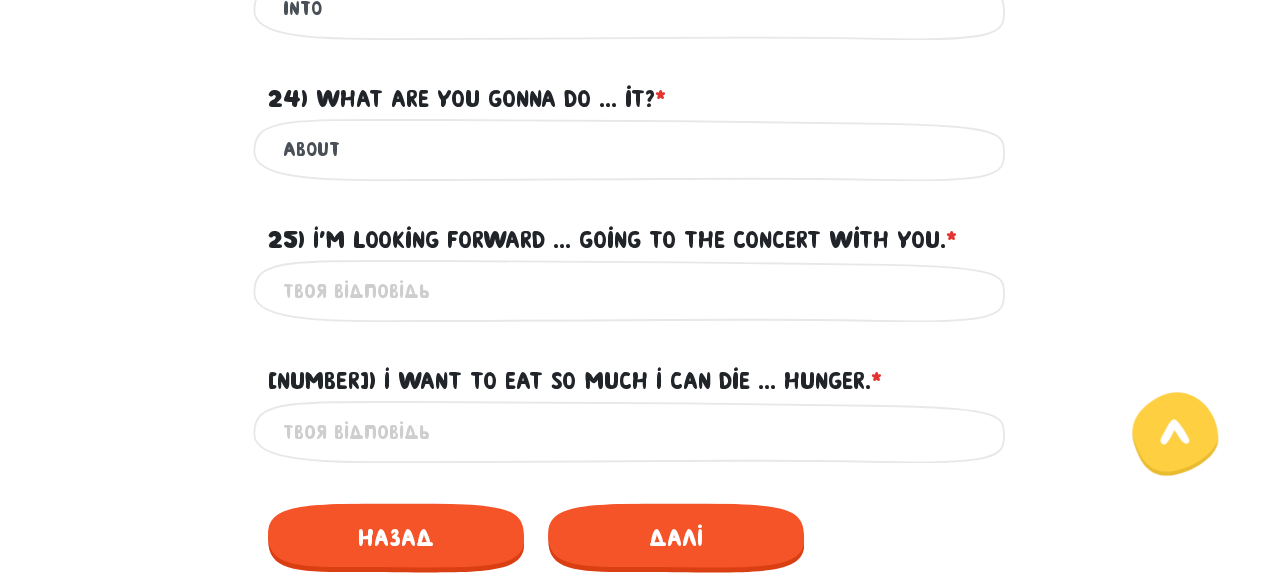 type on "about" 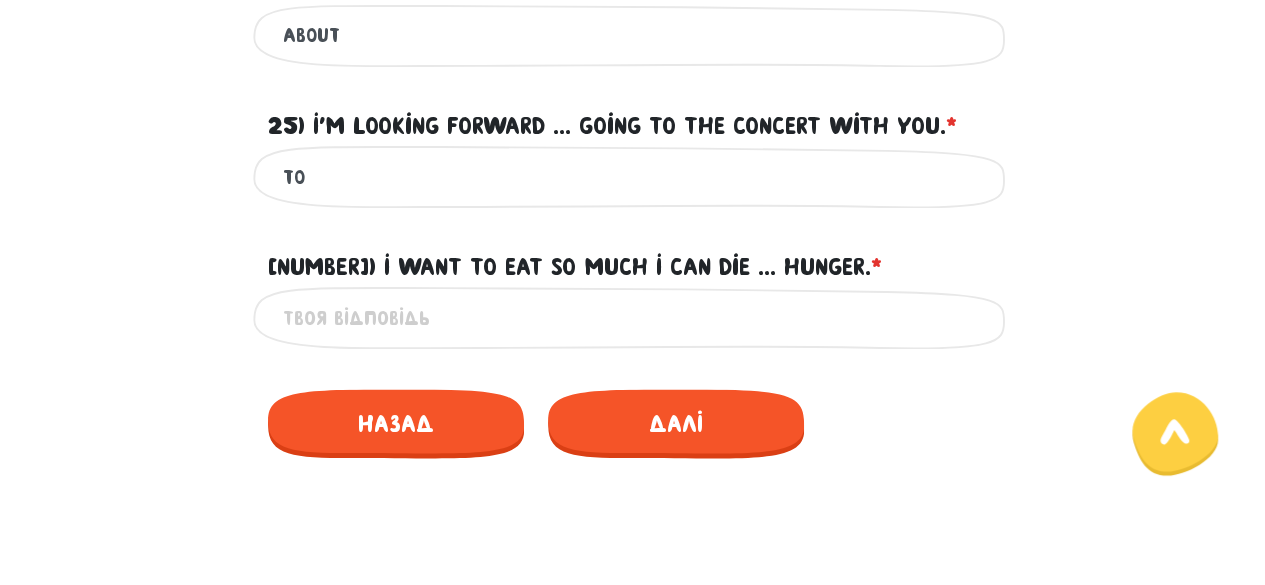 scroll, scrollTop: 1287, scrollLeft: 0, axis: vertical 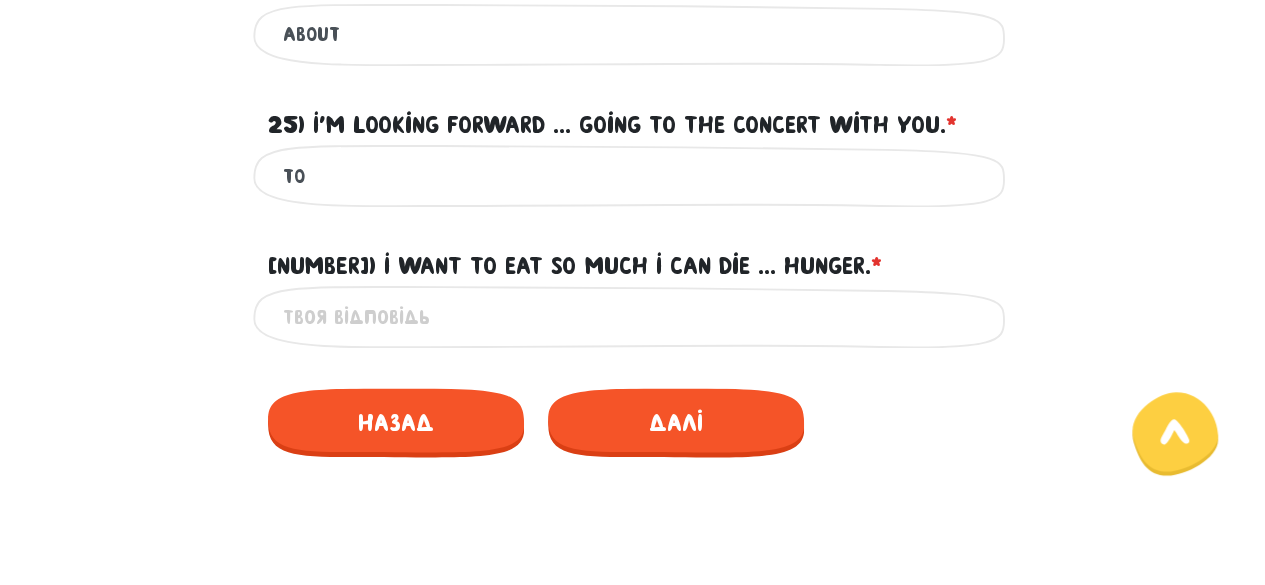 type on "to" 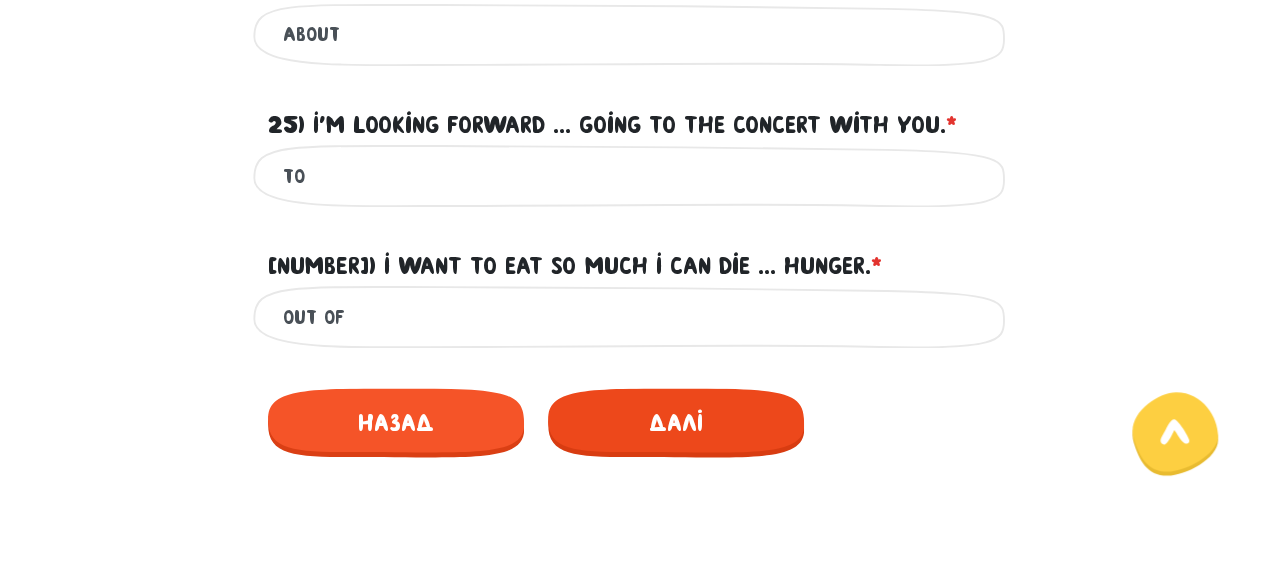 type on "out of" 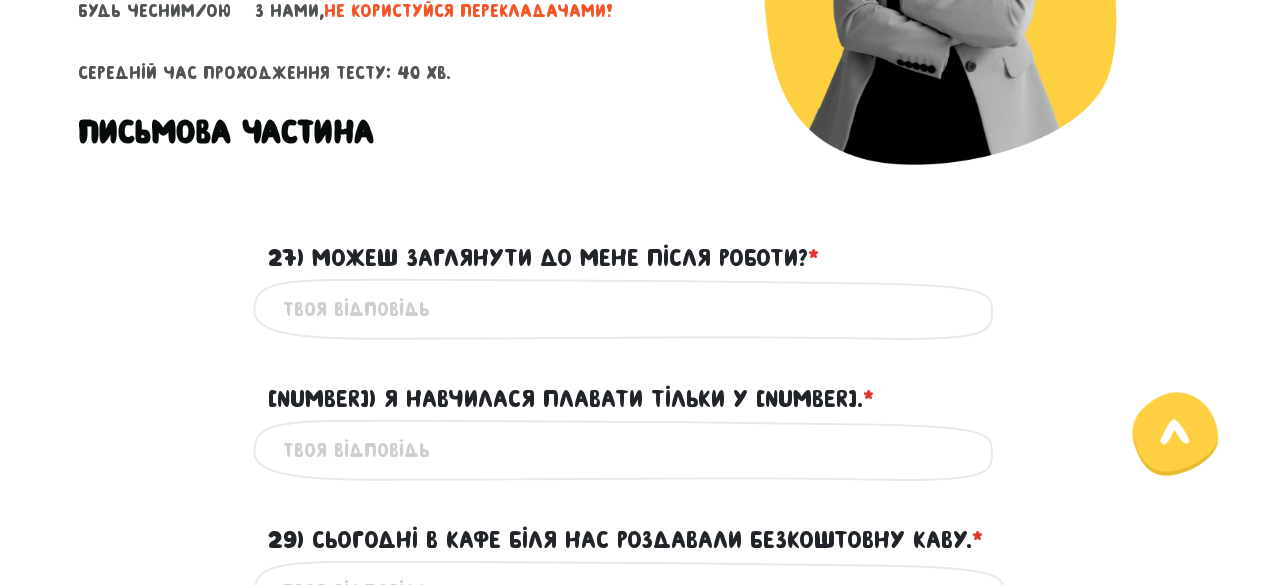 scroll, scrollTop: 449, scrollLeft: 0, axis: vertical 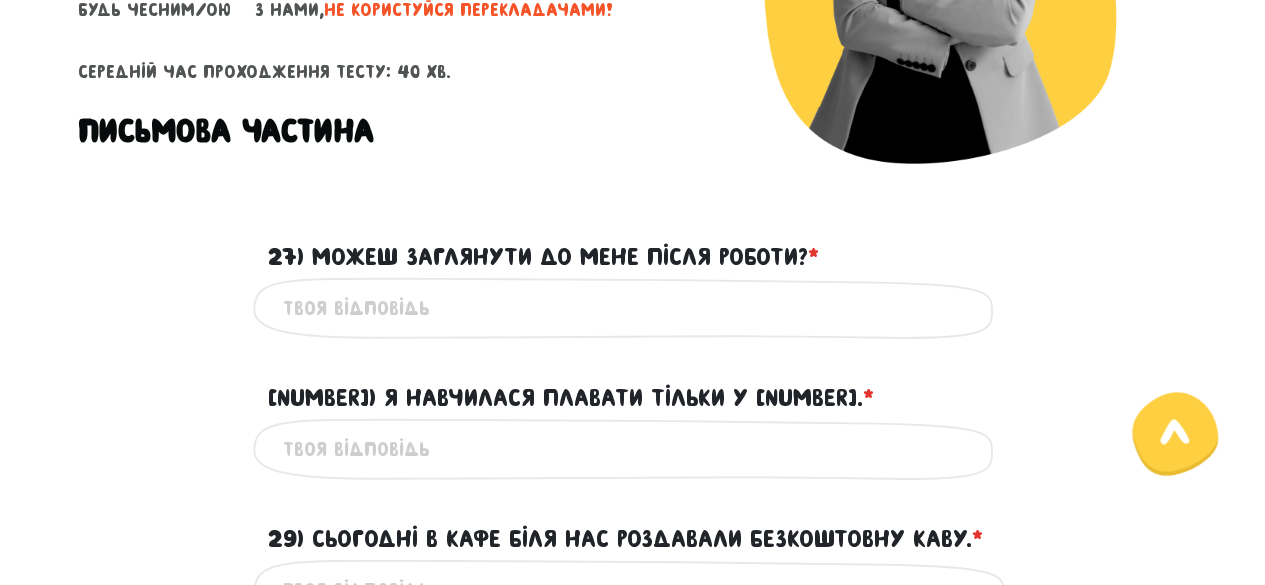 click on "27) Можеш заглянути до мене після роботи? *
?" at bounding box center (633, 308) 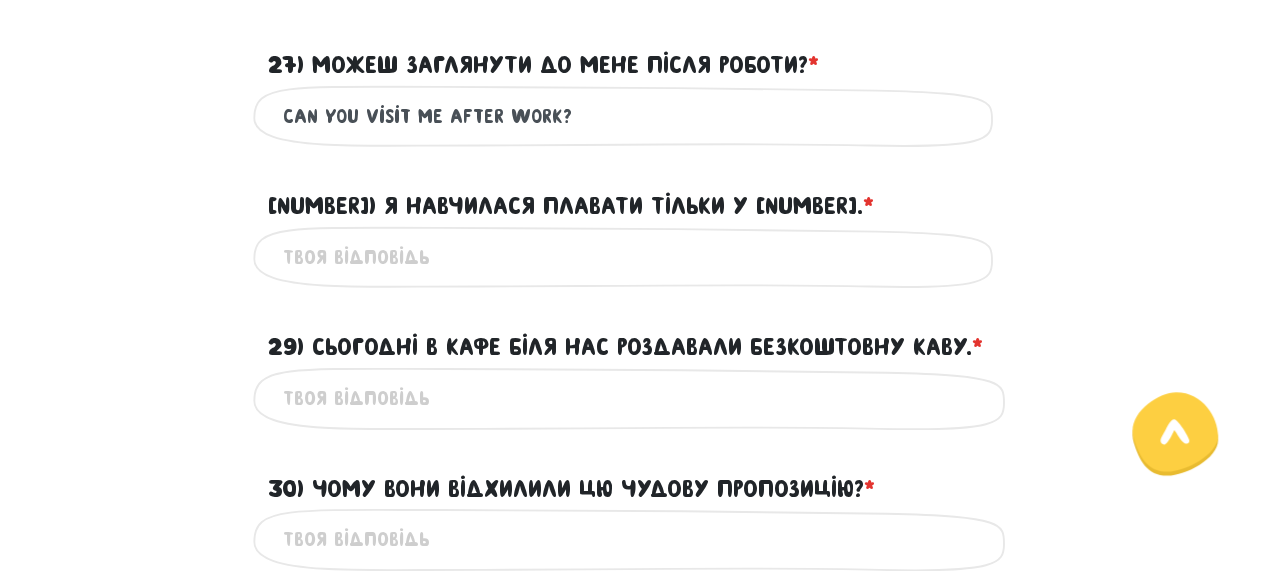 scroll, scrollTop: 643, scrollLeft: 0, axis: vertical 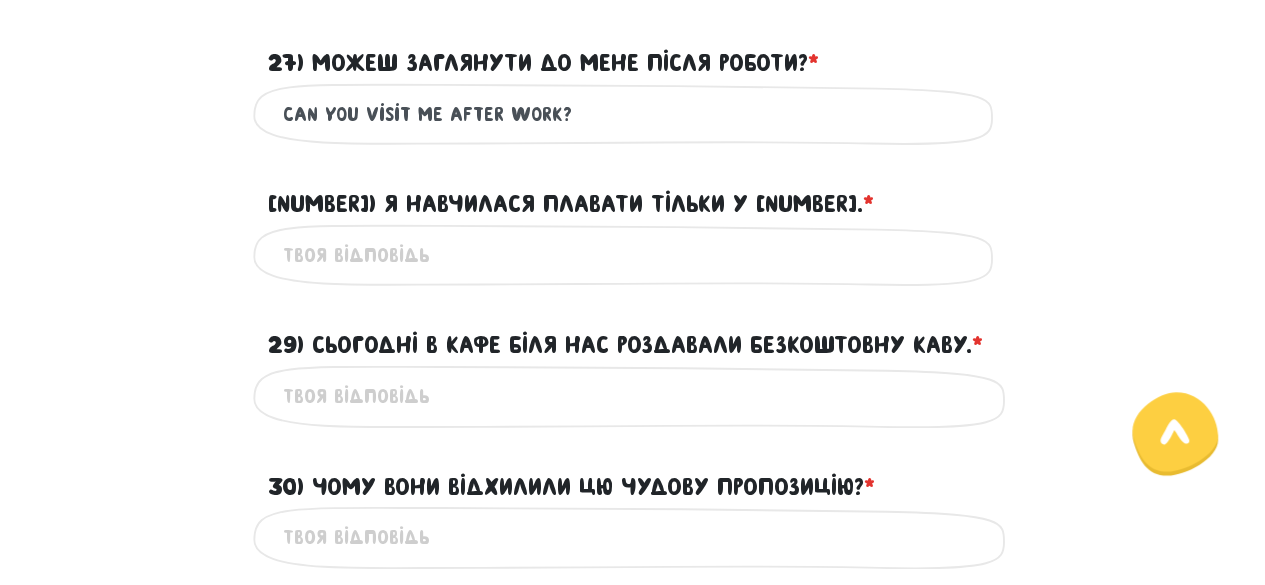 type on "Can you visit me after work?" 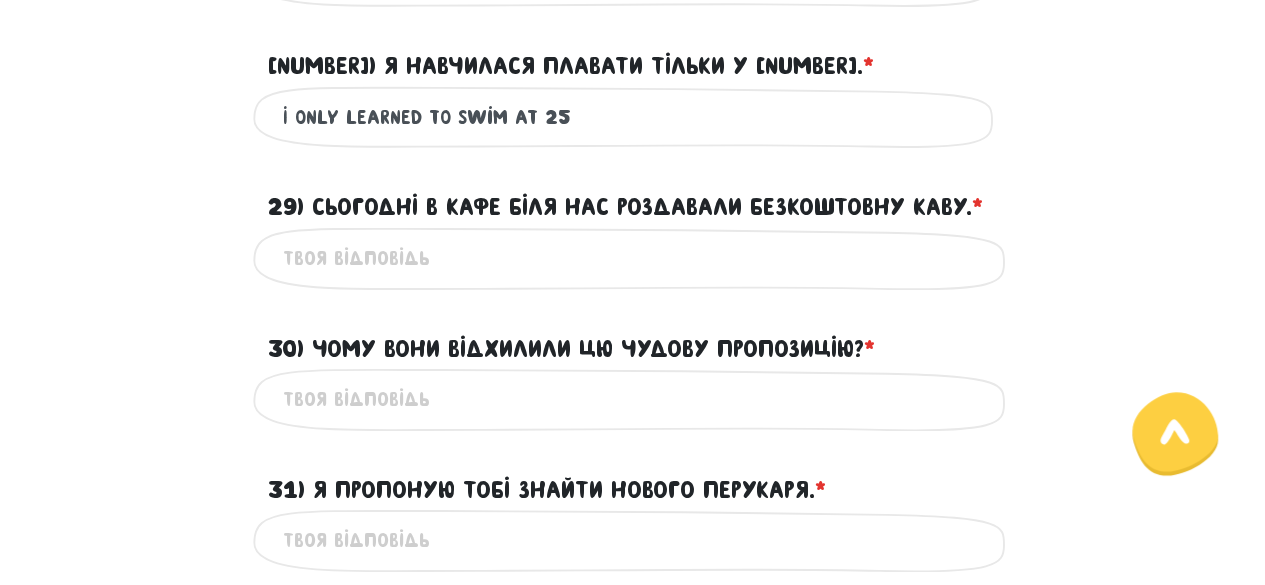 scroll, scrollTop: 786, scrollLeft: 0, axis: vertical 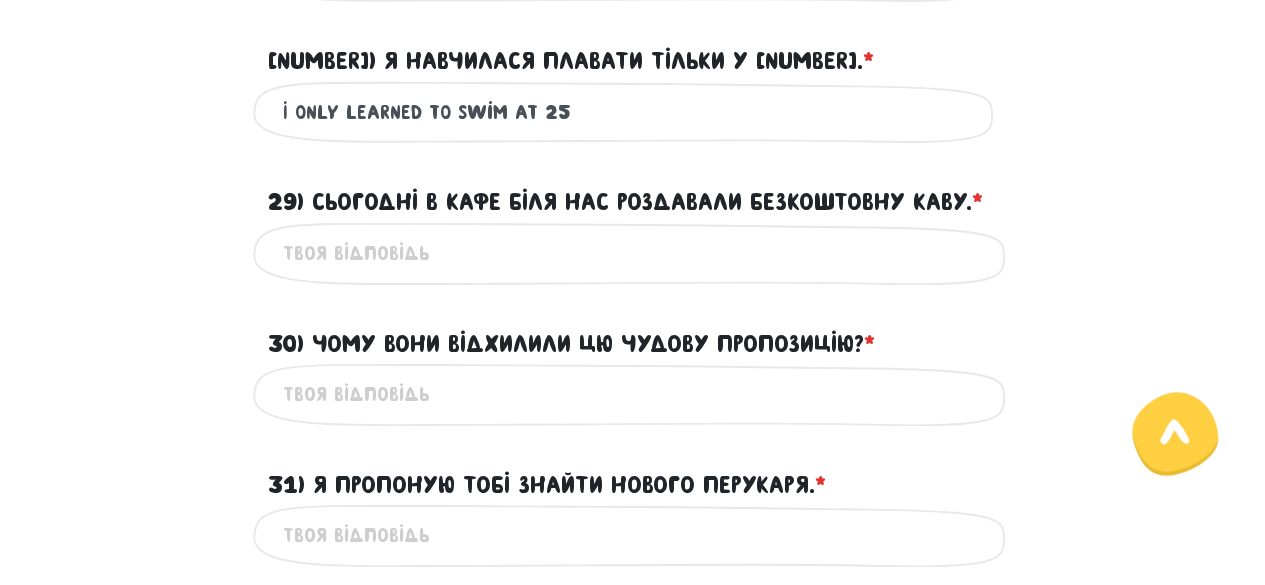 type on "I only learned to swim at 25" 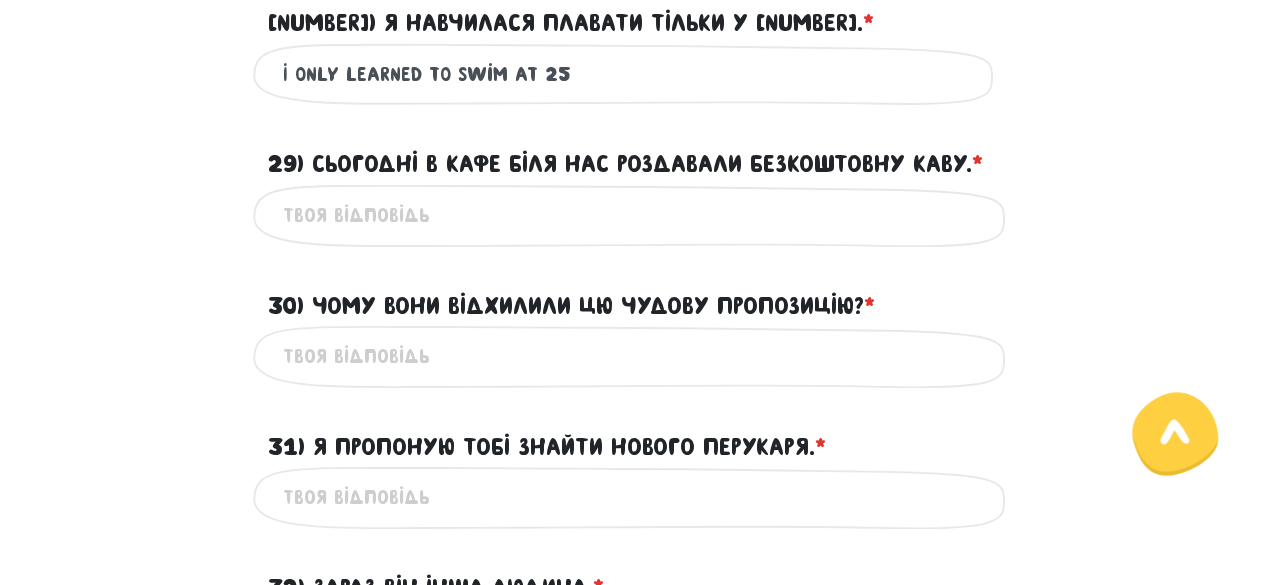 scroll, scrollTop: 830, scrollLeft: 0, axis: vertical 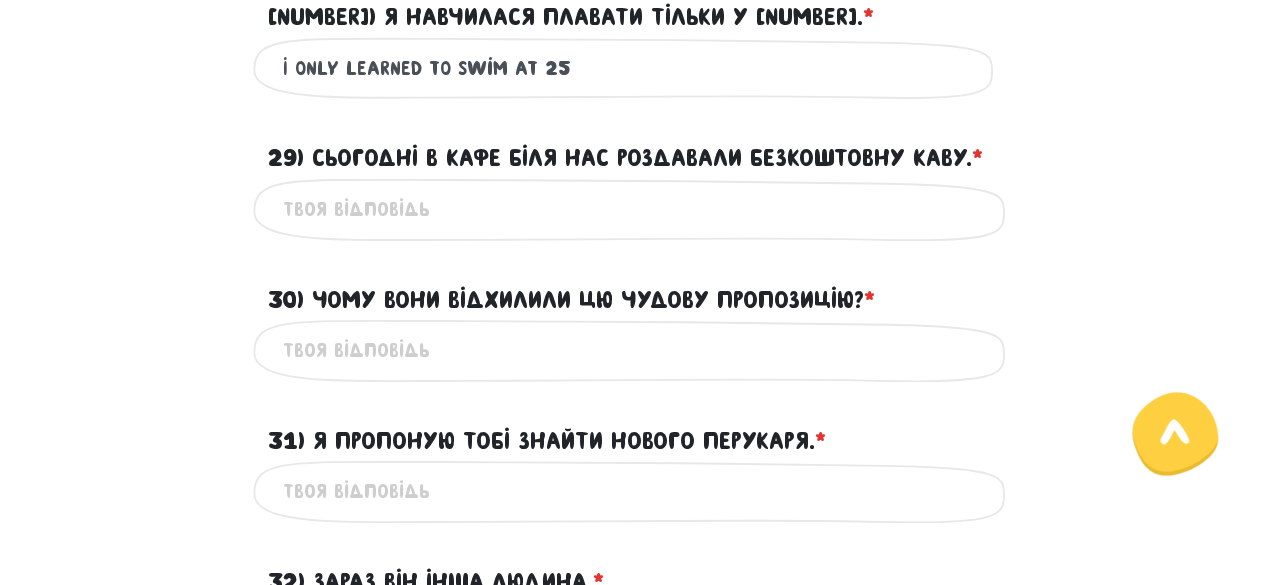 click on "30) Чому вони відхилили цю чудову пропозицію? *
?" at bounding box center [633, 350] 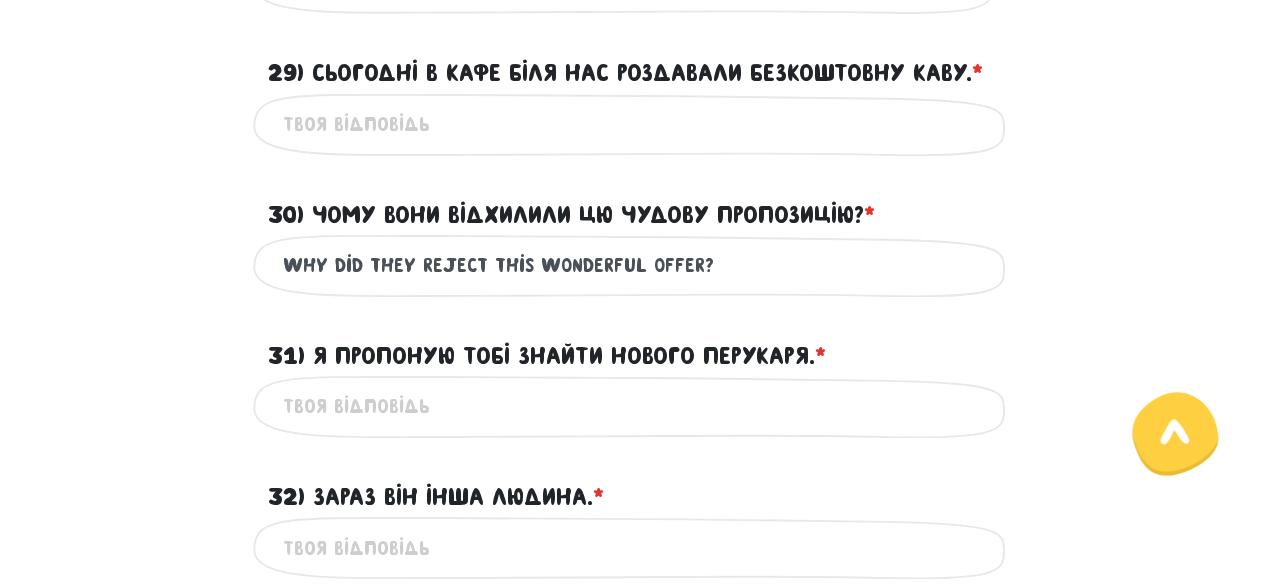 scroll, scrollTop: 918, scrollLeft: 0, axis: vertical 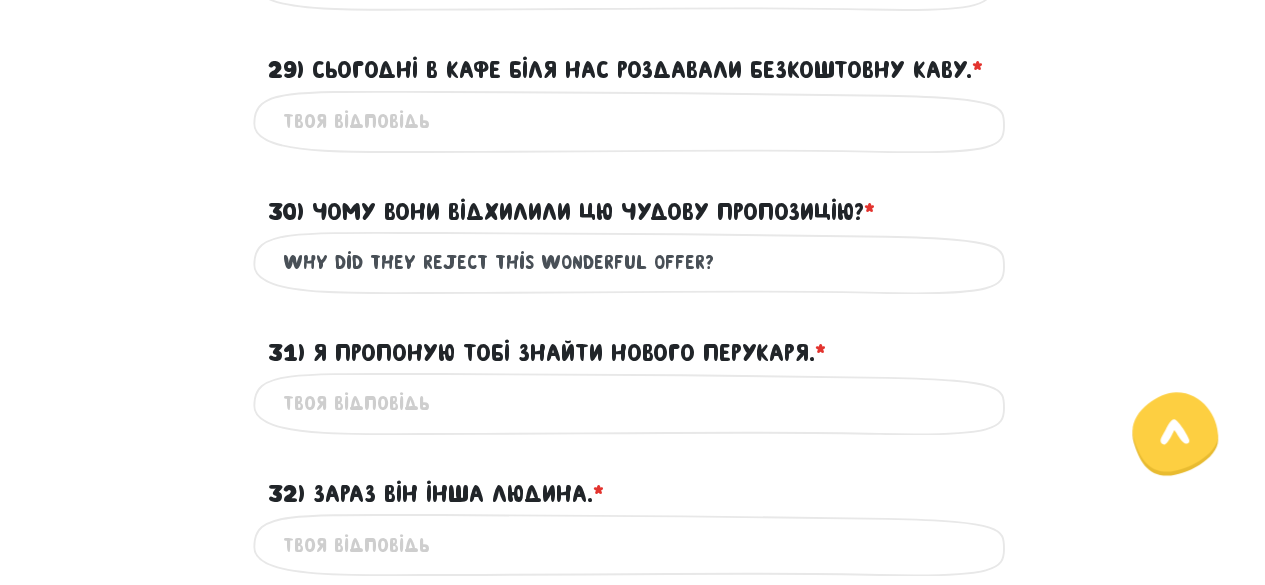type on "why did they reject this wonderful offer?" 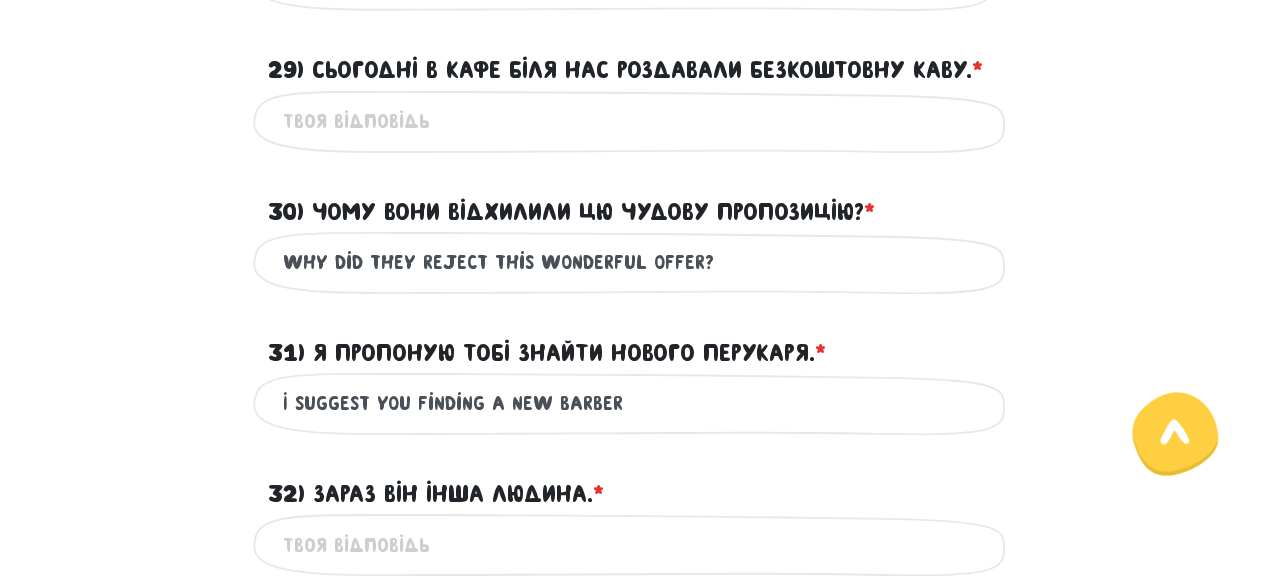 scroll, scrollTop: 1104, scrollLeft: 0, axis: vertical 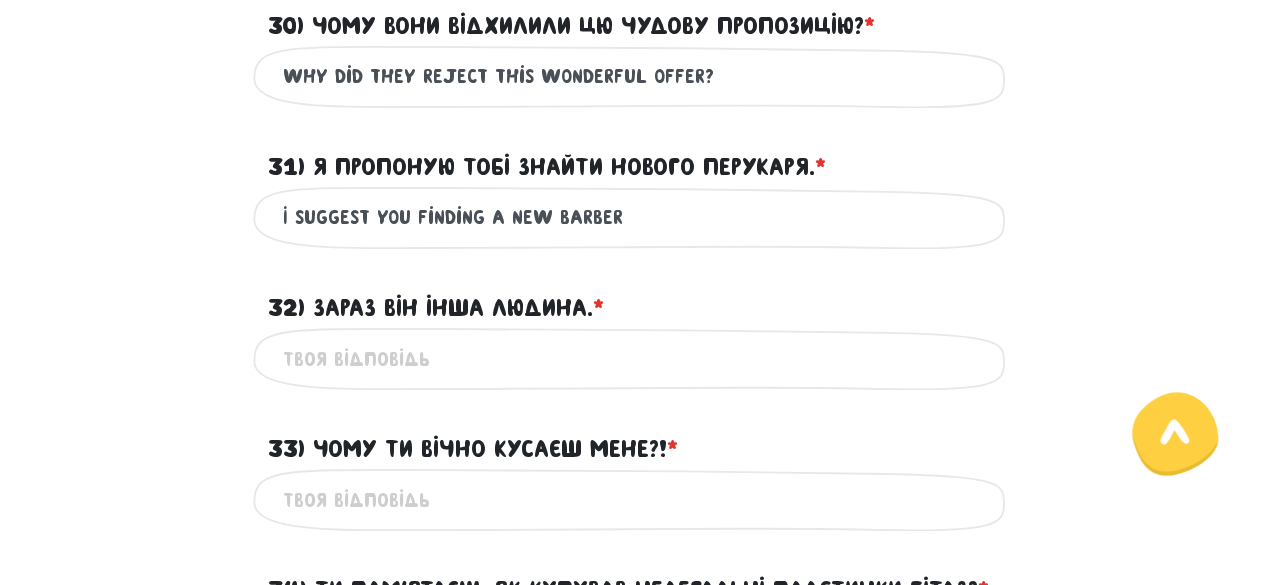 type on "I suggest you finding a new barber" 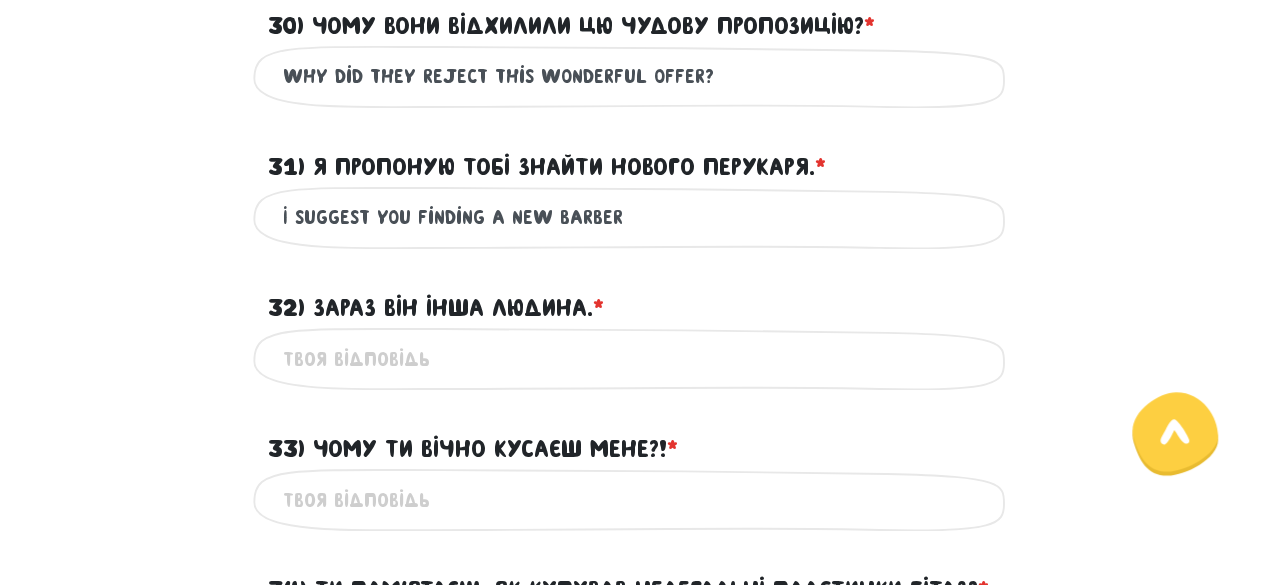 click on "32) Зараз він інша людина. *
?" at bounding box center (633, 358) 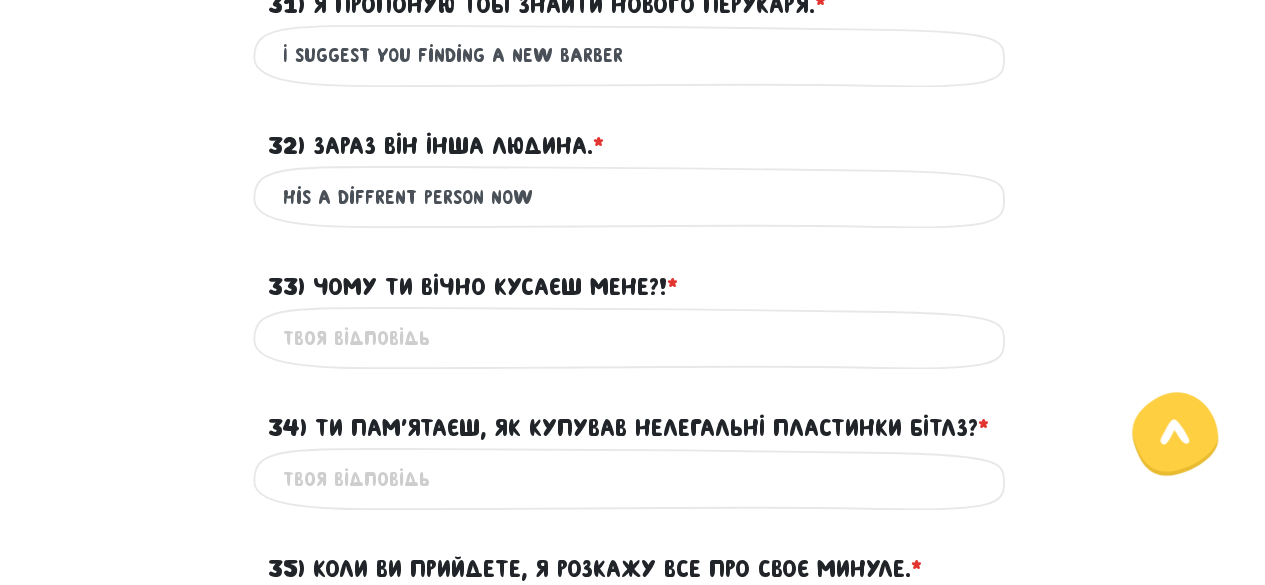 scroll, scrollTop: 1269, scrollLeft: 0, axis: vertical 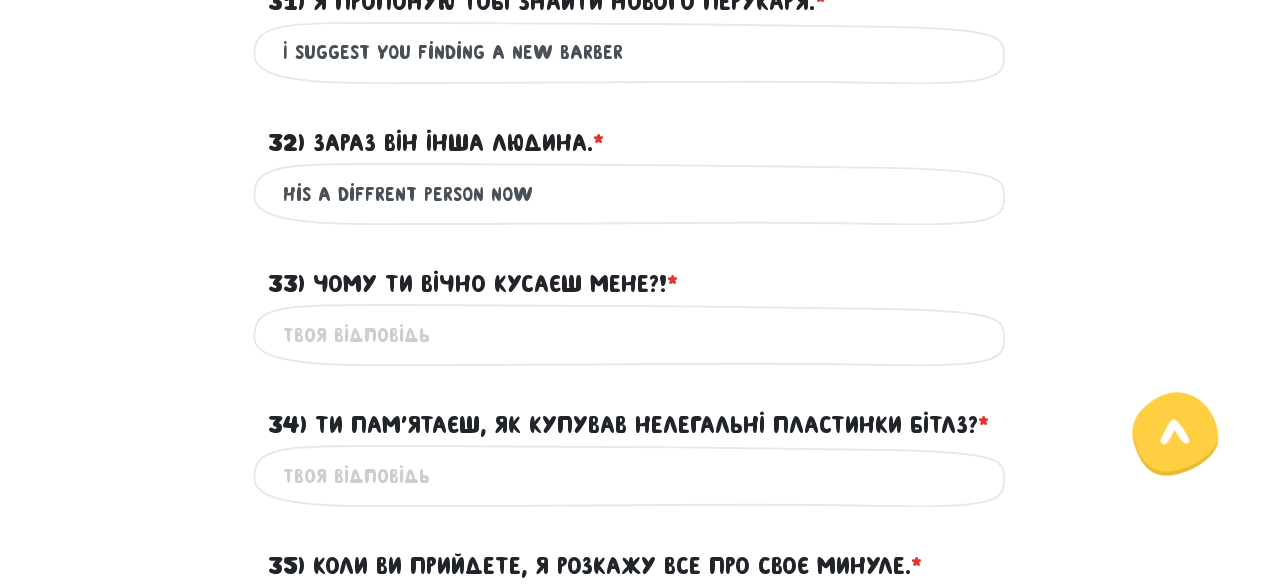type on "His a diffrent person now" 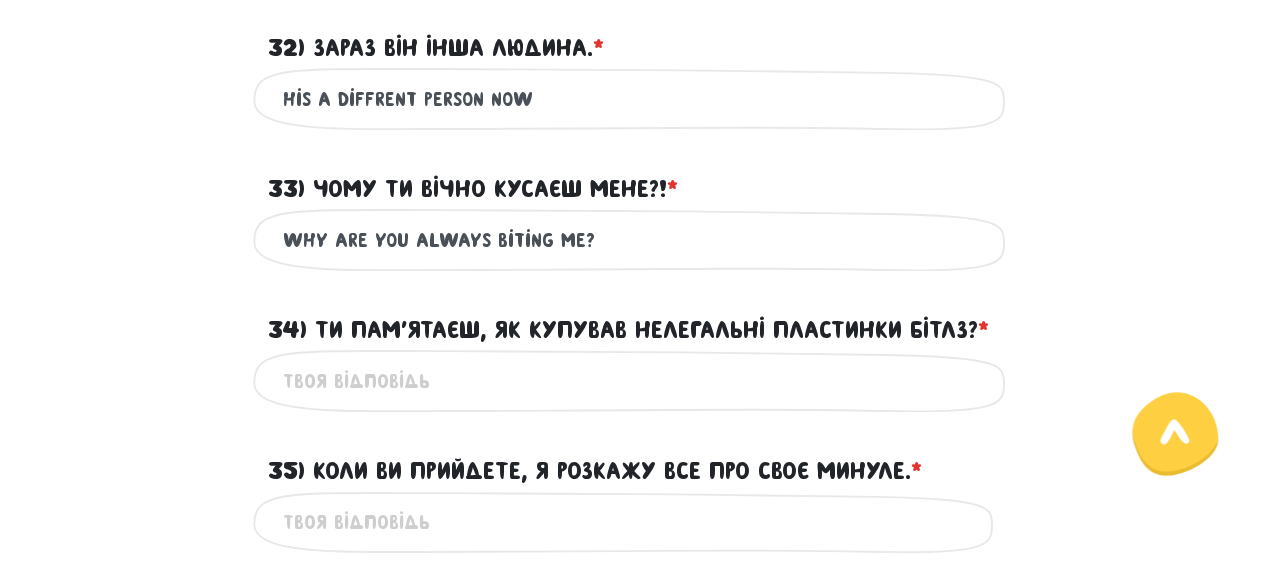 scroll, scrollTop: 1396, scrollLeft: 0, axis: vertical 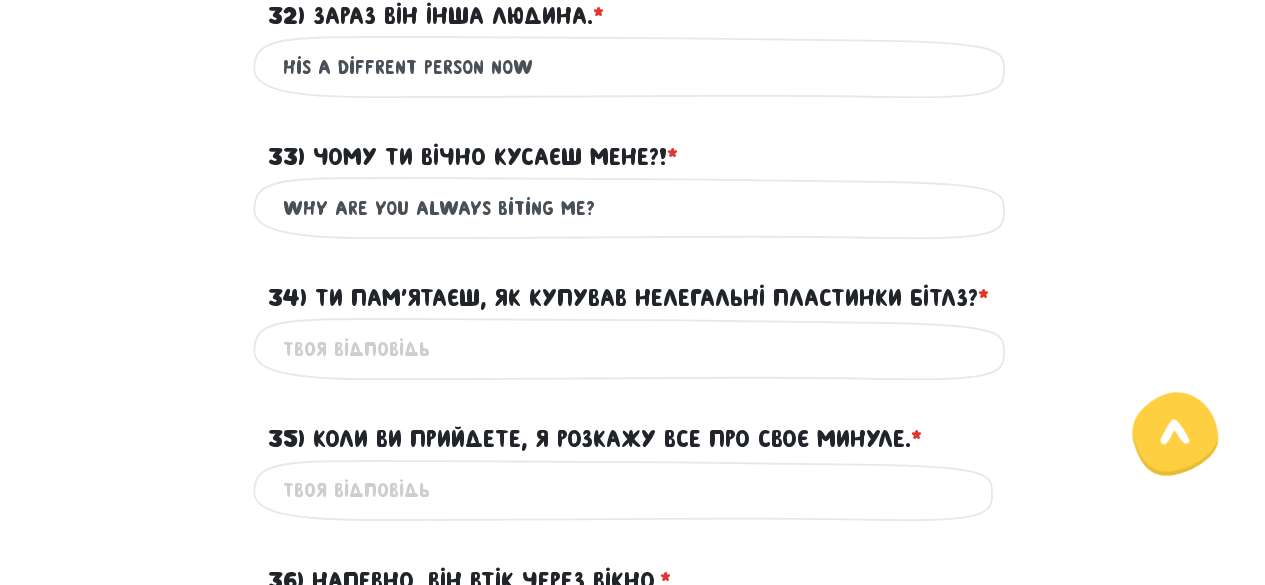 type on "WHy are you always biting me?" 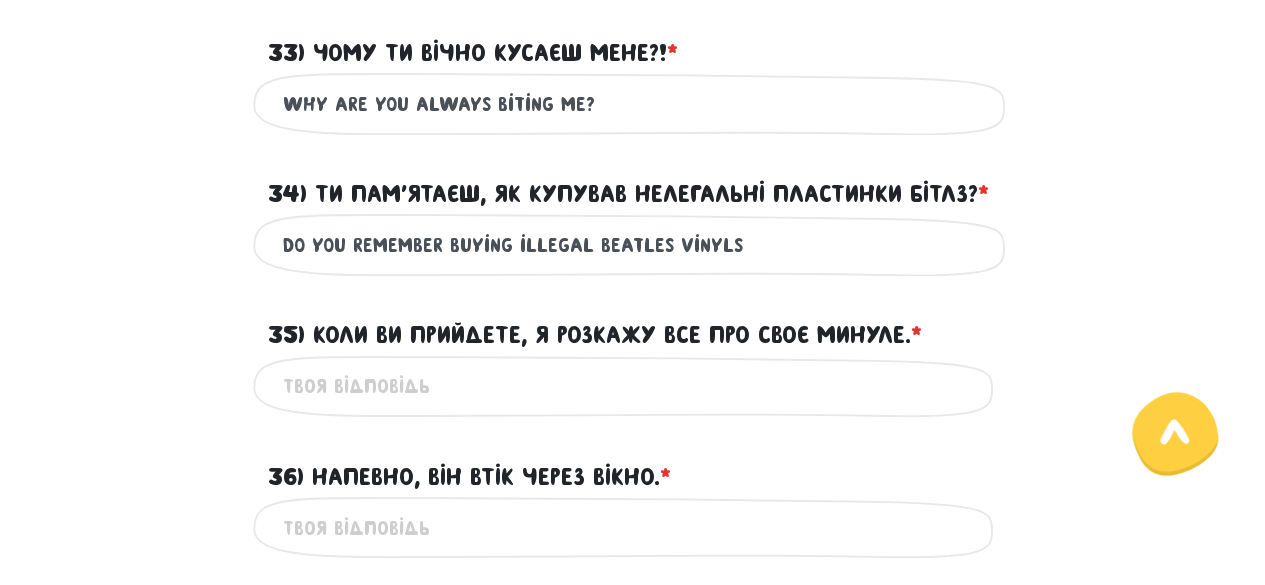 scroll, scrollTop: 1501, scrollLeft: 0, axis: vertical 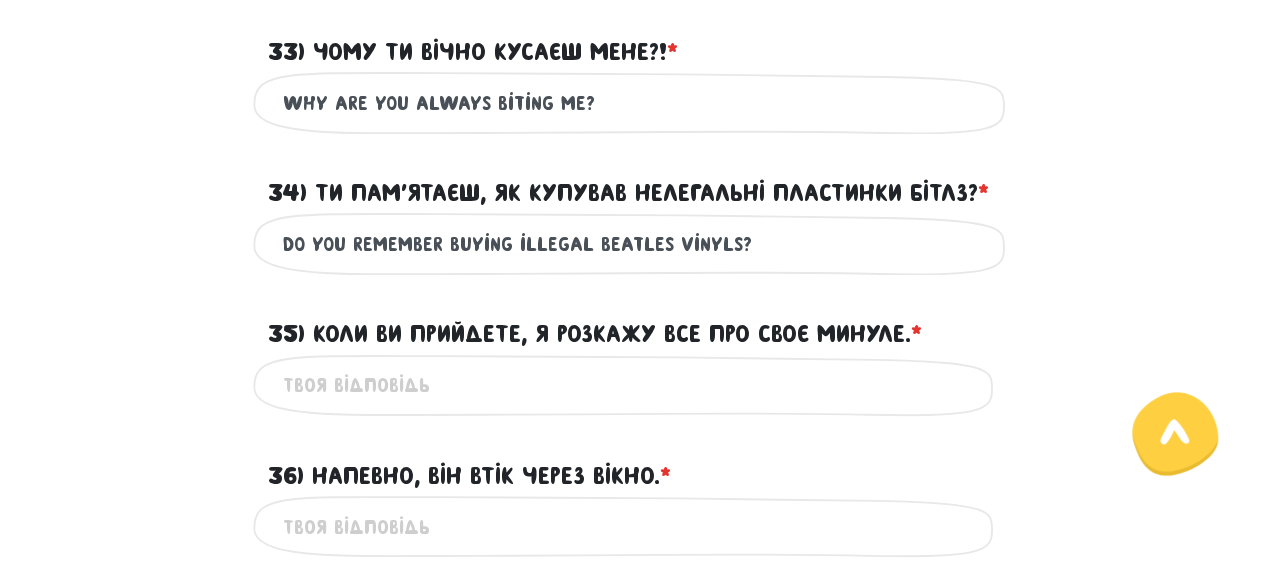 type on "Do you remember buying illegal beatles vinyls?" 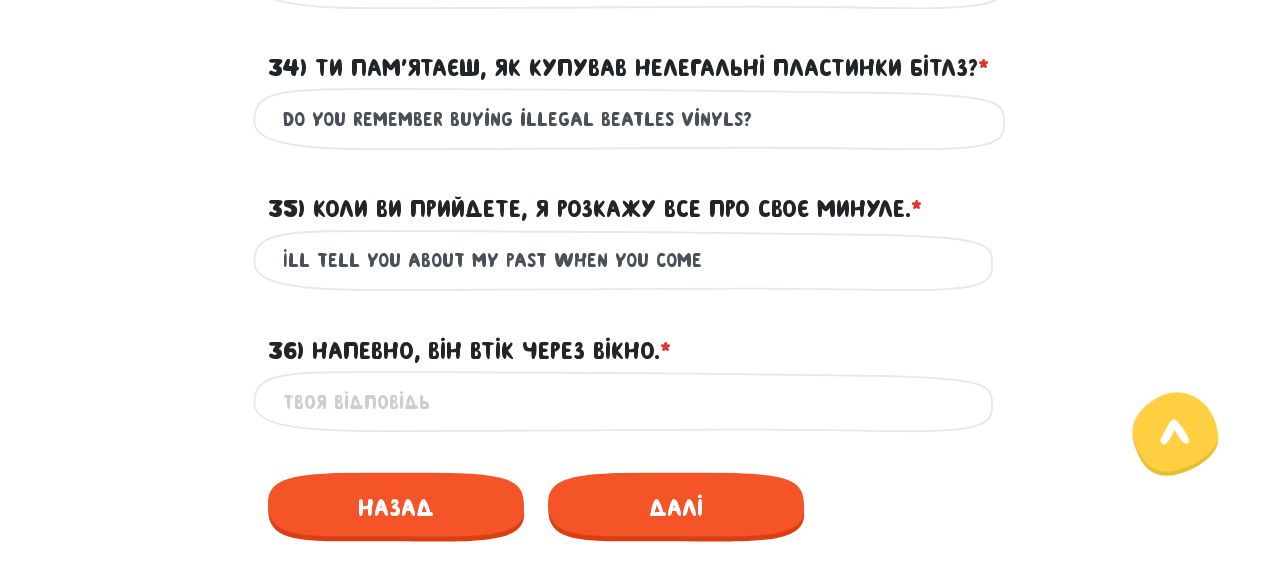 scroll, scrollTop: 1629, scrollLeft: 0, axis: vertical 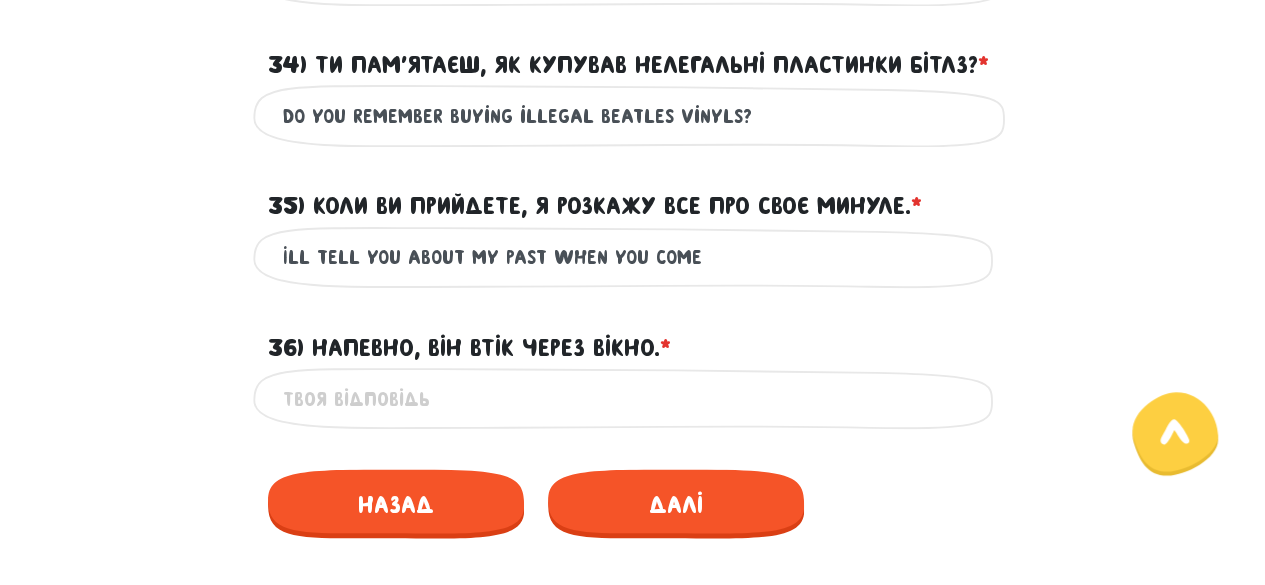 type on "Ill tell you about my past when you come" 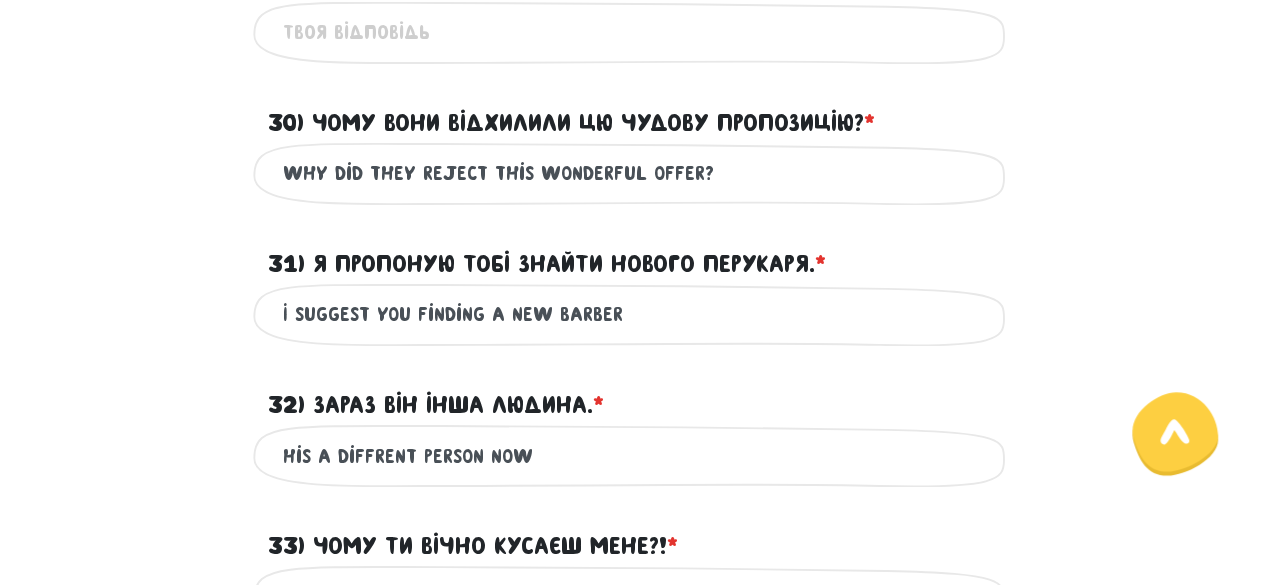 scroll, scrollTop: 1008, scrollLeft: 0, axis: vertical 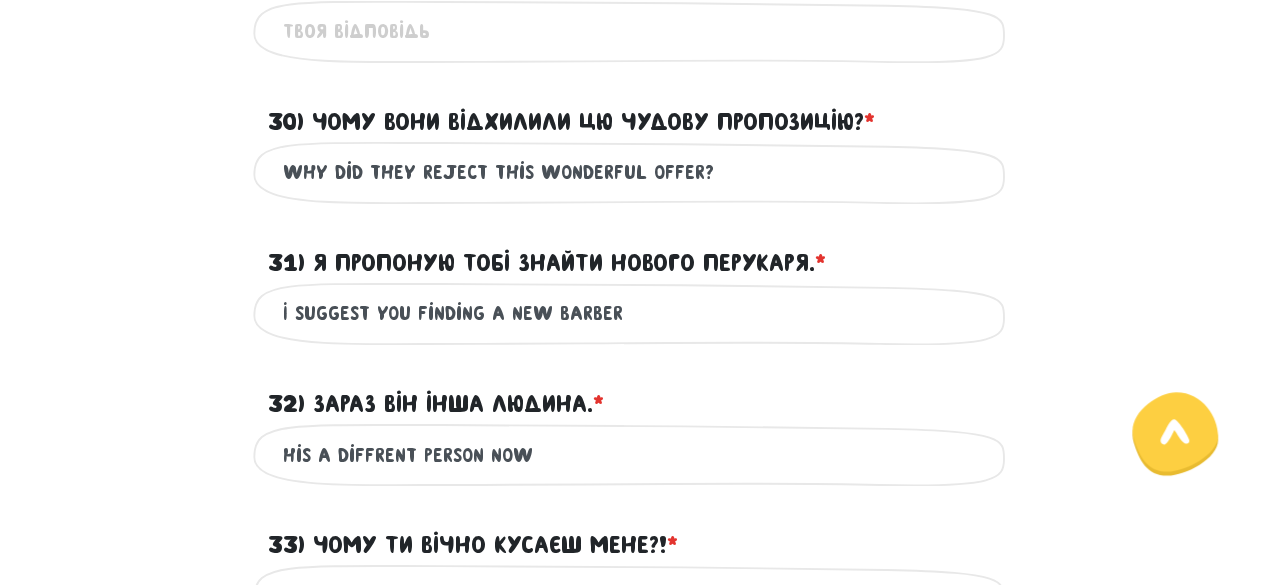 type on "Hy must have ran through the window" 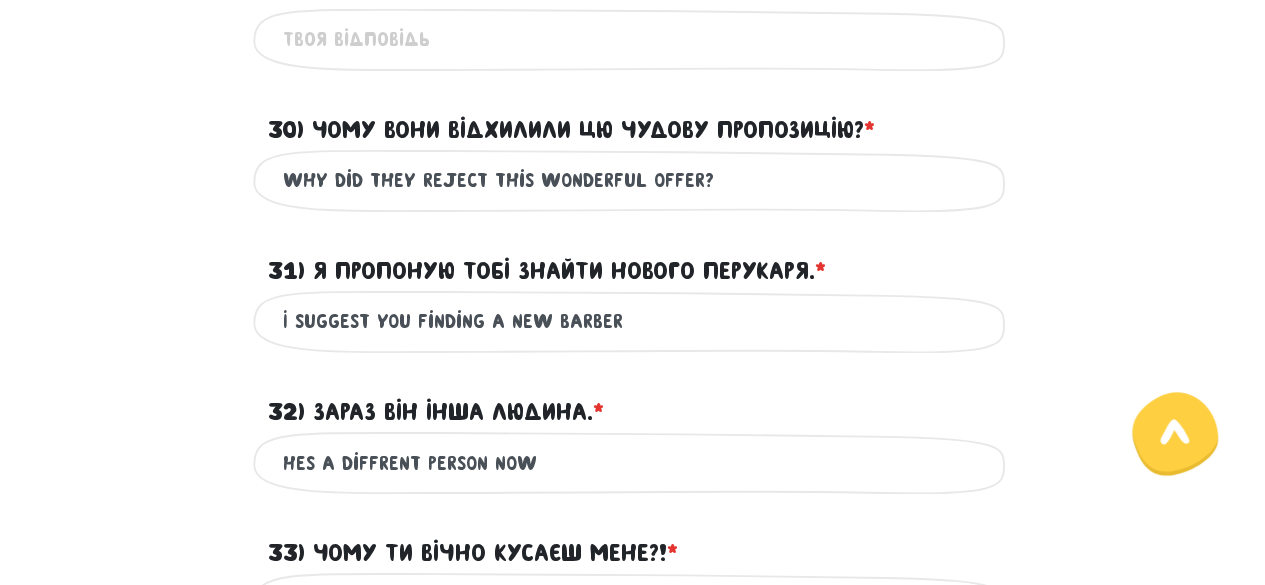 scroll, scrollTop: 1001, scrollLeft: 0, axis: vertical 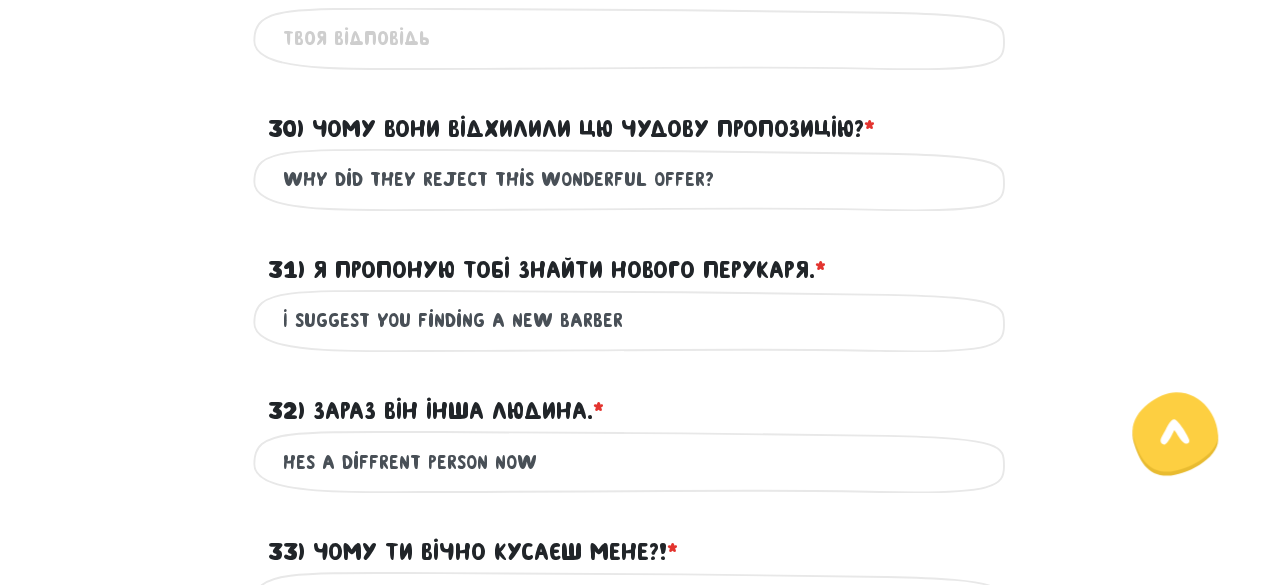 click on "Hes a diffrent person now" at bounding box center [633, 461] 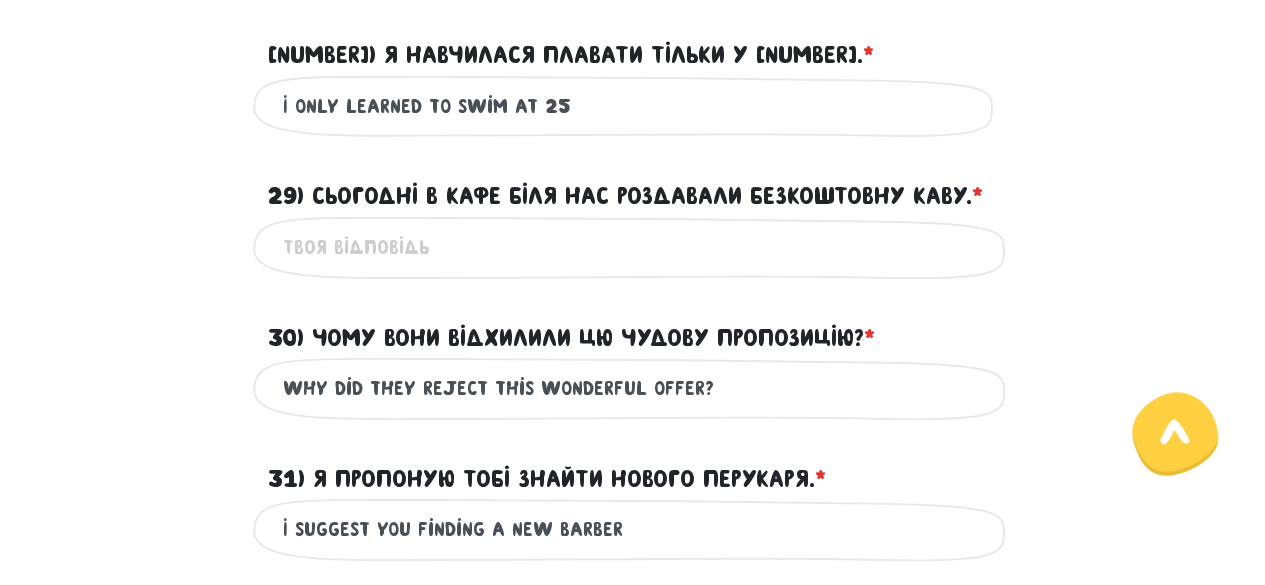 scroll, scrollTop: 785, scrollLeft: 0, axis: vertical 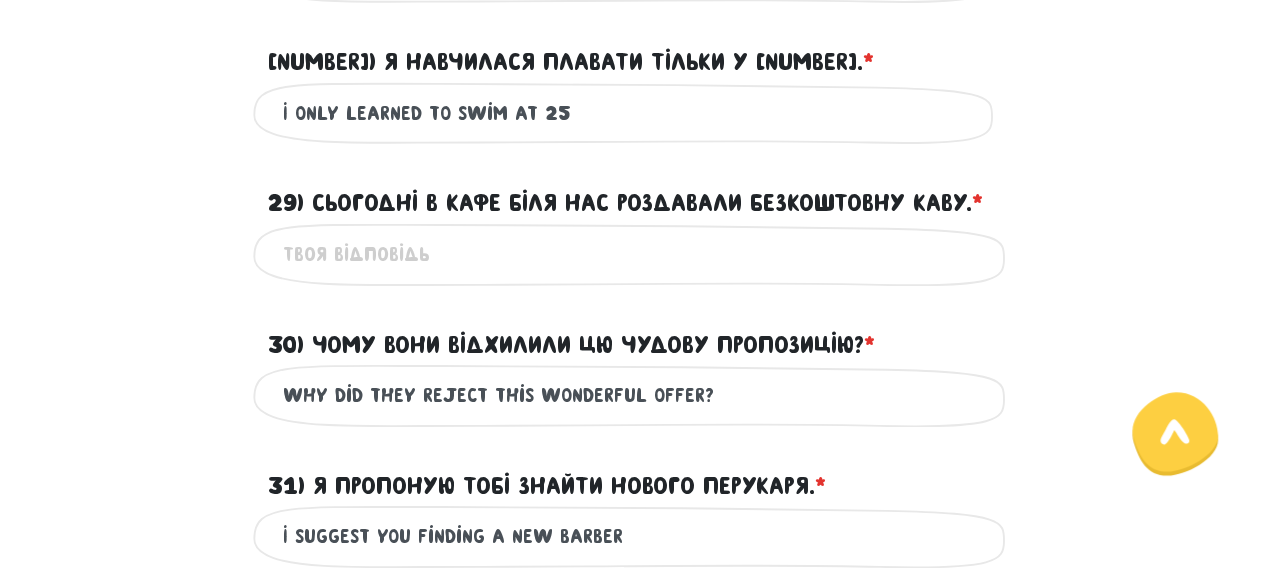 type on "Hes a different person now" 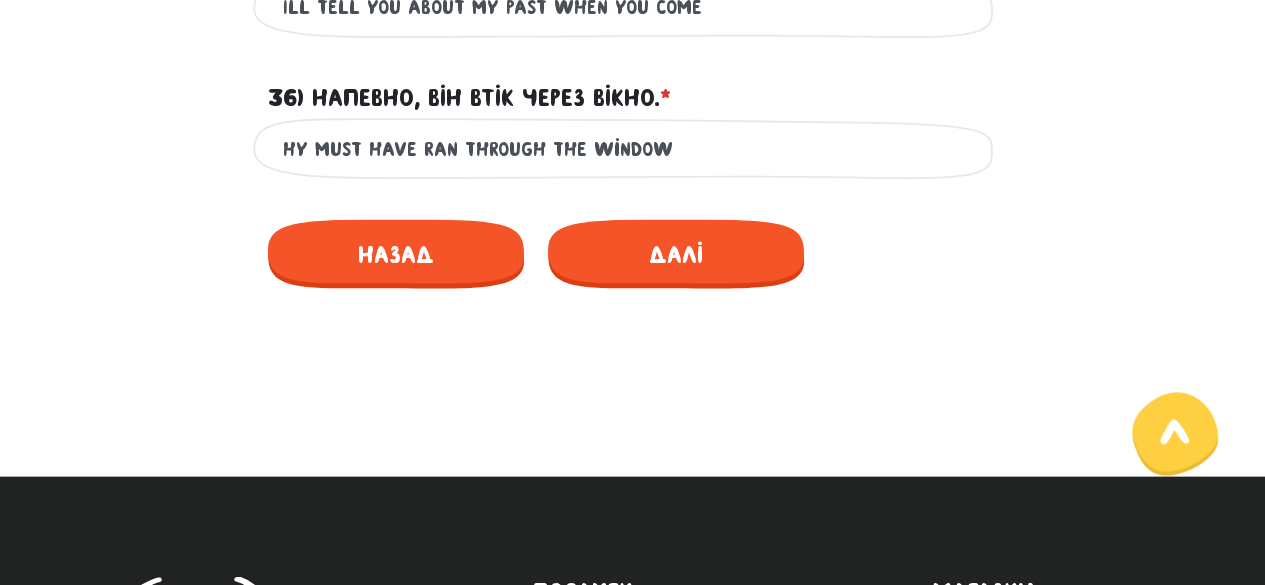 scroll, scrollTop: 1813, scrollLeft: 0, axis: vertical 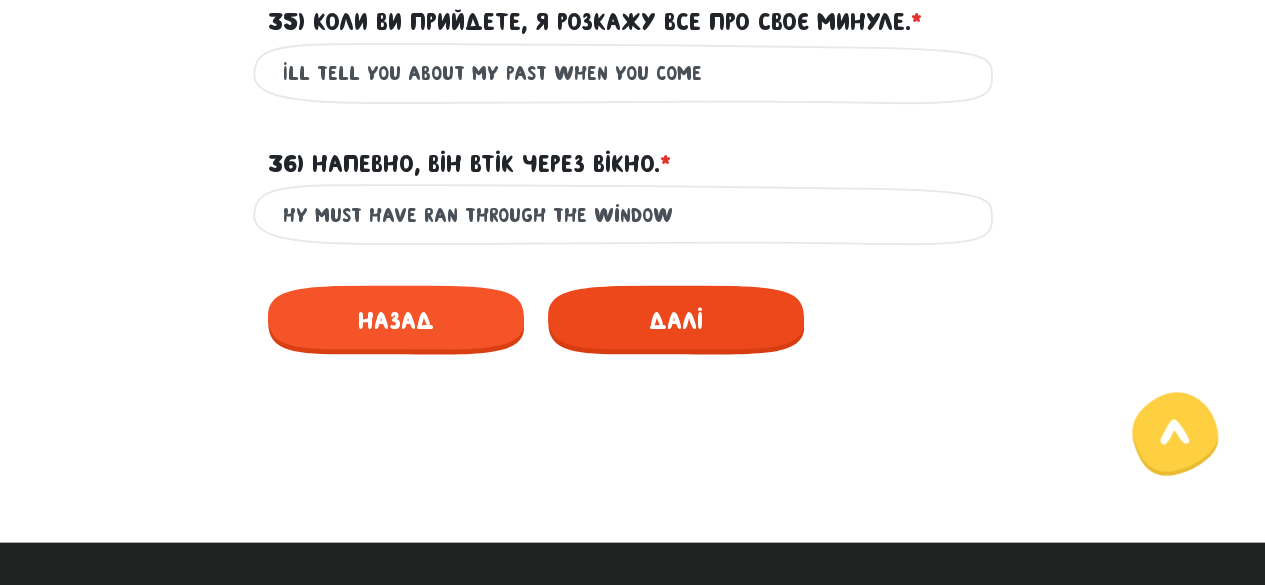 type on "AS we were in a cafe today, there was a free coffee giveout" 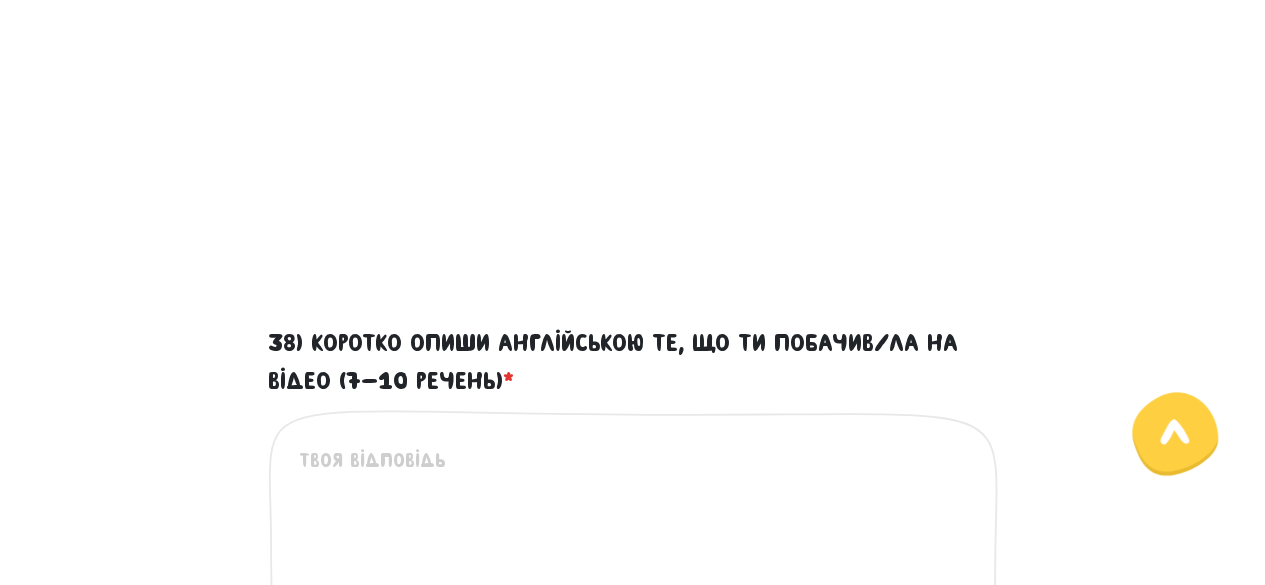 scroll, scrollTop: 862, scrollLeft: 0, axis: vertical 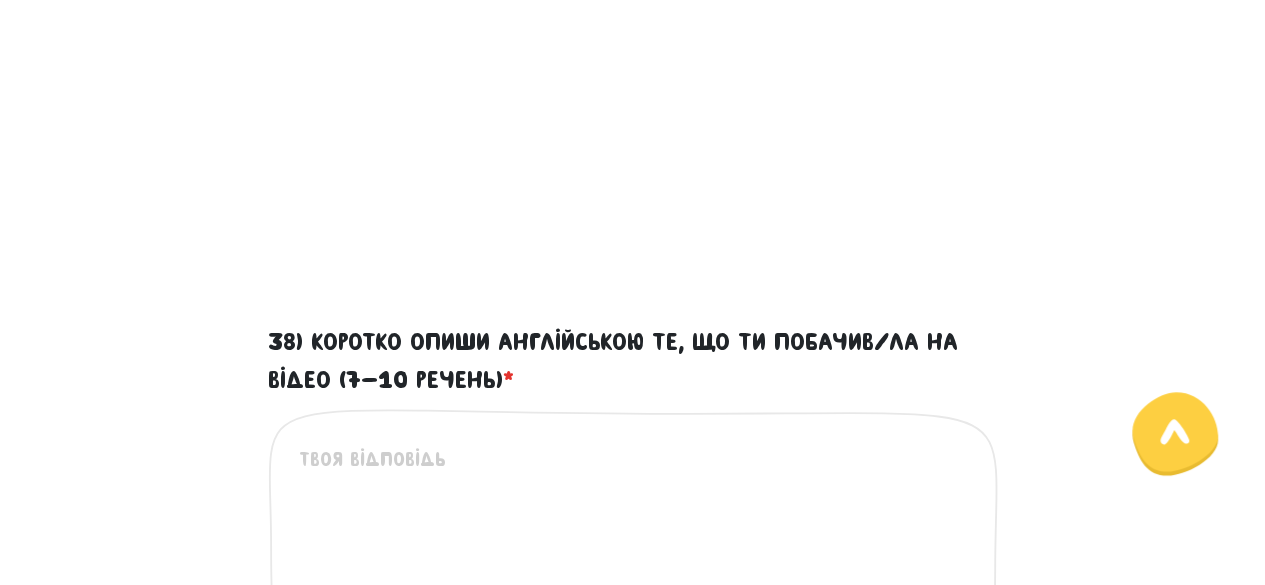 click on "Це обов'язкове поле" at bounding box center [633, 573] 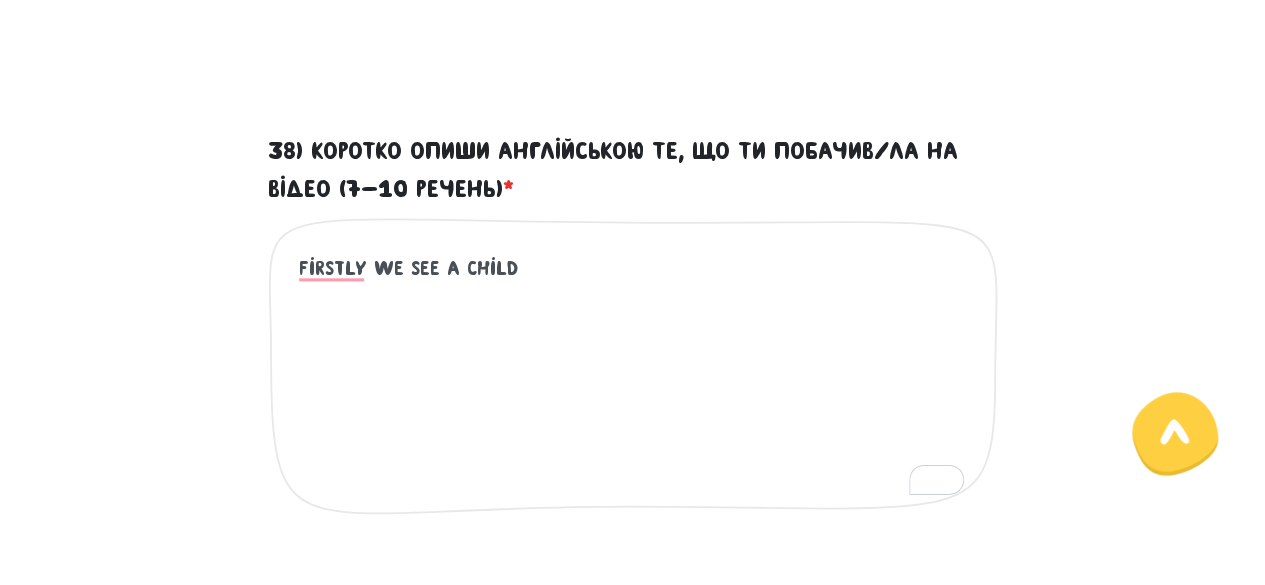 scroll, scrollTop: 1075, scrollLeft: 0, axis: vertical 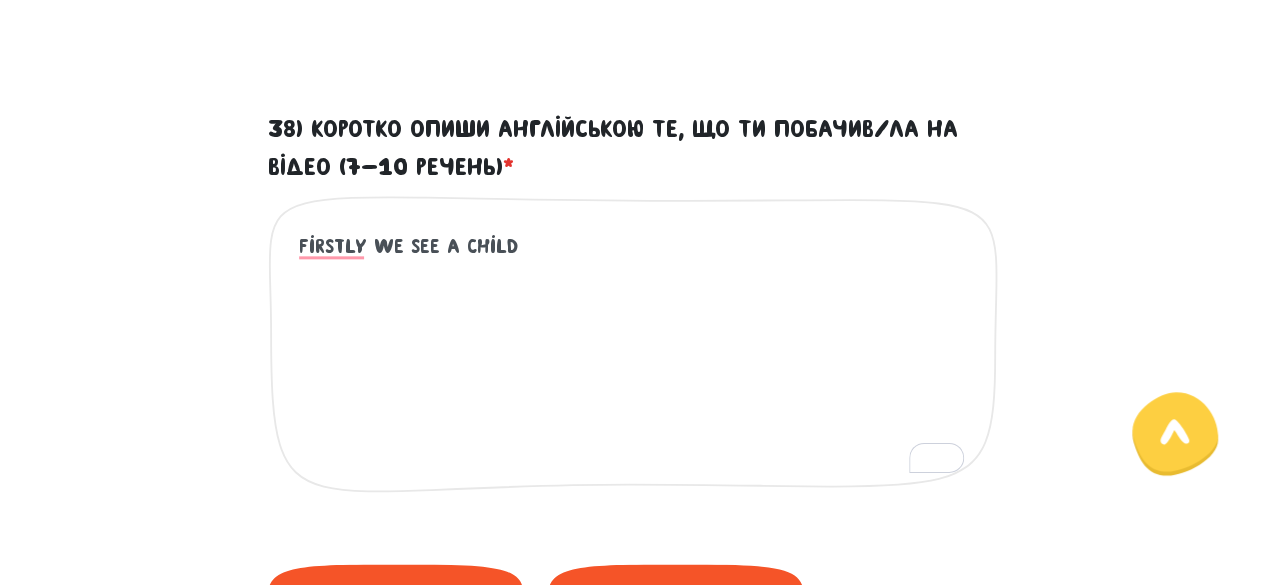 click on "Firstly we see a child" at bounding box center (634, 354) 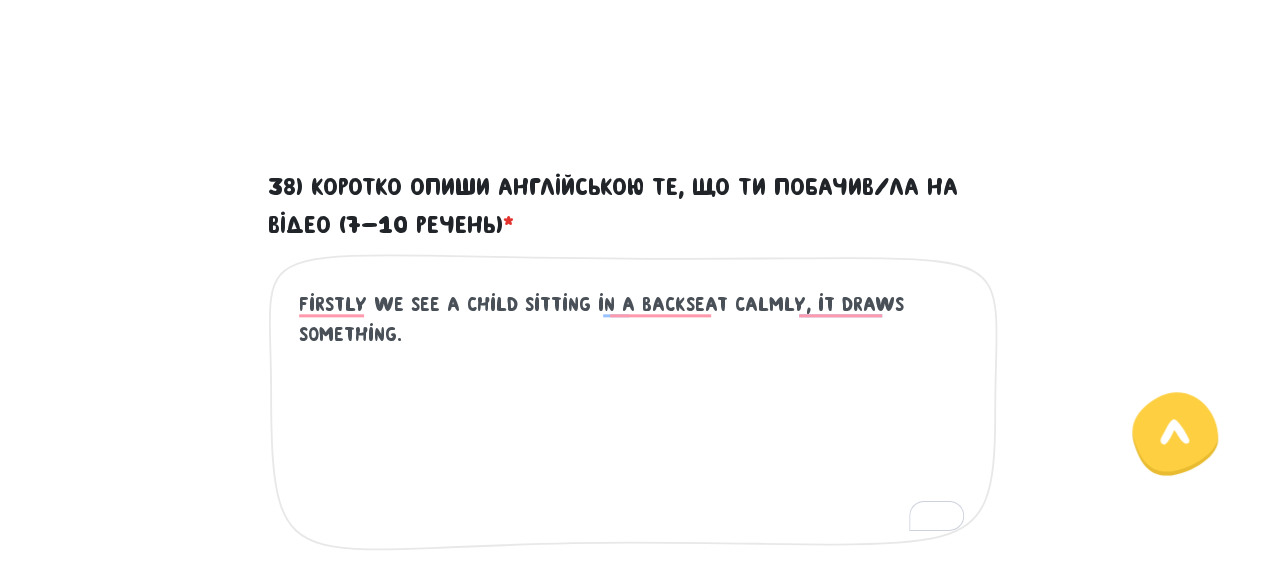 scroll, scrollTop: 1018, scrollLeft: 0, axis: vertical 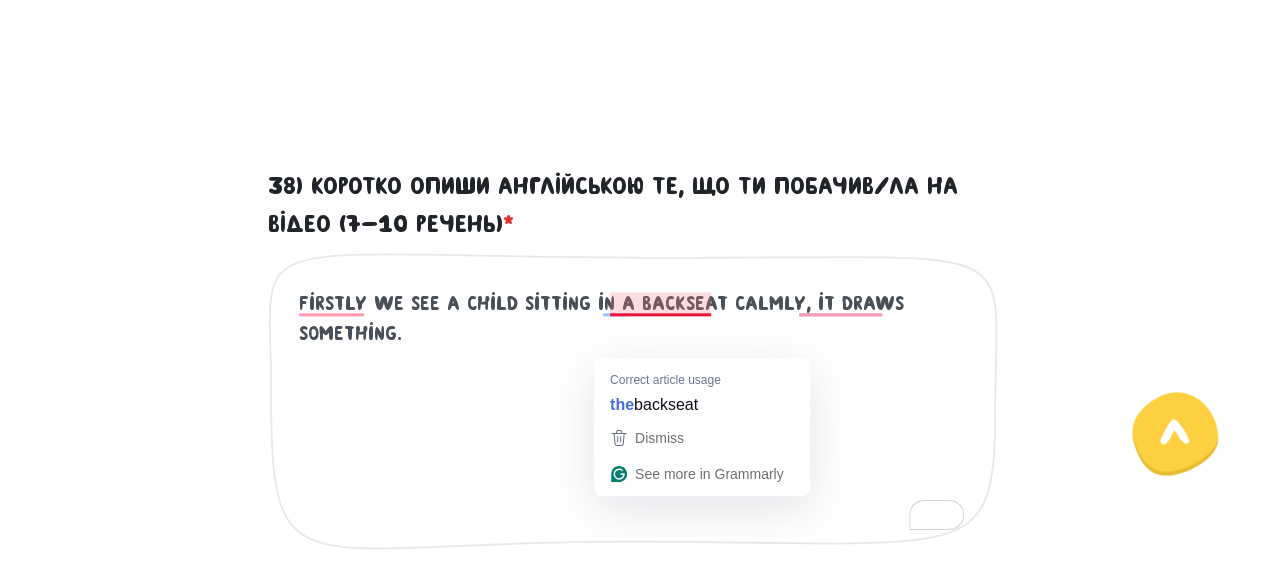 click on "Firstly we see a child sitting in a backseat calmly, it draws something." at bounding box center [634, 411] 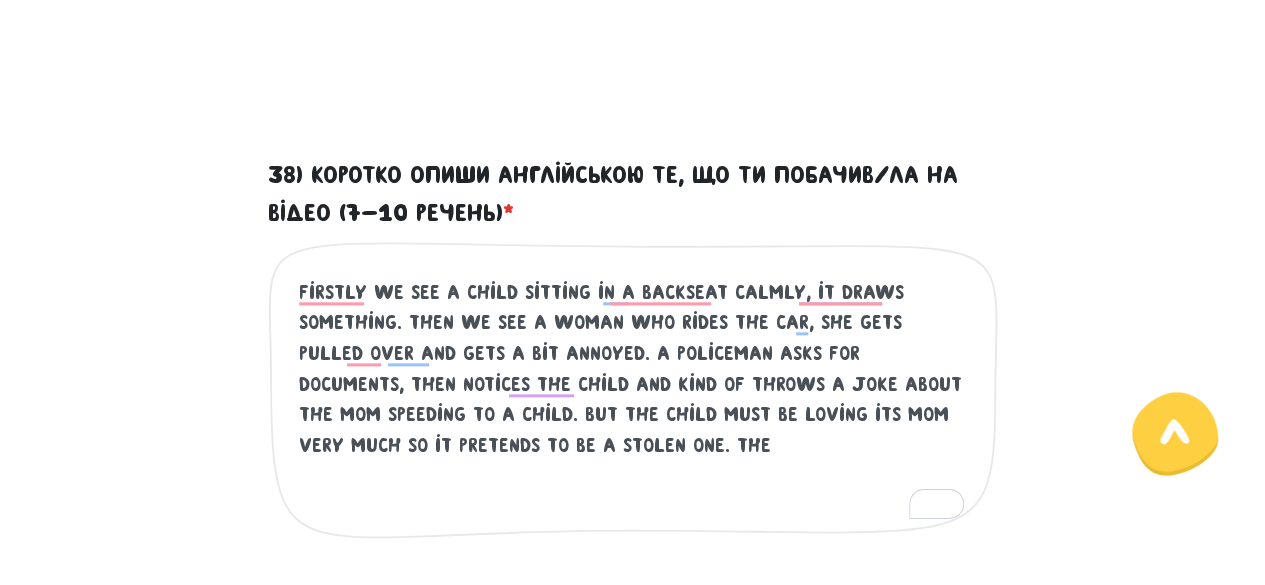 scroll, scrollTop: 1030, scrollLeft: 0, axis: vertical 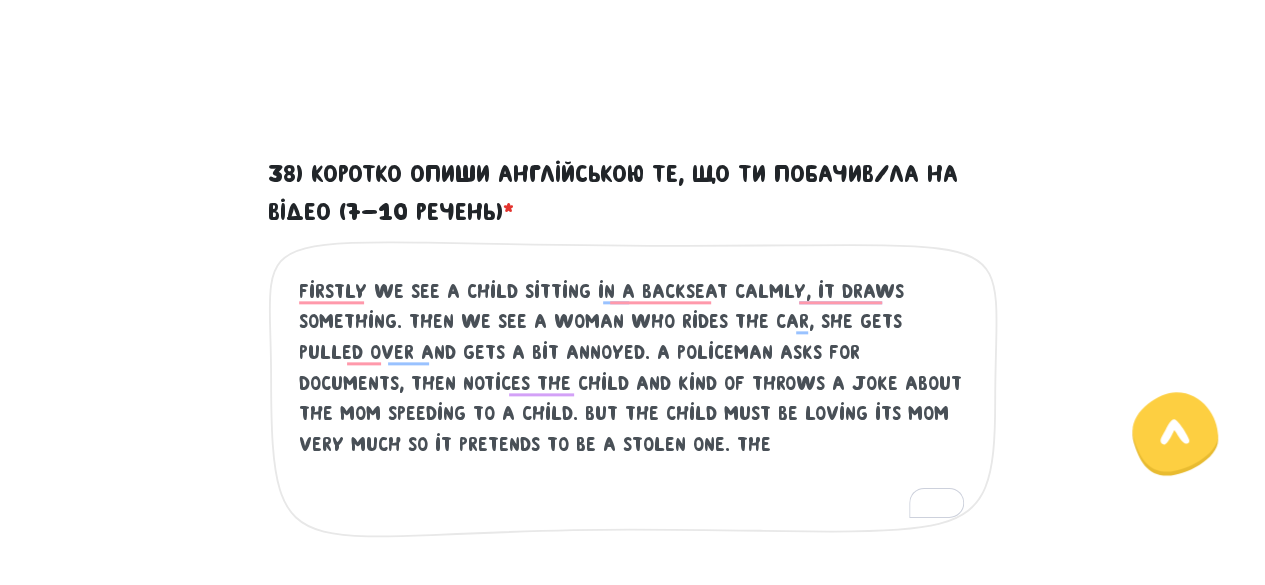 click on "Firstly we see a child sitting in a backseat calmly, it draws something. Then we see a woman who rides the car, she gets pulled over and gets a bit annoyed. A policeman asks for documents, then notices the child and kind of throws a joke about the mom speeding to a child. But the child must be loving its mom very much so it pretends to be a stolen one. THe" at bounding box center (634, 399) 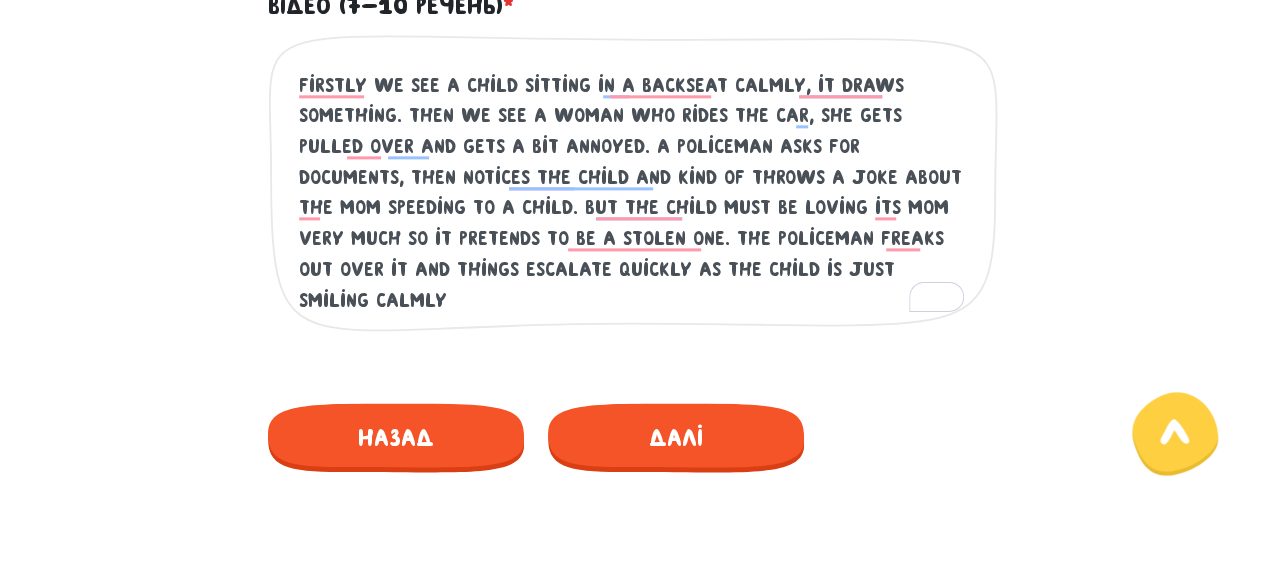 scroll, scrollTop: 1237, scrollLeft: 0, axis: vertical 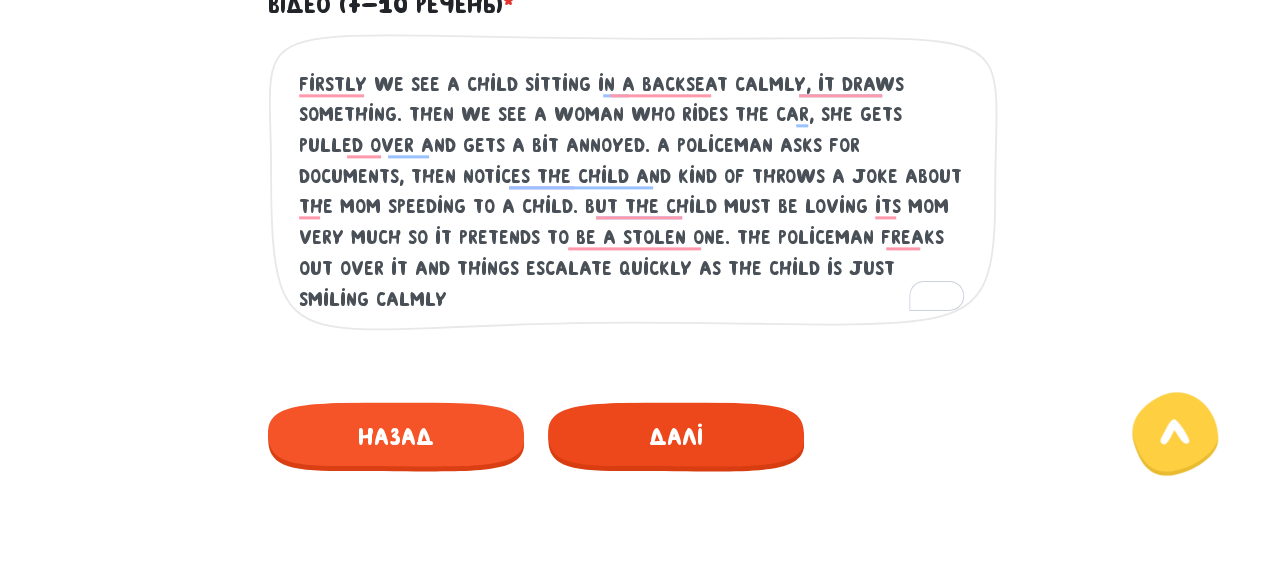 type on "Firstly we see a child sitting in a backseat calmly, it draws something. Then we see a woman who rides the car, she gets pulled over and gets a bit annoyed. A policeman asks for documents, then notices the child and kind of throws a joke about the mom speeding to a child. But the child must be loving its mom very much so it pretends to be a stolen one. THe policeman freaks out over it and things escalate quickly as the child is just smiling calmly" 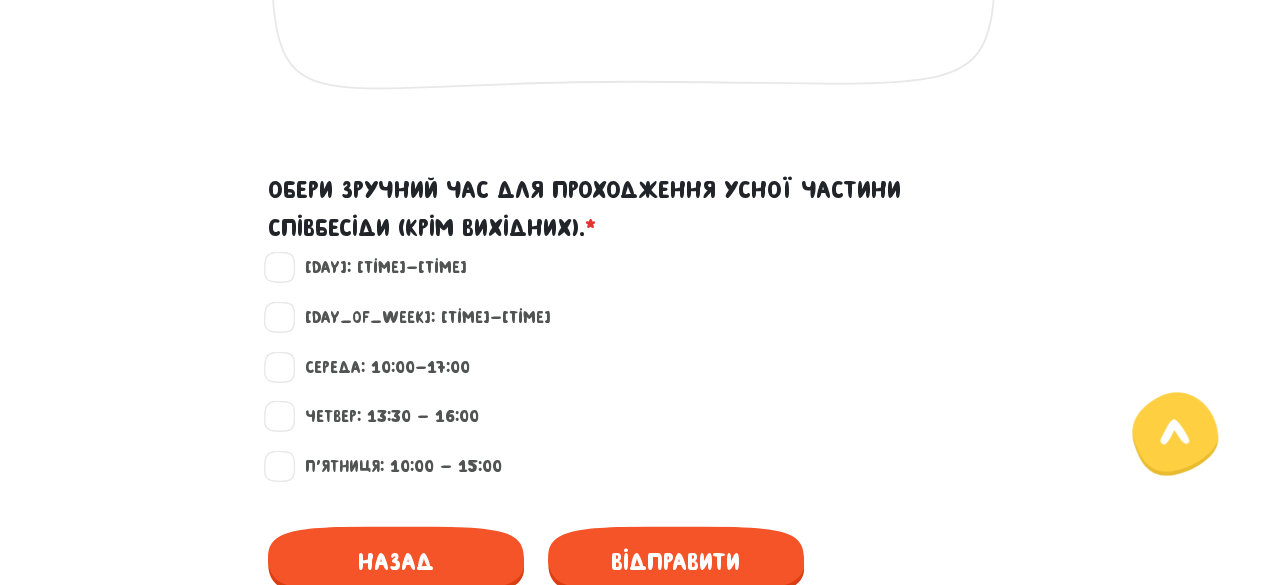 scroll, scrollTop: 1803, scrollLeft: 0, axis: vertical 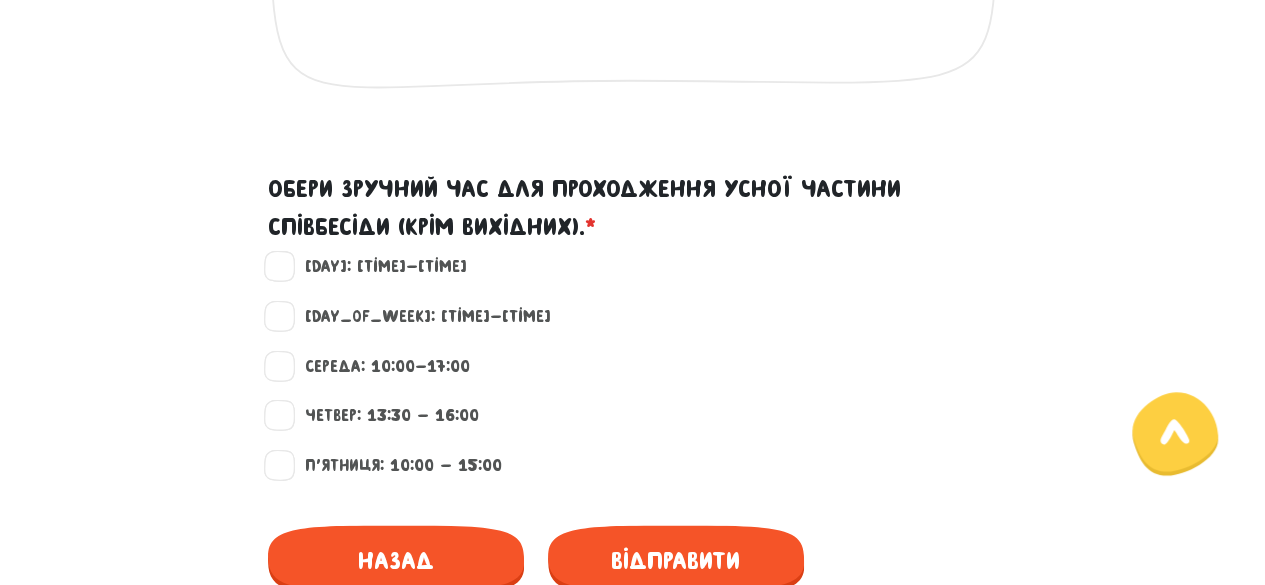 click on "Середа: 10:00-17:00" at bounding box center [379, 366] 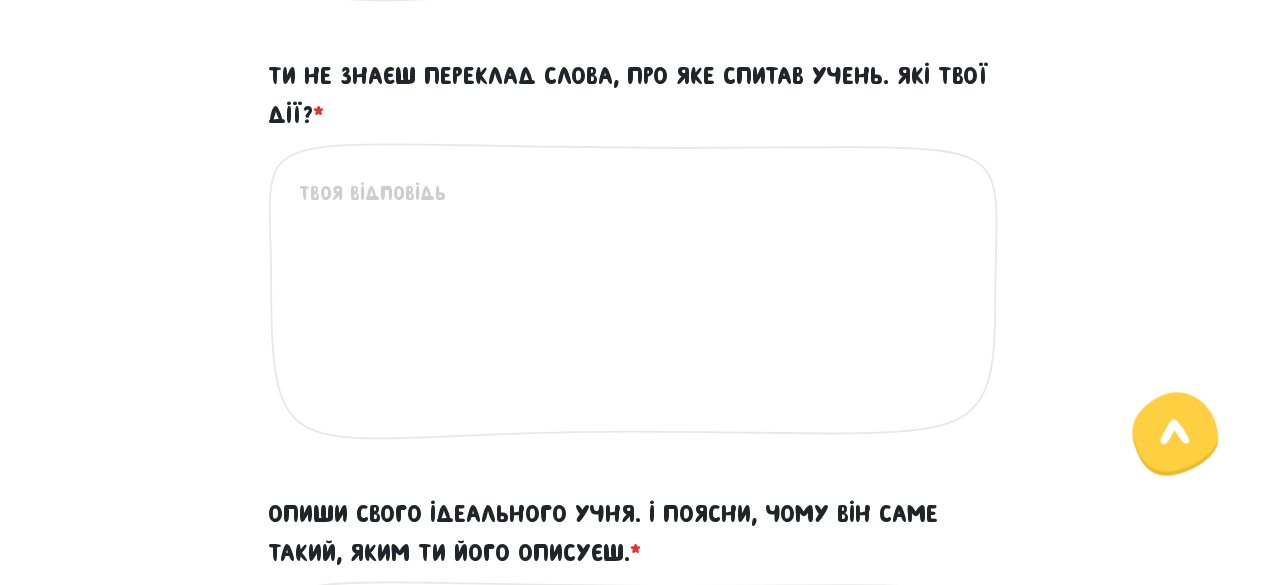scroll, scrollTop: 1013, scrollLeft: 0, axis: vertical 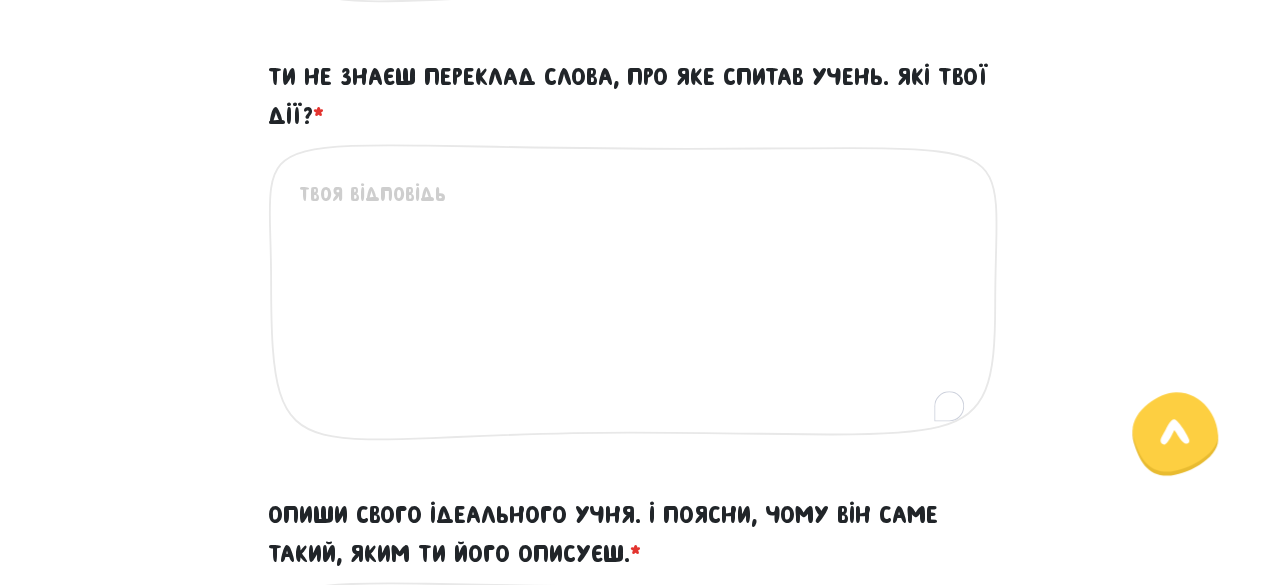 click on "Ти не знаєш переклад слова, про яке спитав учень. Які твої дії?
*" at bounding box center (634, 302) 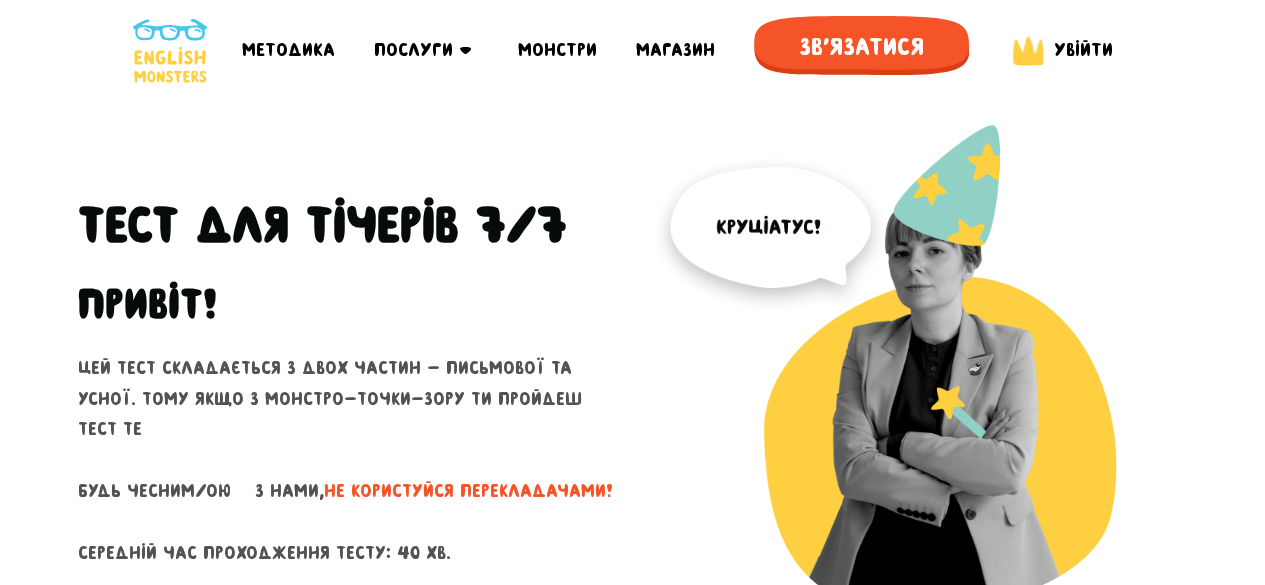 scroll, scrollTop: 422, scrollLeft: 0, axis: vertical 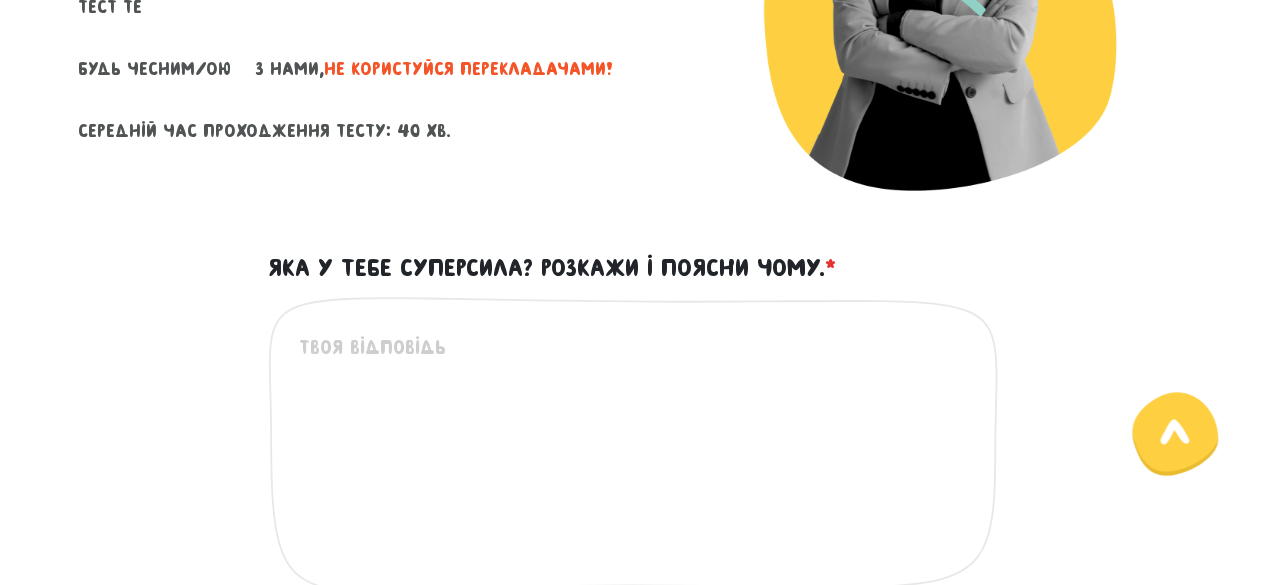 type on "Запропоную разом розглянути переклади слова, вчитель може не знати якогось конкретного слова, особливо, якщо воно доволі специфічне." 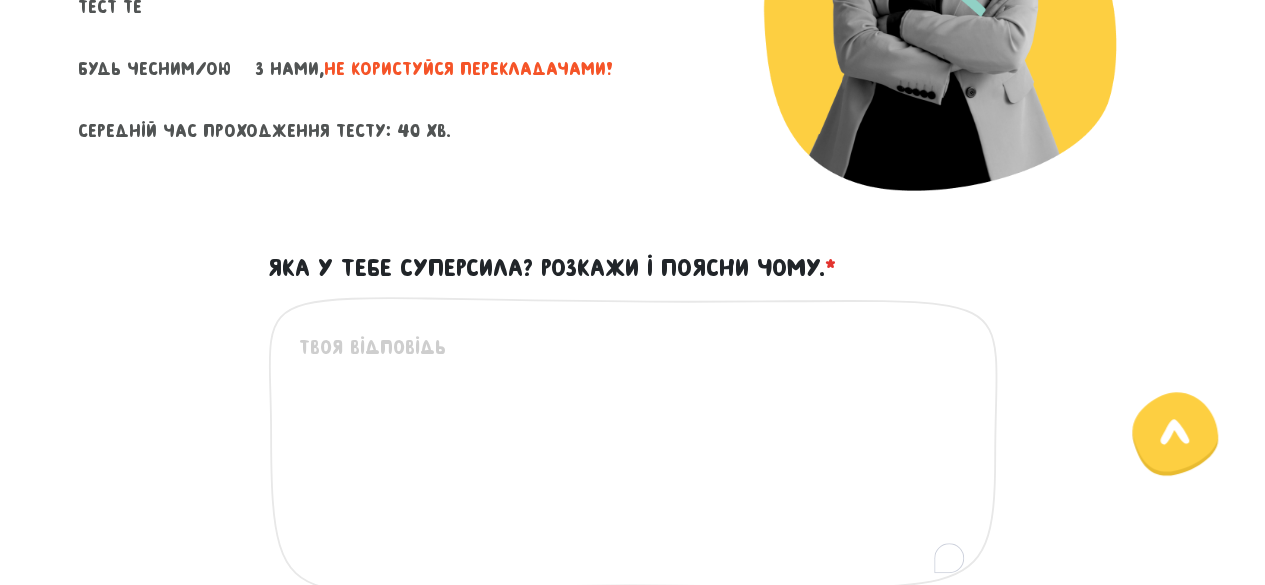click on "Яка у тебе суперсила? Розкажи і поясни чому.
*" at bounding box center (634, 455) 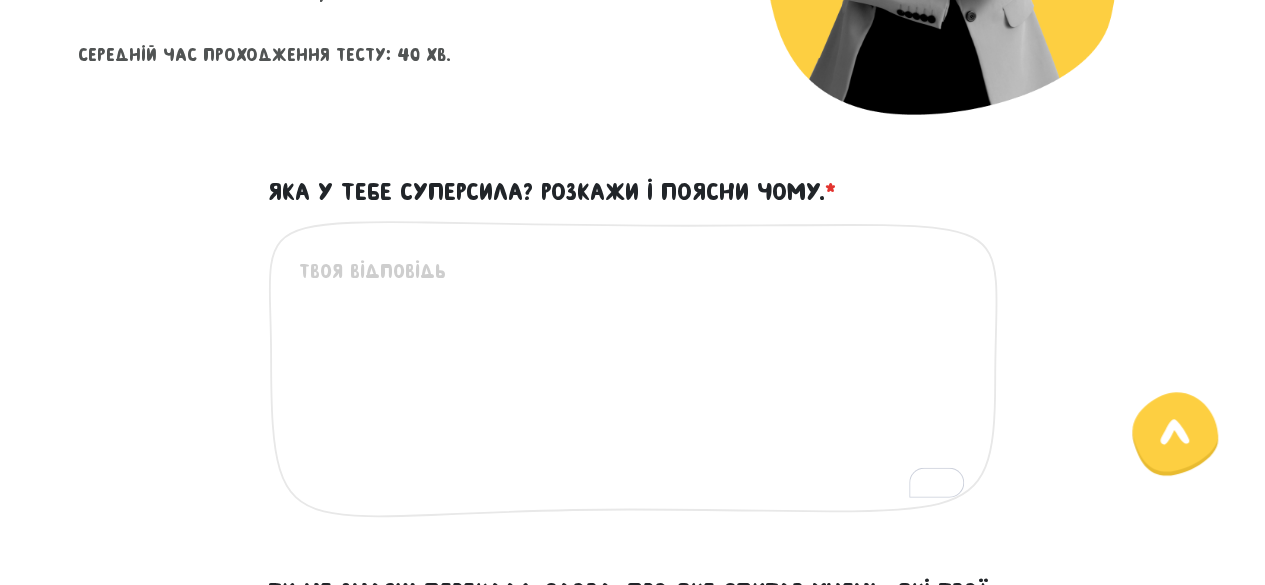 scroll, scrollTop: 515, scrollLeft: 0, axis: vertical 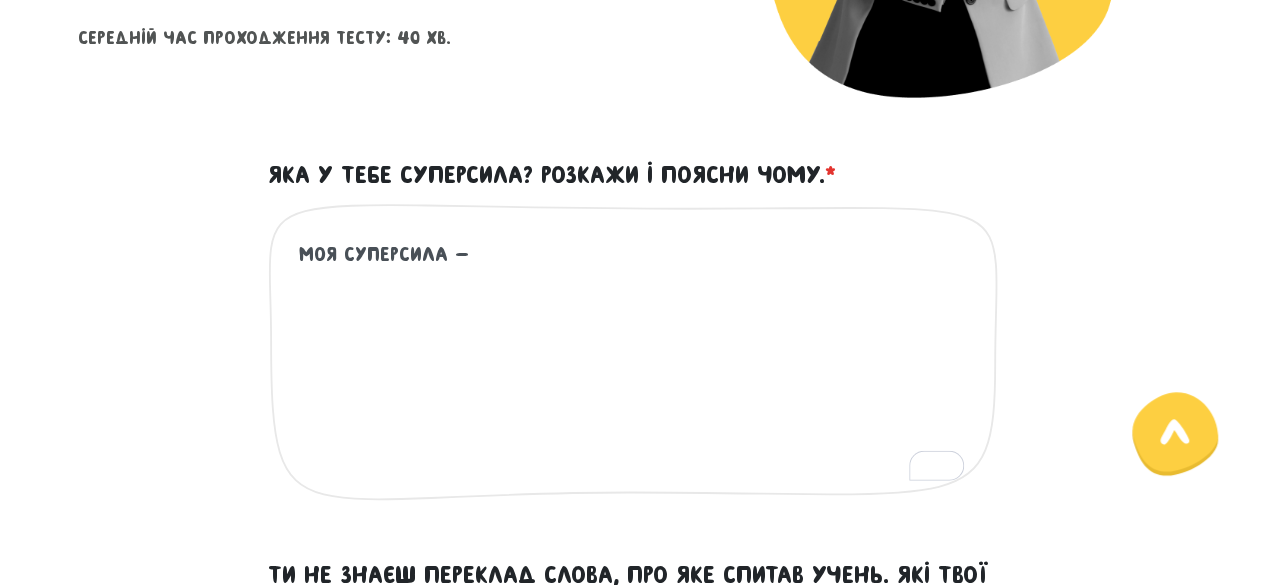 click on "Моя суперсила -" at bounding box center [634, 362] 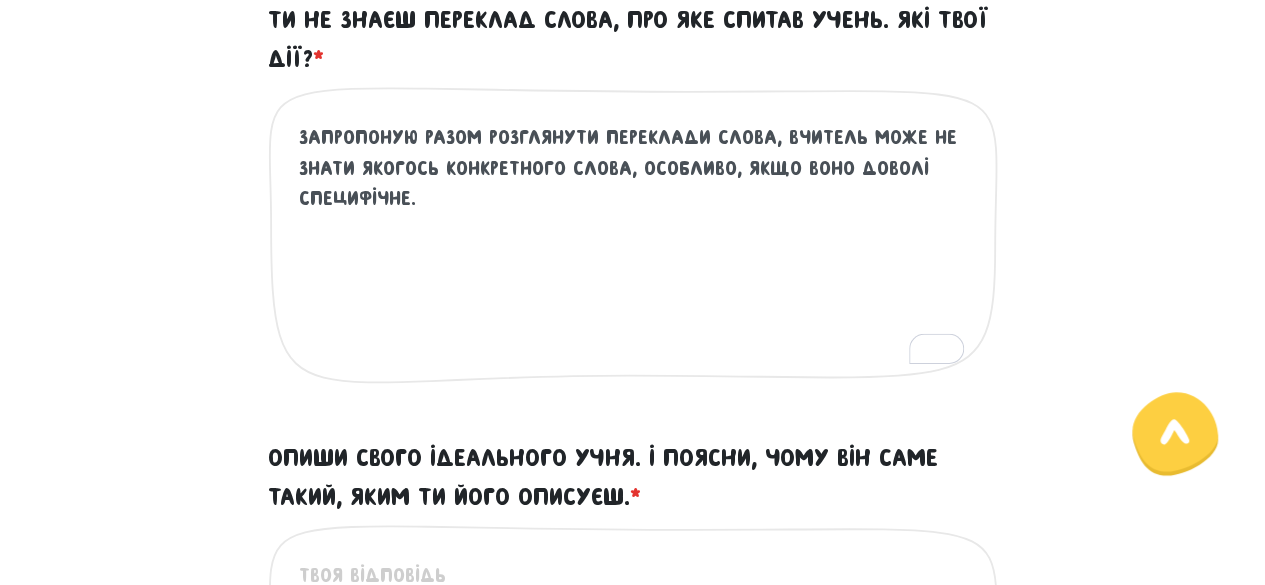 scroll, scrollTop: 1100, scrollLeft: 0, axis: vertical 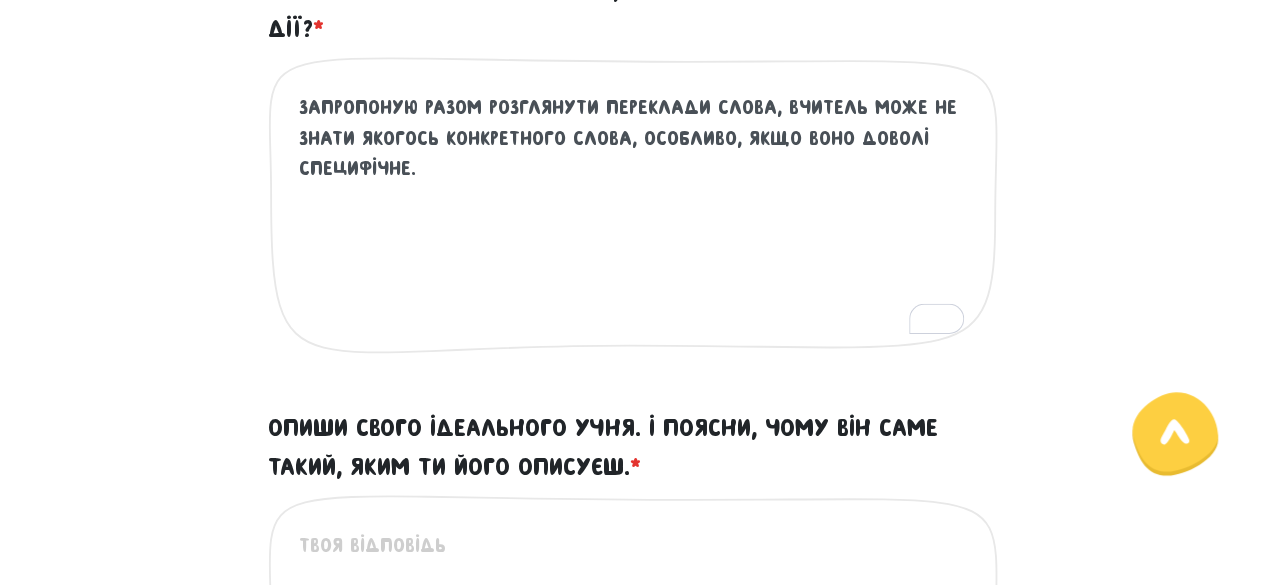 type on "Моя суперсила - брати ініціативу, коли інші бояться цього робити. Я люблю йти вперед коли решта оглядається між собою" 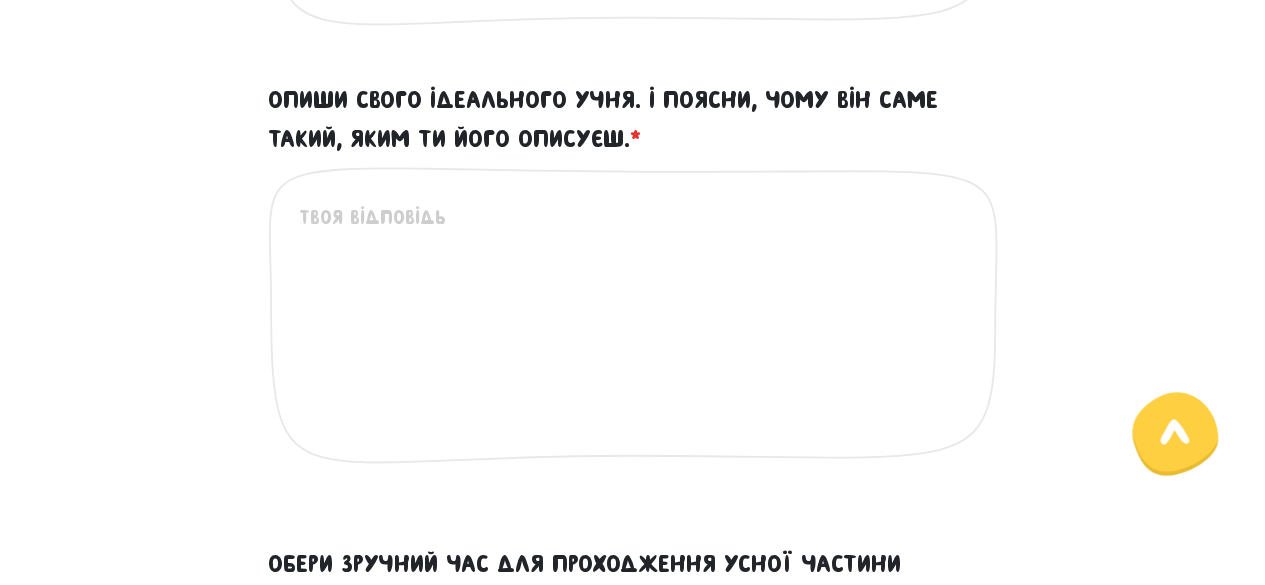 scroll, scrollTop: 1430, scrollLeft: 0, axis: vertical 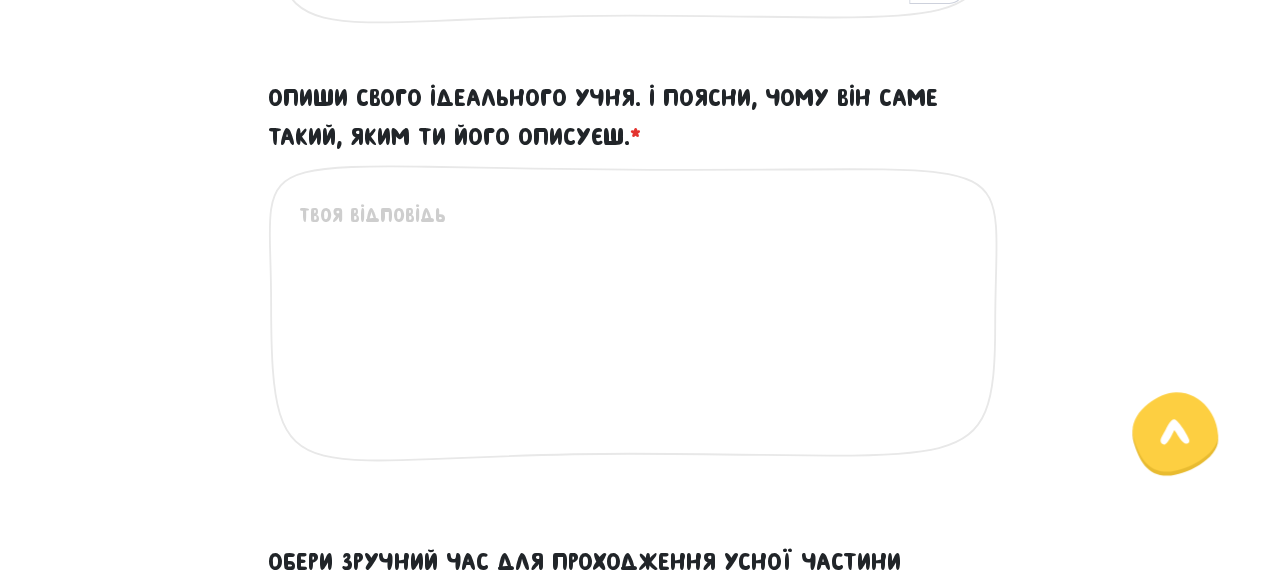 type on "Запропоную разом розглянути переклади слова, вчитель може не знати якогось конкретного слова, особливо, якщо воно доволі специфічне. цим ми даємо зрозуміти, що вчитель теж людина, можемо додати вихід з незручної ситуації і знайти слова якими можна те слово замінити. З інщої сторони це показує певну непрофесійність вчителя" 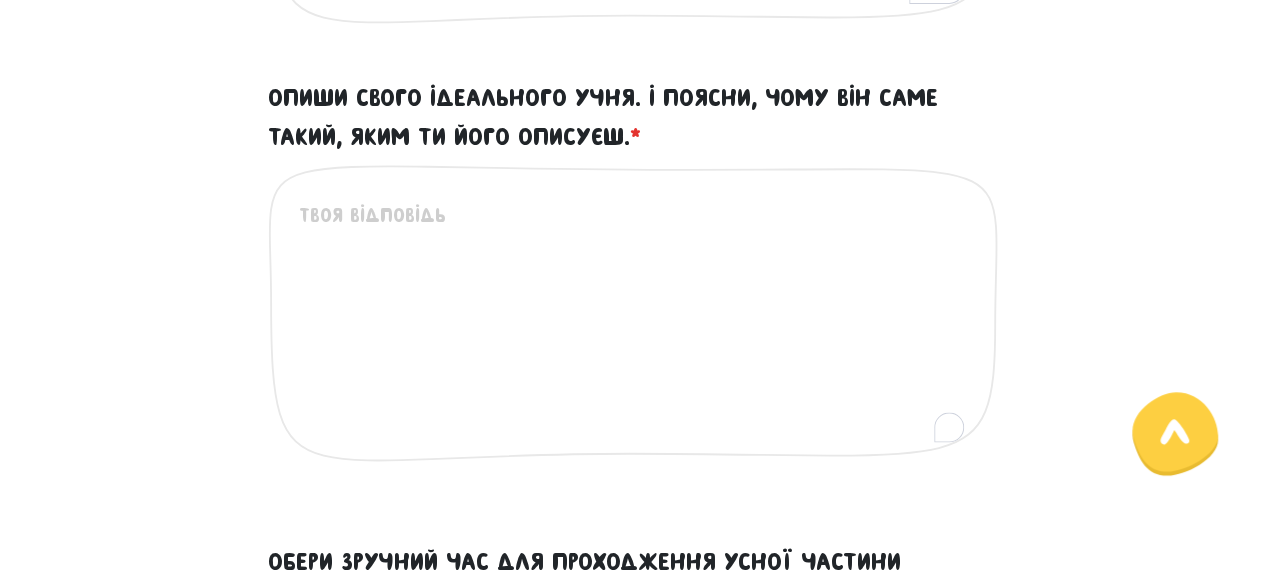 click on "Опиши свого ідеального учня. І поясни, чому він саме такий, яким ти його описуєш.
*" at bounding box center (634, 323) 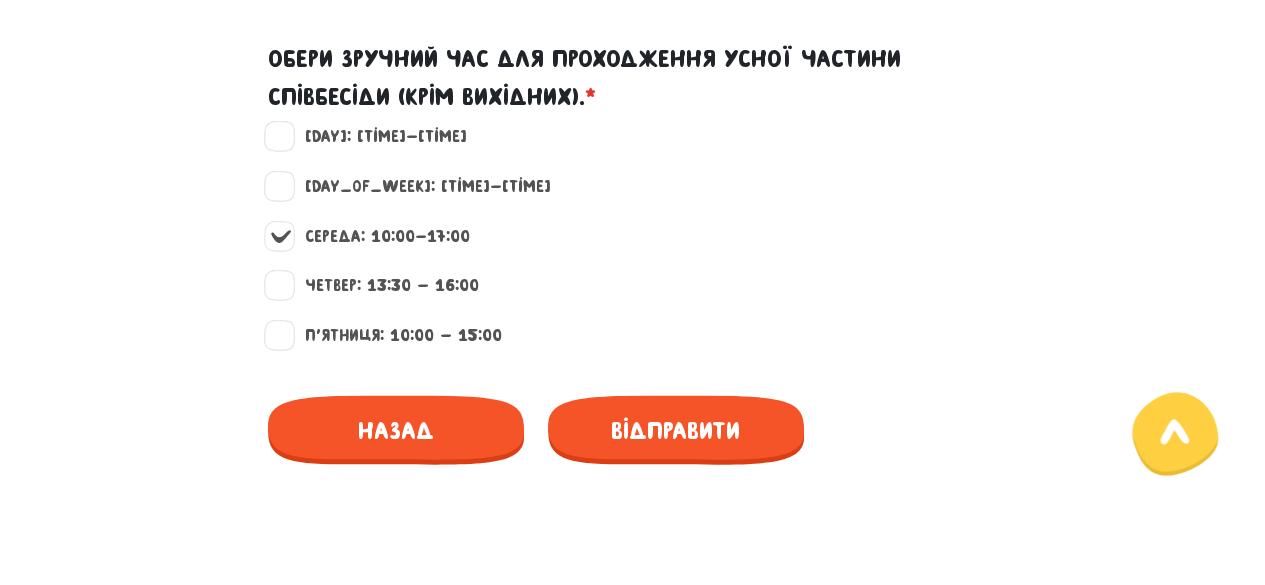 scroll, scrollTop: 1960, scrollLeft: 0, axis: vertical 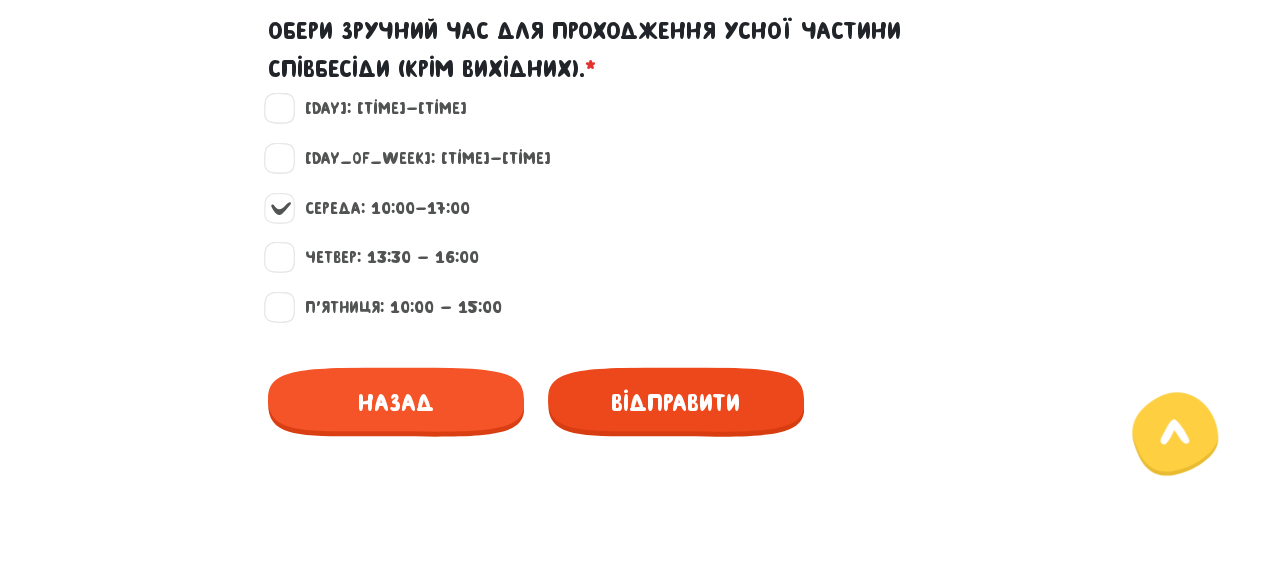 type on "Ідеальний учень той, який хоче вчитись. В ідеалі людина може навчитись англійської і сама, або наприклад в школі, де є певна можливість це зробити безкоштовно. Однак, якщо людина готова платити за це гроші і справді розуміє для себе цінність - вона буде справді вчитись, а не робити вигляд" 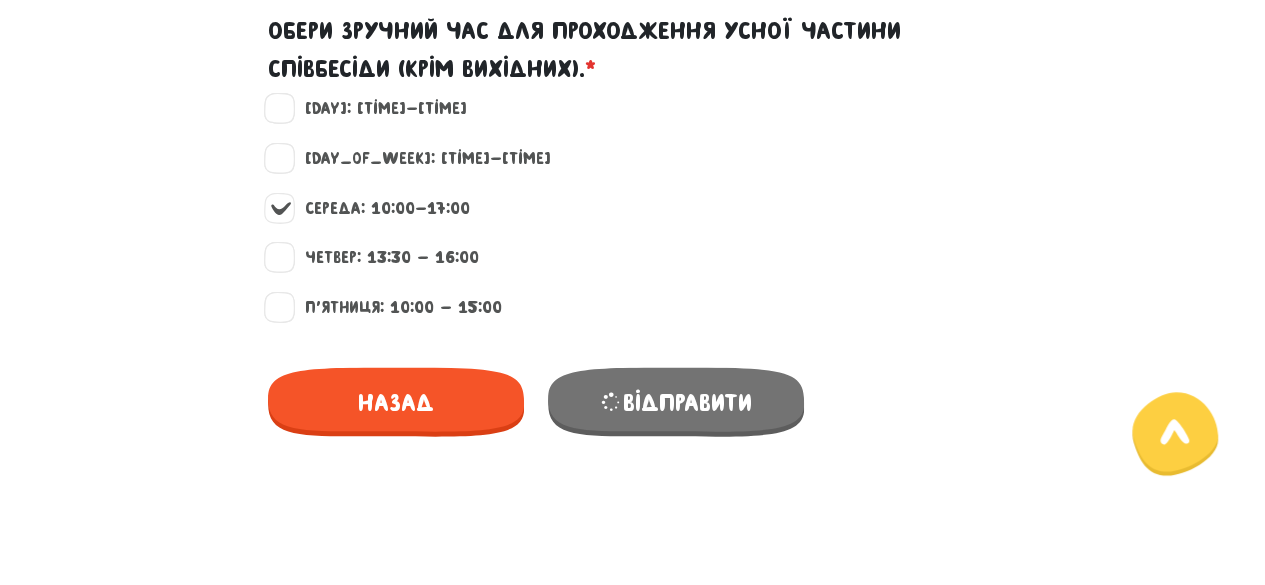 scroll, scrollTop: 765, scrollLeft: 0, axis: vertical 